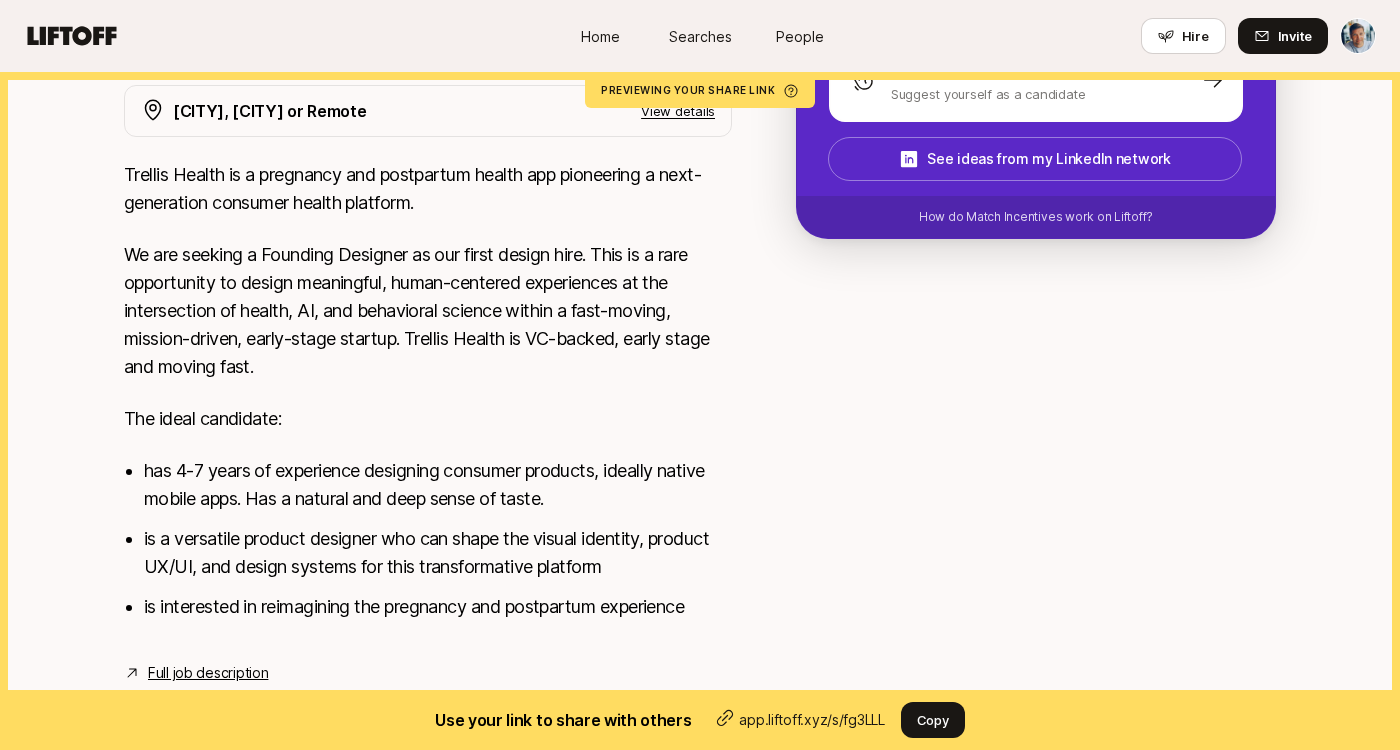 scroll, scrollTop: 520, scrollLeft: 0, axis: vertical 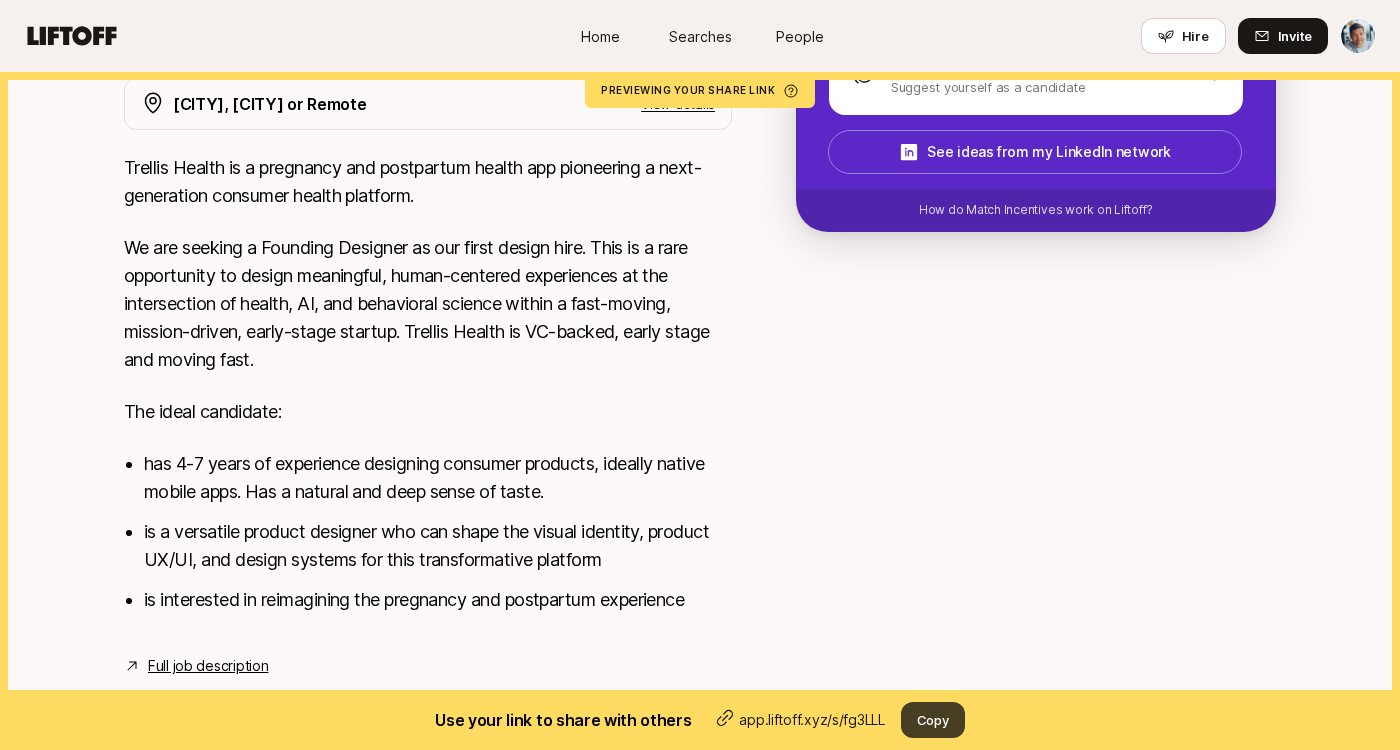 click on "Copy" at bounding box center (933, 720) 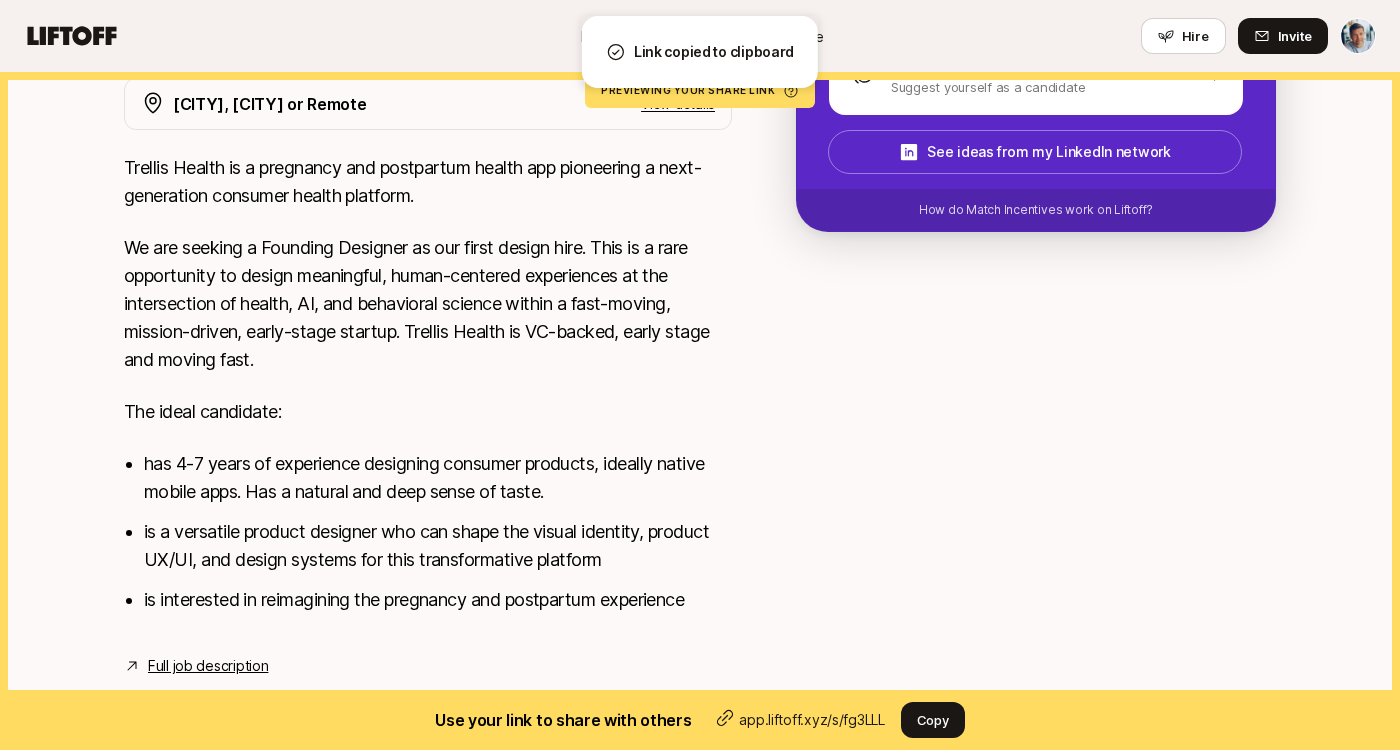 type 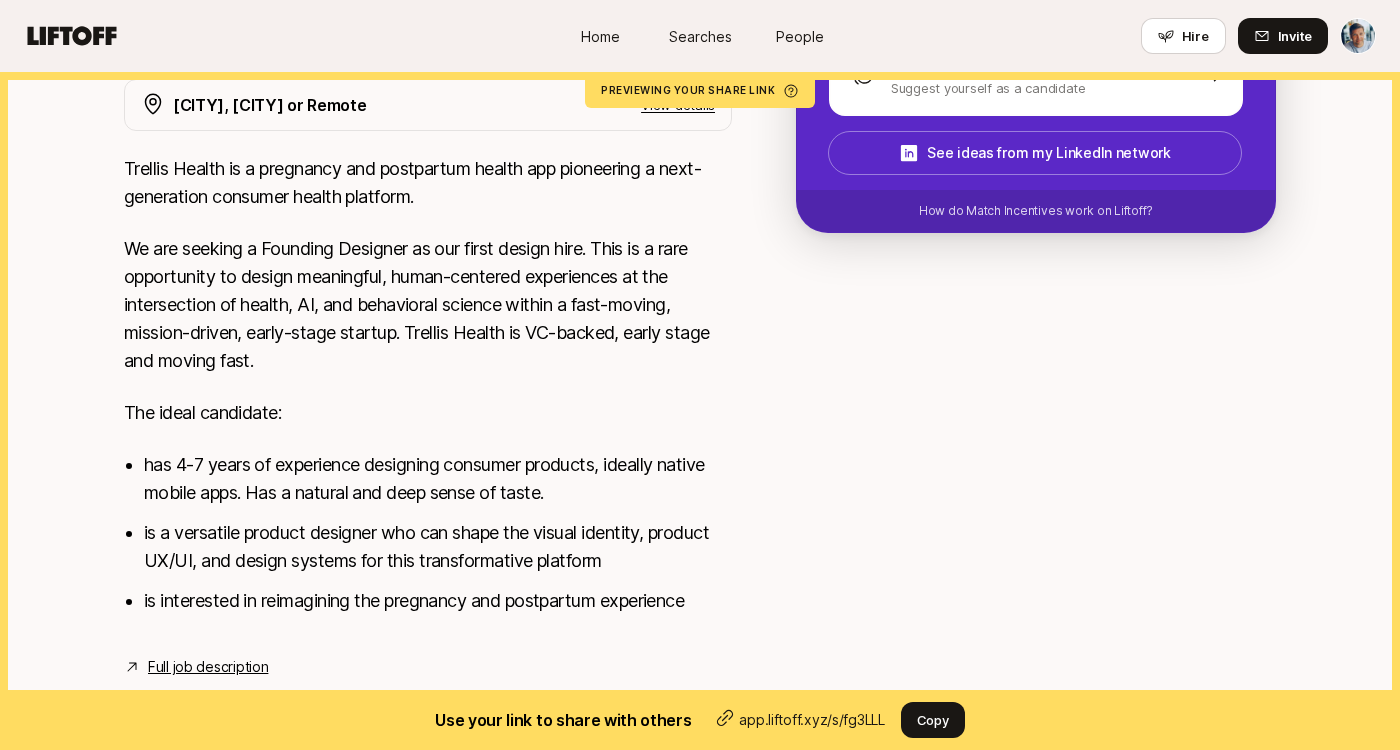 scroll, scrollTop: 520, scrollLeft: 0, axis: vertical 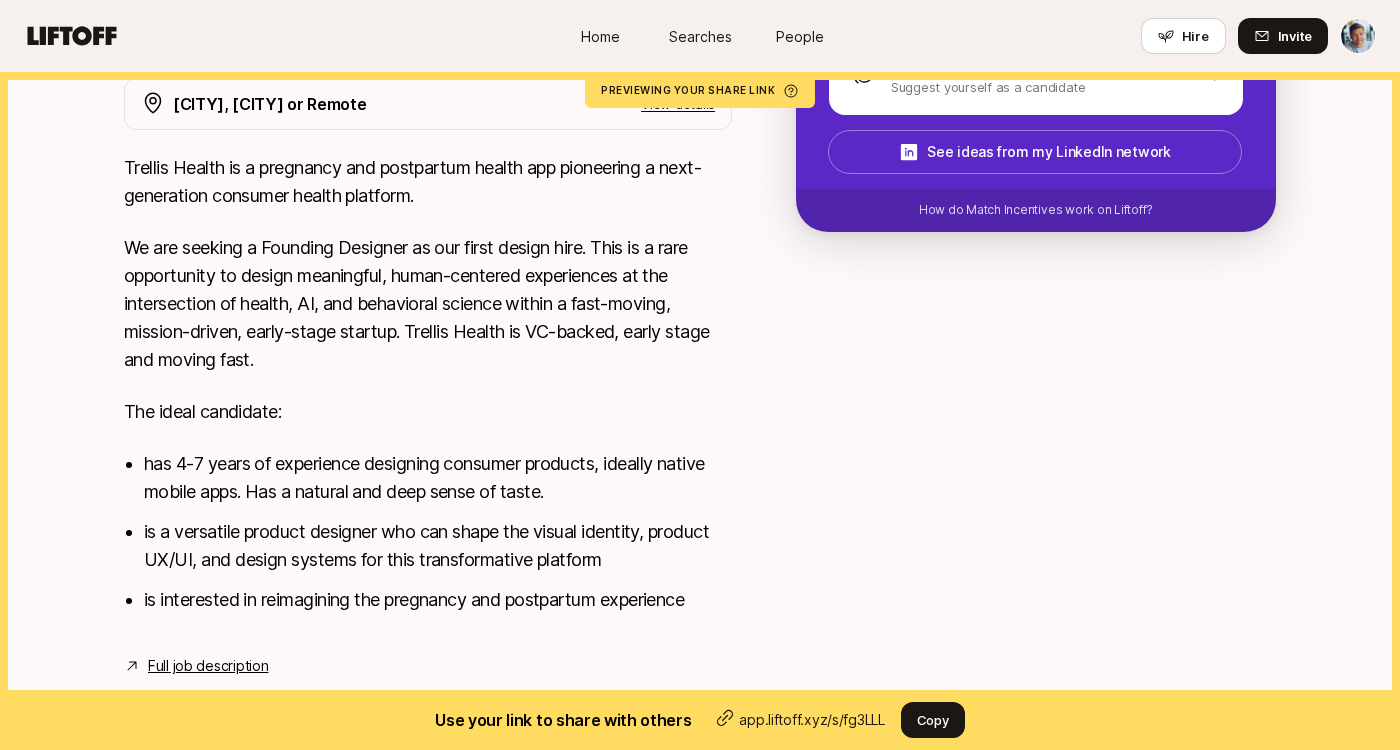 click on "Full job description" at bounding box center [208, 666] 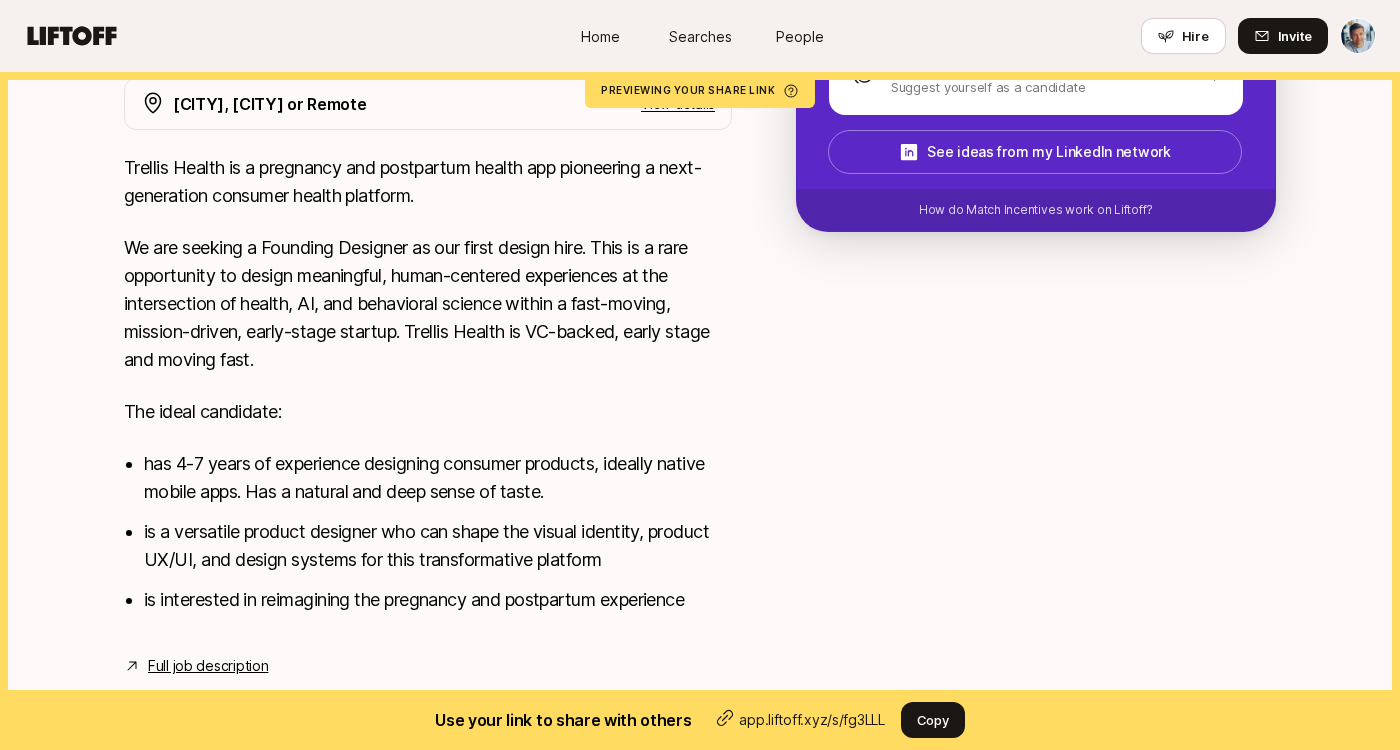 click on "Trellis Health is a pregnancy and postpartum health app pioneering a next-generation consumer health platform.
We are seeking a Founding Designer as our first design hire. This is a rare opportunity to design meaningful, human-centered experiences at the intersection of health, AI, and behavioral science within a fast-moving, mission-driven, early-stage startup. Trellis Health is VC-backed, early stage and moving fast.
The ideal candidate:
has 4-7 years of experience designing consumer products, ideally native mobile apps. Has a natural and deep sense of taste.
is a versatile product designer who can shape the visual identity, product UX/UI, and design systems for this transformative platform
is interested in reimagining the pregnancy and postpartum experience" at bounding box center [428, 396] 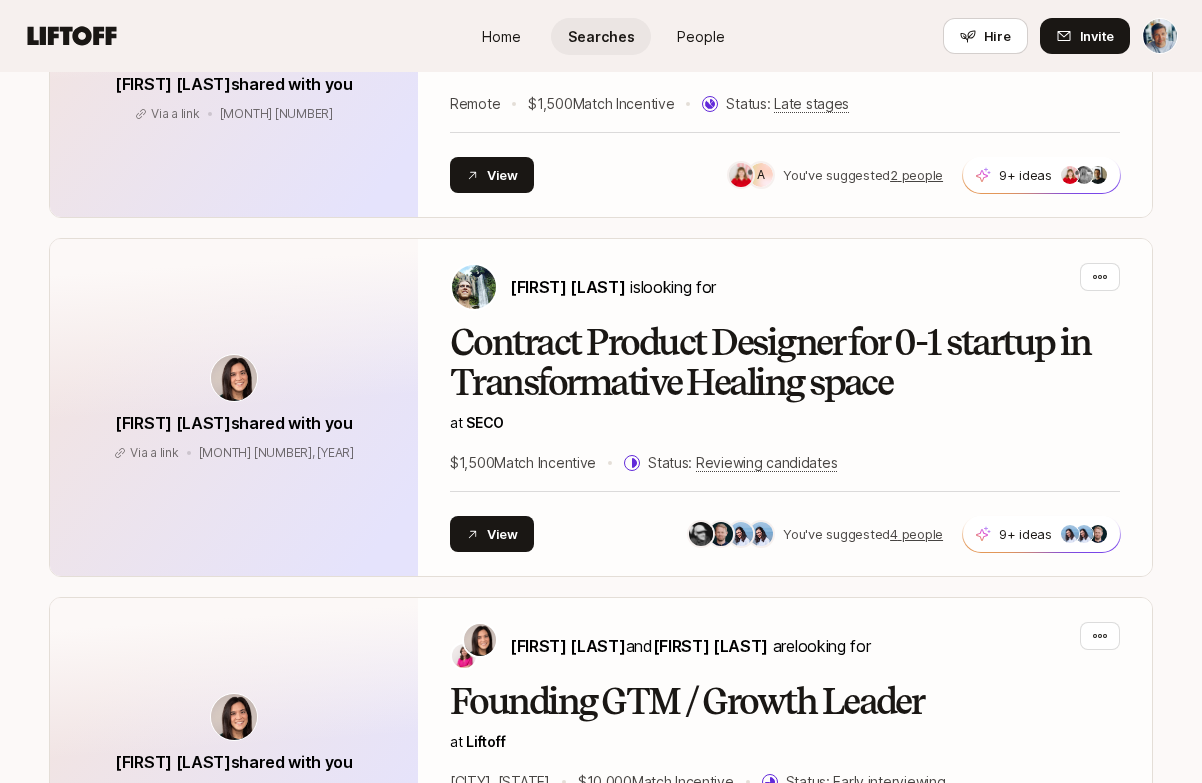 scroll, scrollTop: 1838, scrollLeft: 0, axis: vertical 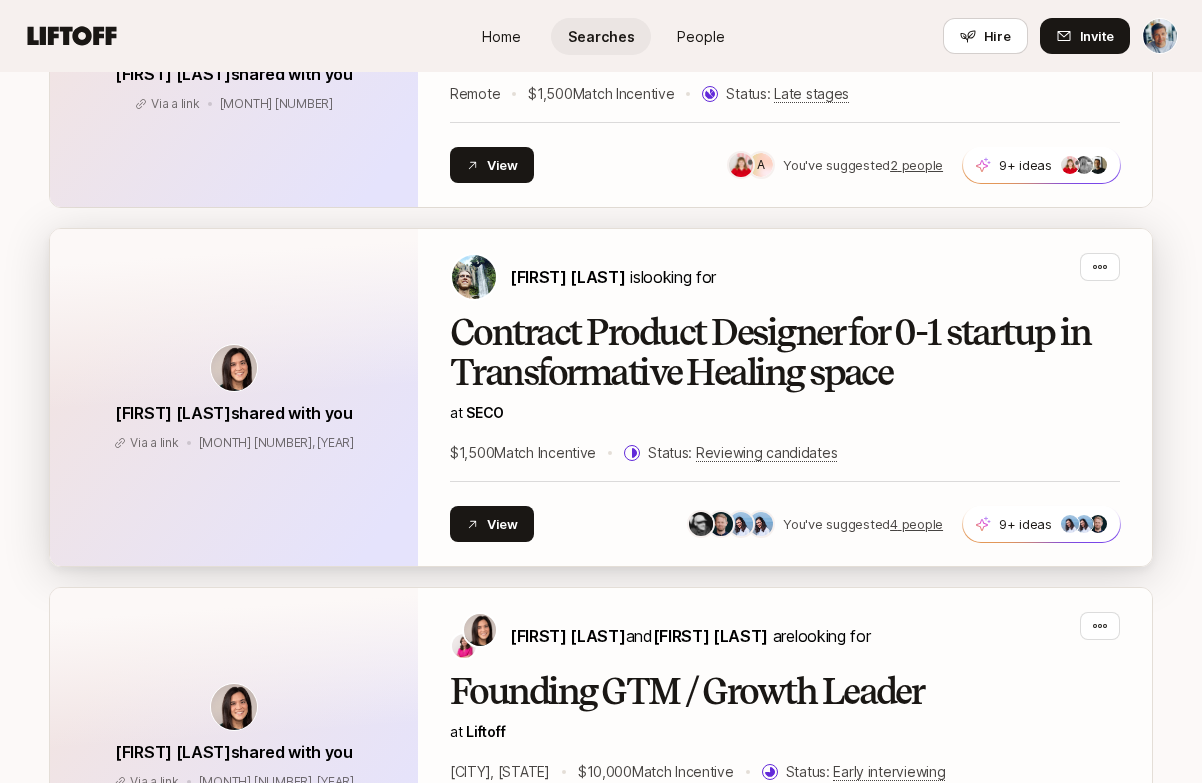 click on "Contract Product Designer for 0-1 startup in Transformative Healing space" at bounding box center (785, 353) 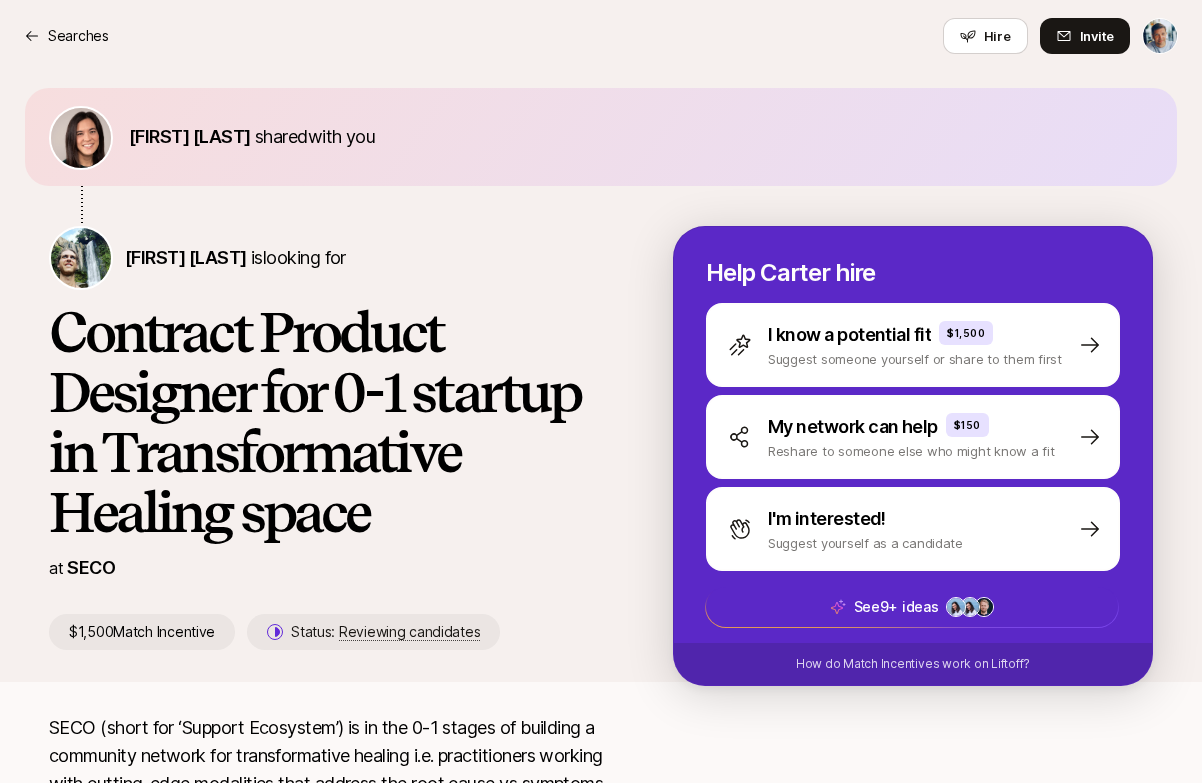 scroll, scrollTop: 0, scrollLeft: 0, axis: both 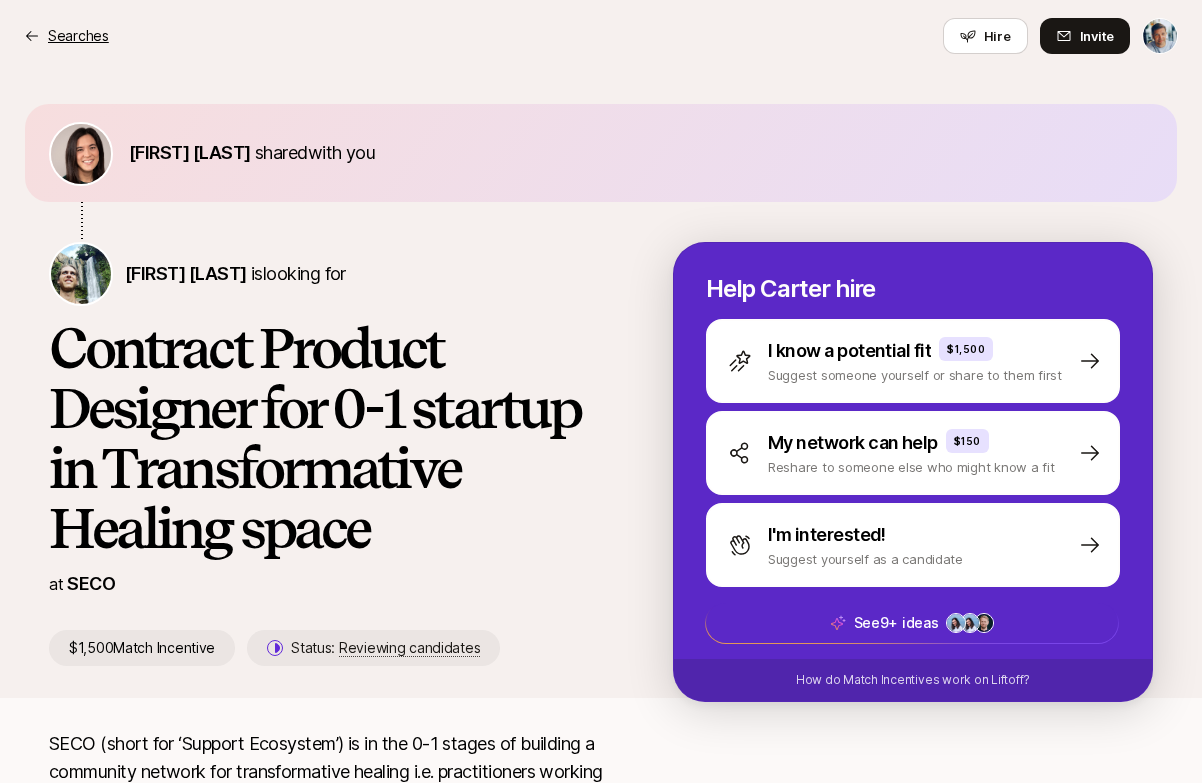 click 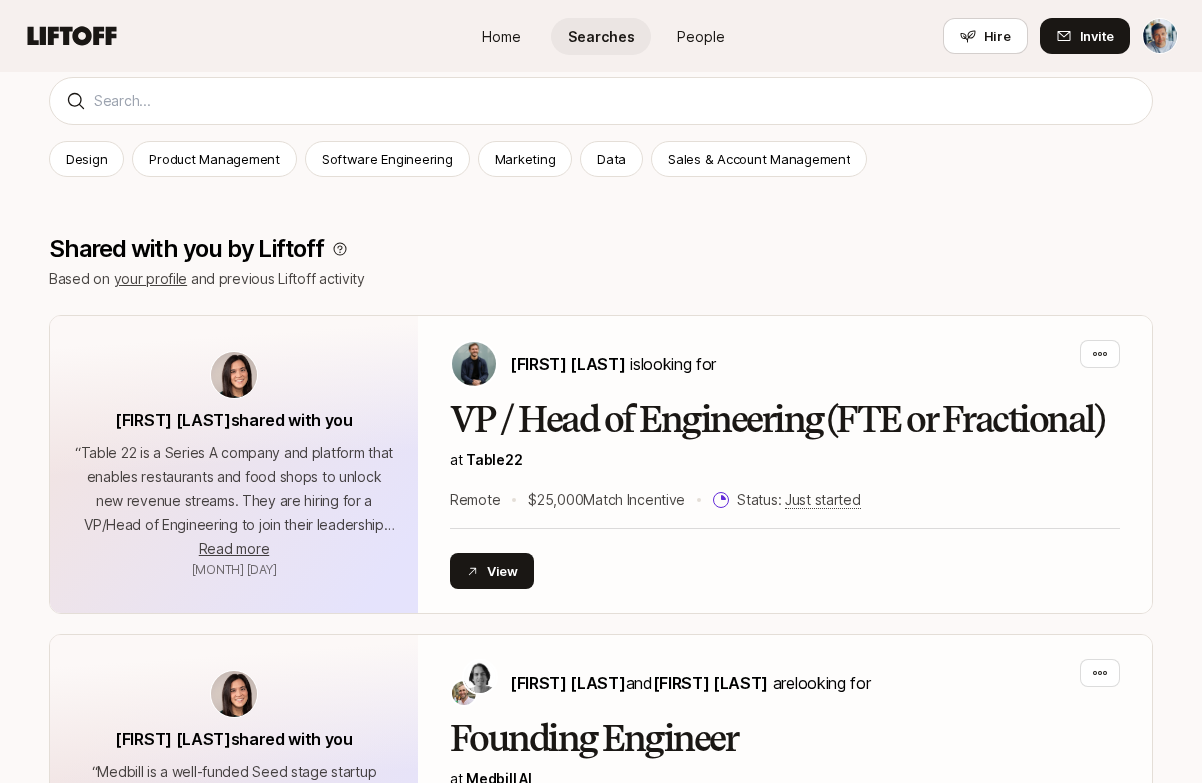 scroll, scrollTop: 0, scrollLeft: 0, axis: both 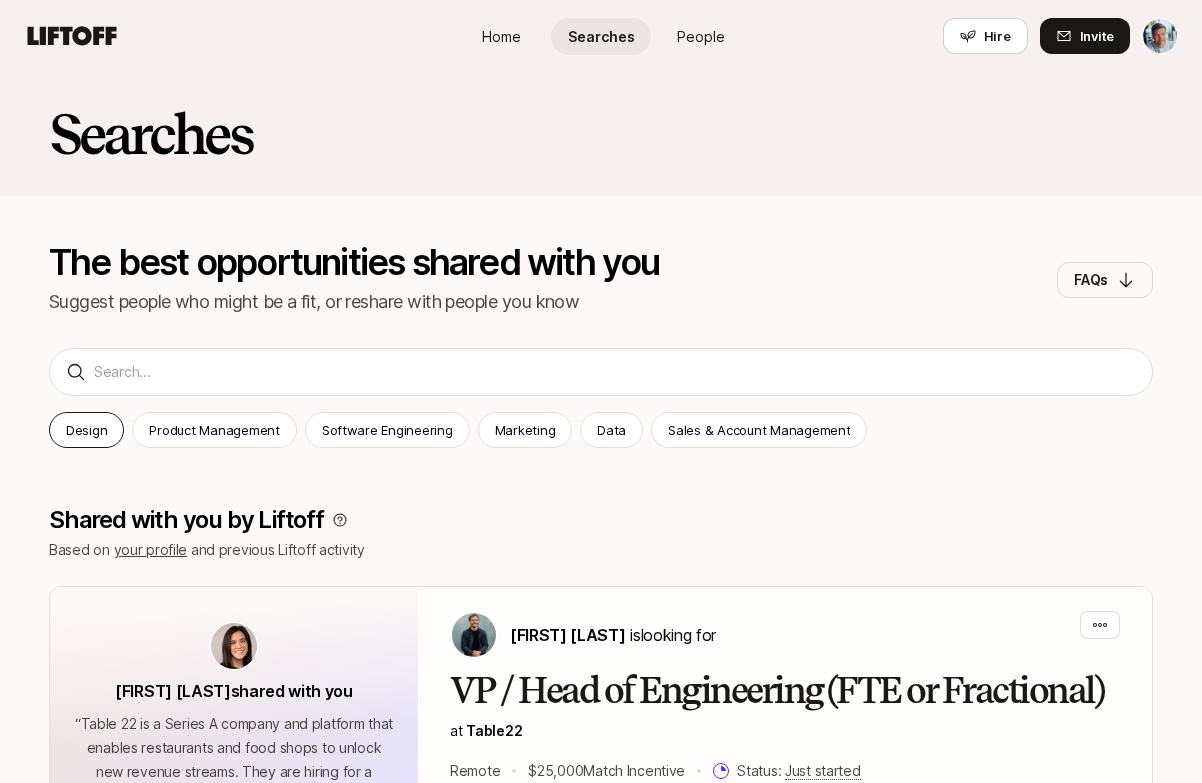 click on "Design" at bounding box center [86, 430] 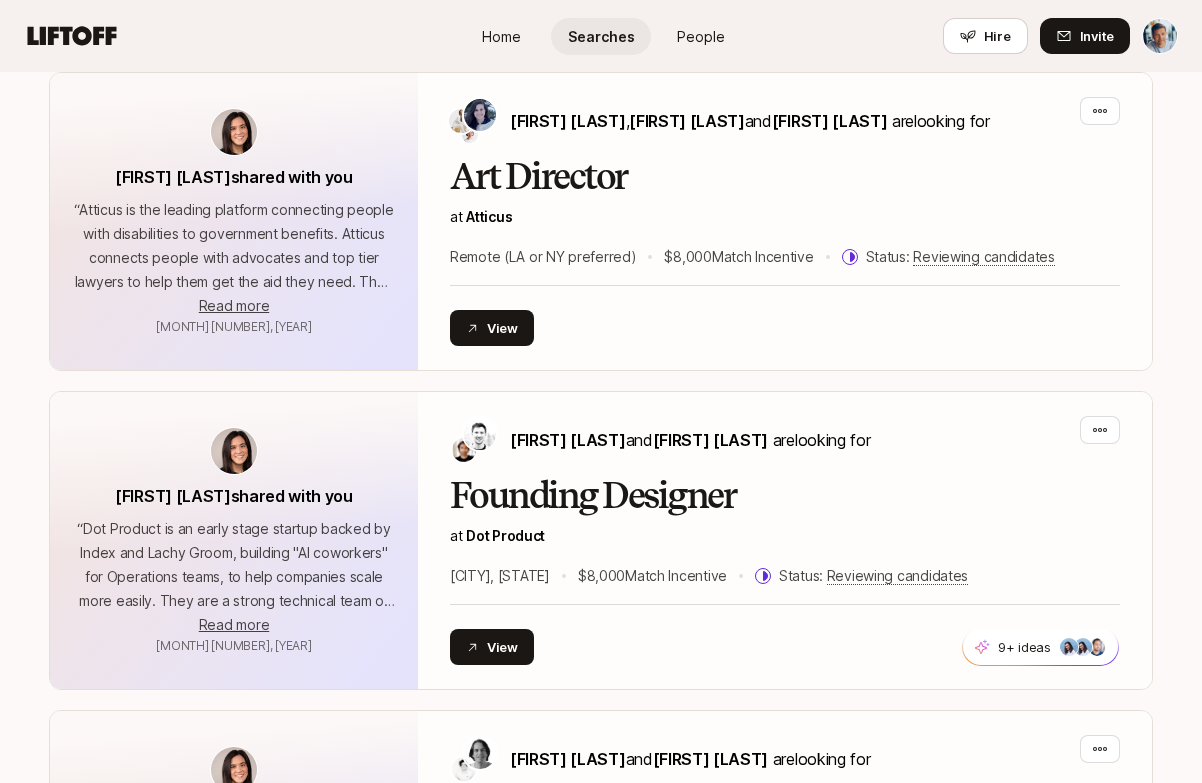 scroll, scrollTop: 4334, scrollLeft: 0, axis: vertical 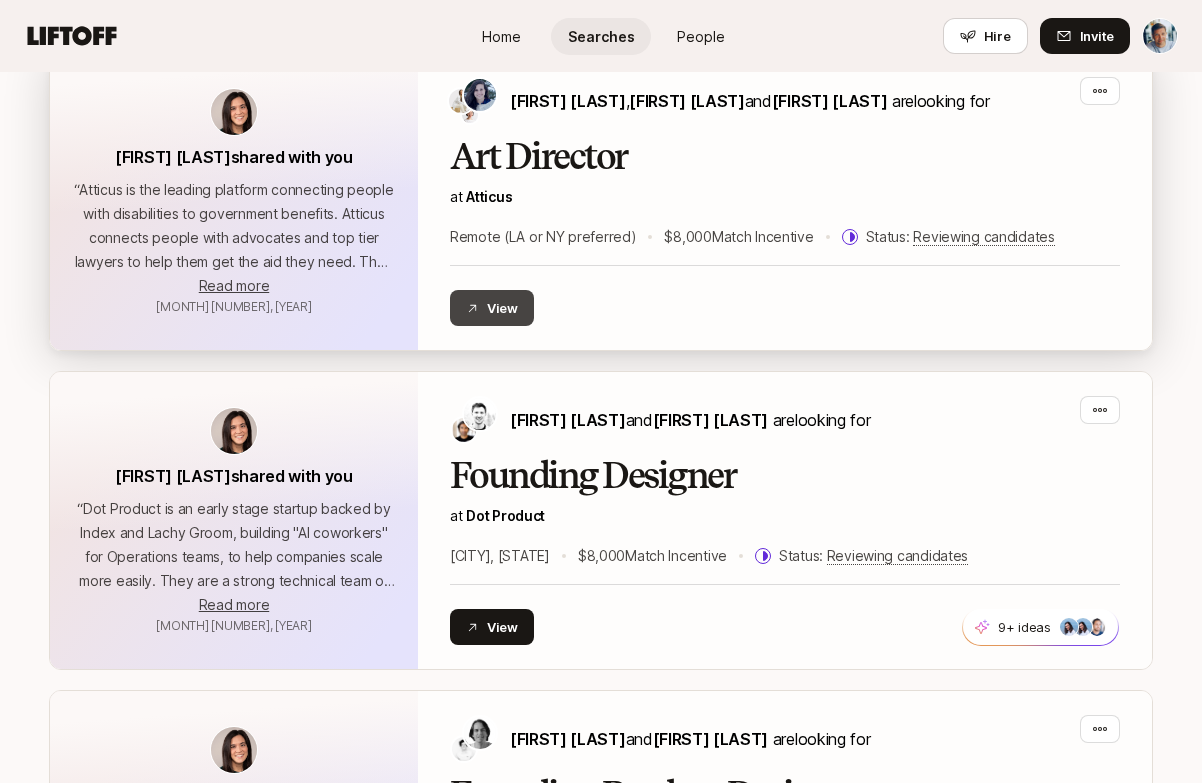 click on "View" at bounding box center [492, 308] 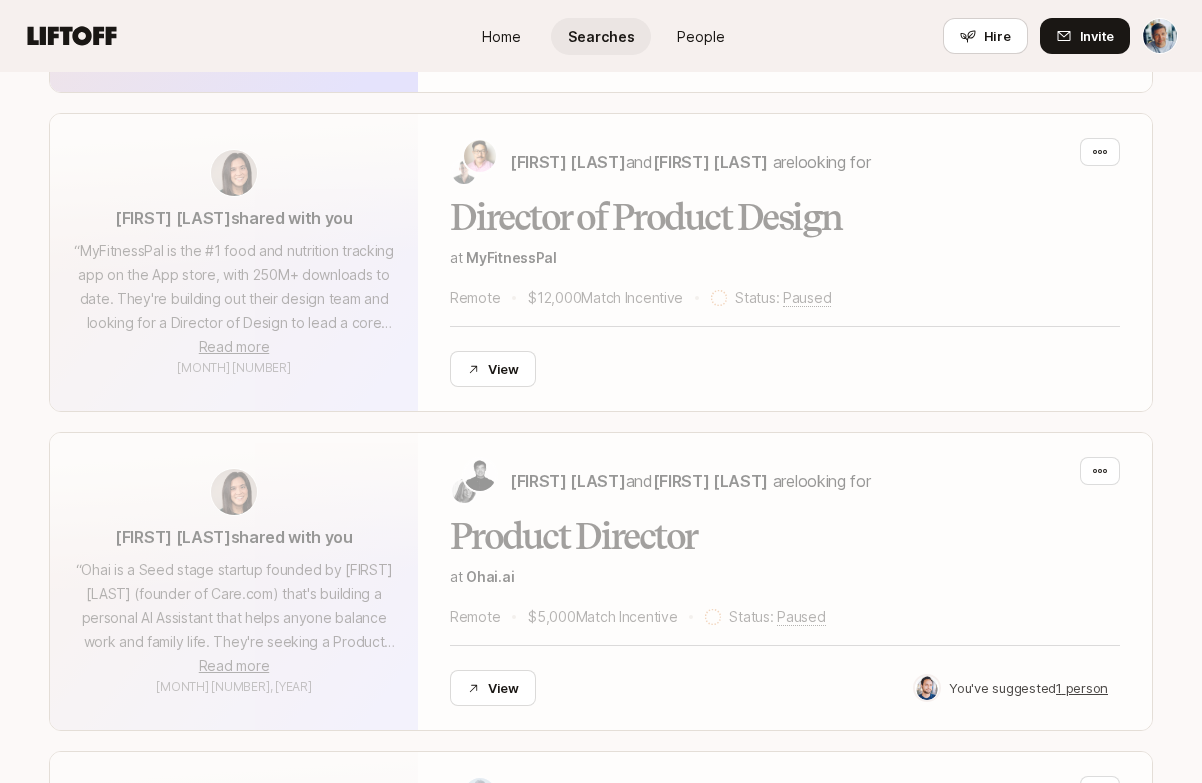 scroll, scrollTop: 5909, scrollLeft: 0, axis: vertical 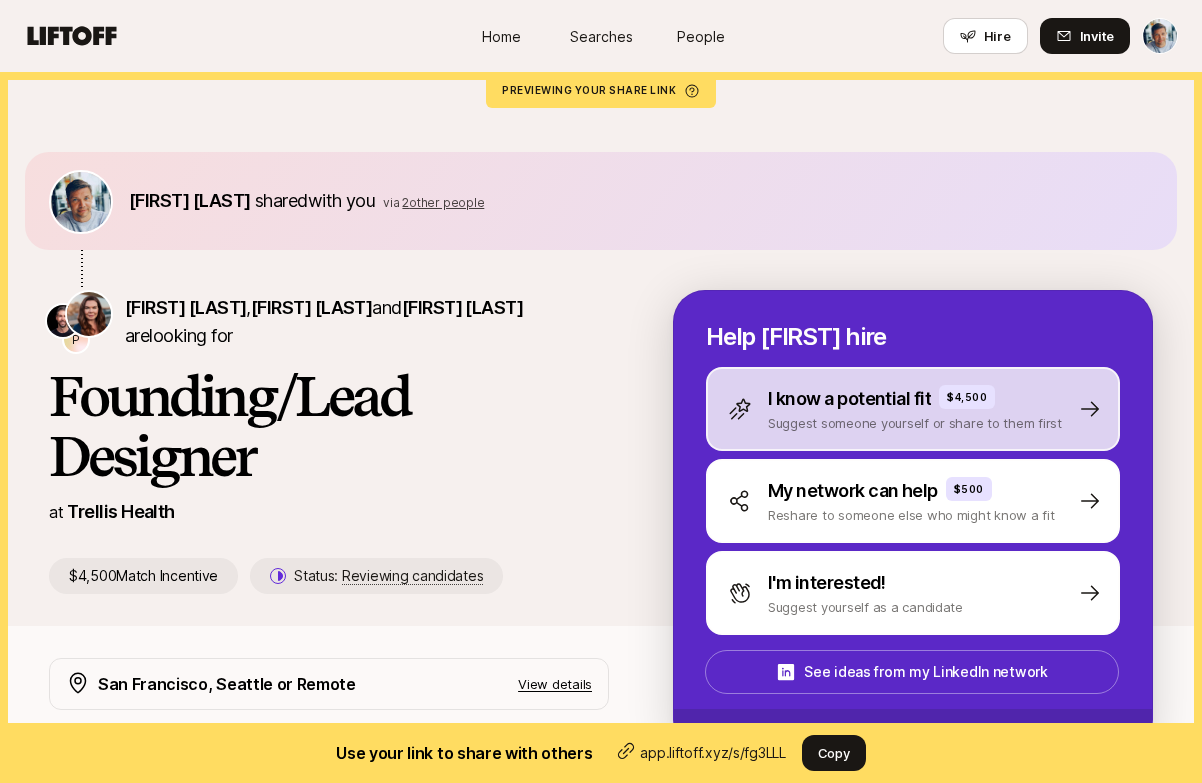 click on "I know a potential fit" at bounding box center (849, 399) 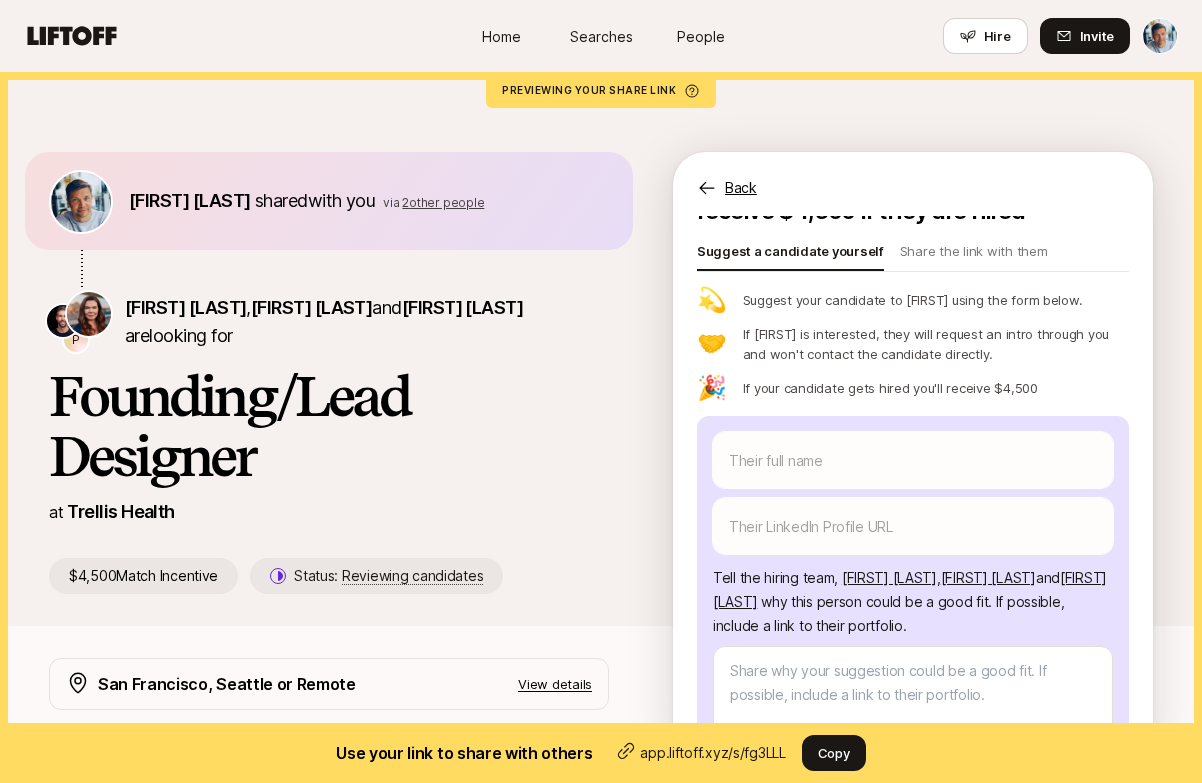scroll, scrollTop: 53, scrollLeft: 0, axis: vertical 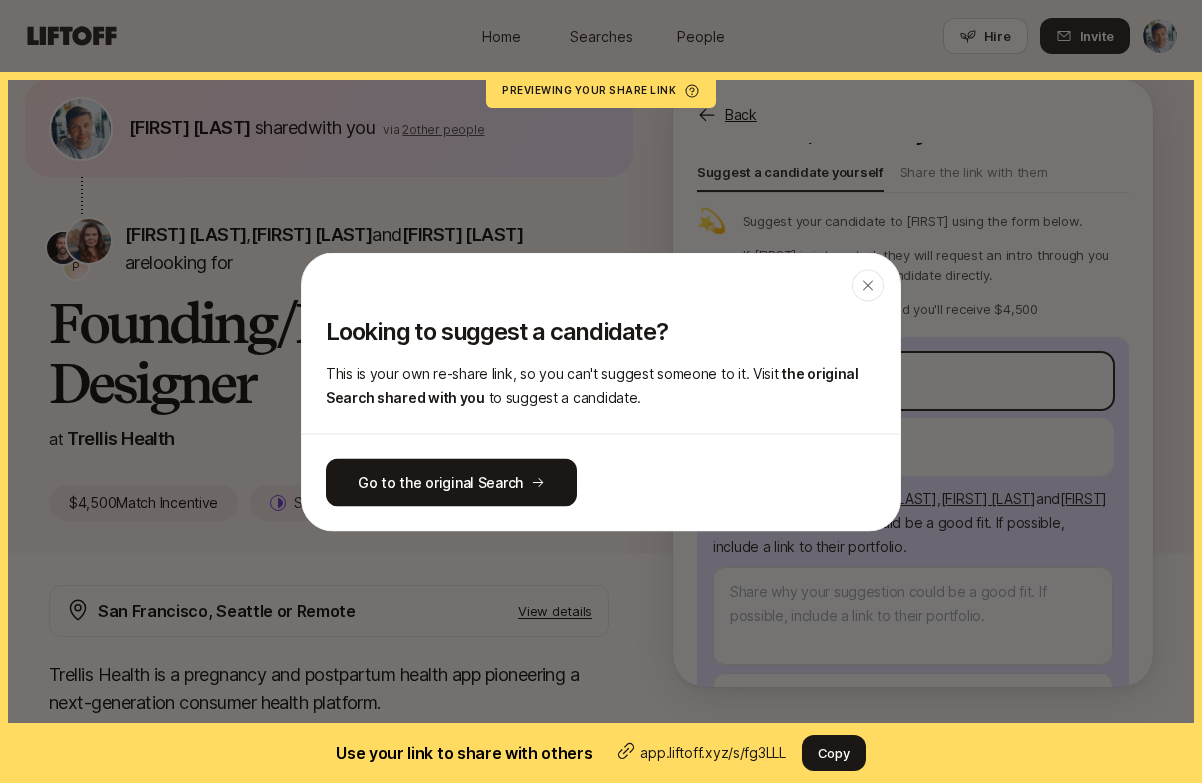 click on "Home Searches People Hire Home Searches People Hire Hire Invite Anton Sten   shared  with you via   2  other people P Estelle Giraud ,  Ryan Nabat  and  Priya Prasad   are  looking for Founding/Lead Designer at Trellis Health $4,500  Match Incentive Status:   Reviewing candidates Back Suggest a candidate to Estelle and receive $4,500 if
they are hired Suggest a candidate yourself Share the link with them 💫 Suggest your candidate to Estelle using the form below. 🤝 If Estelle is interested, they will request an intro through you and won't contact the candidate directly. 🎉 If your candidate gets hired you'll receive $4,500 Their full name   We'll use   as their preferred name.   Change Their preferred name   Their LinkedIn Profile URL   Tell the hiring team,   Estelle Giraud ,  Ryan Nabat  and  Priya Prasad   why this person could be a good fit . If possible, include a link to their portfolio. How do you know them? Send to Estelle   San Francisco, Seattle or Remote View details
x" at bounding box center (601, 318) 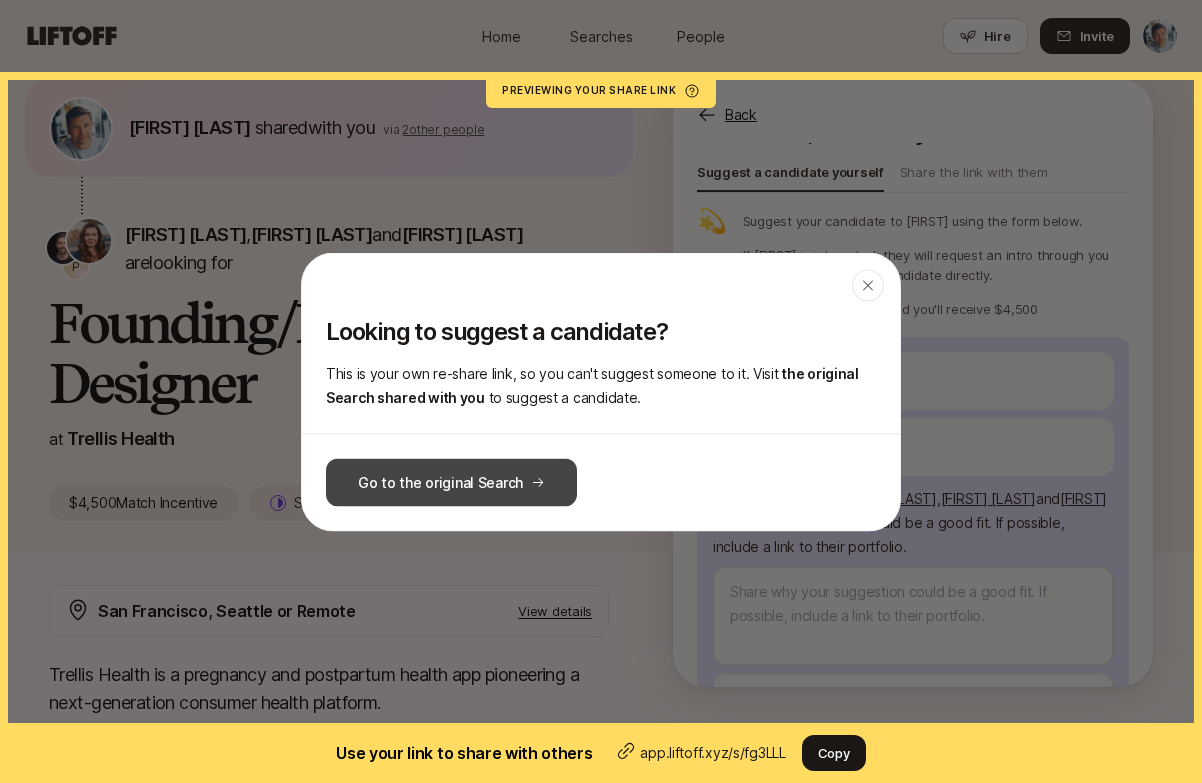 click on "Go to the original Search" at bounding box center [440, 482] 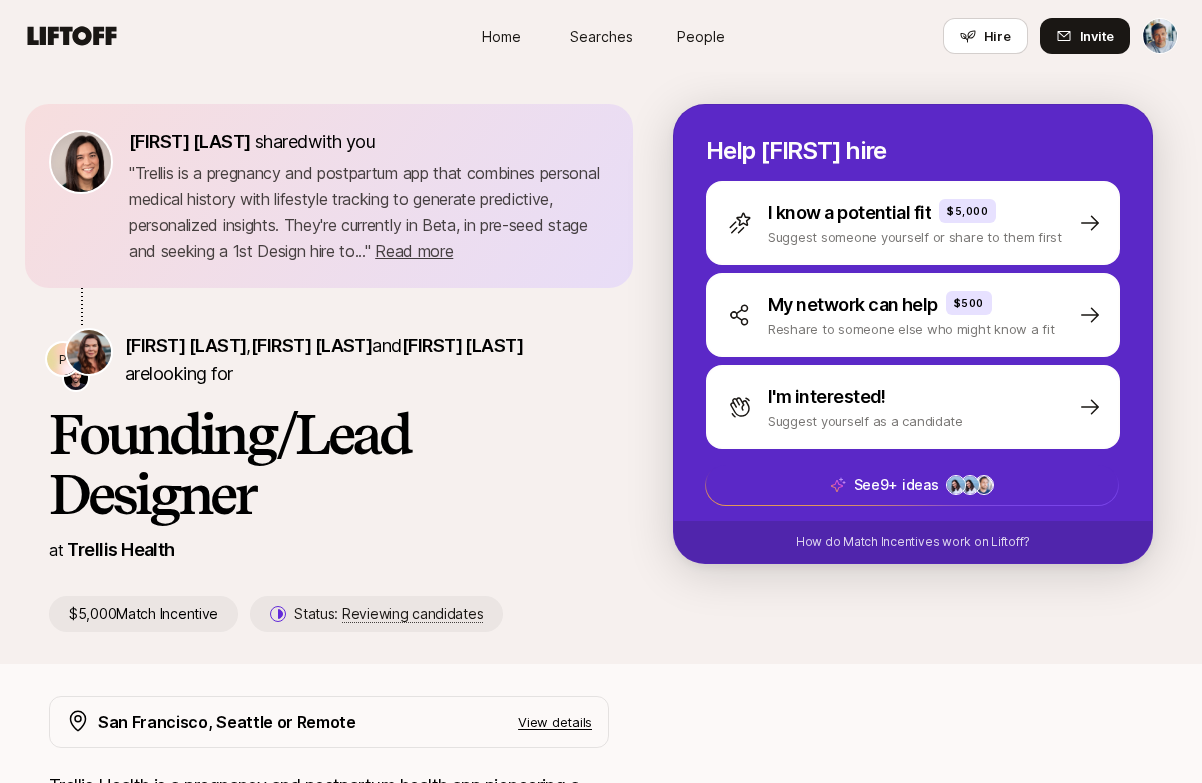 scroll, scrollTop: 7, scrollLeft: 0, axis: vertical 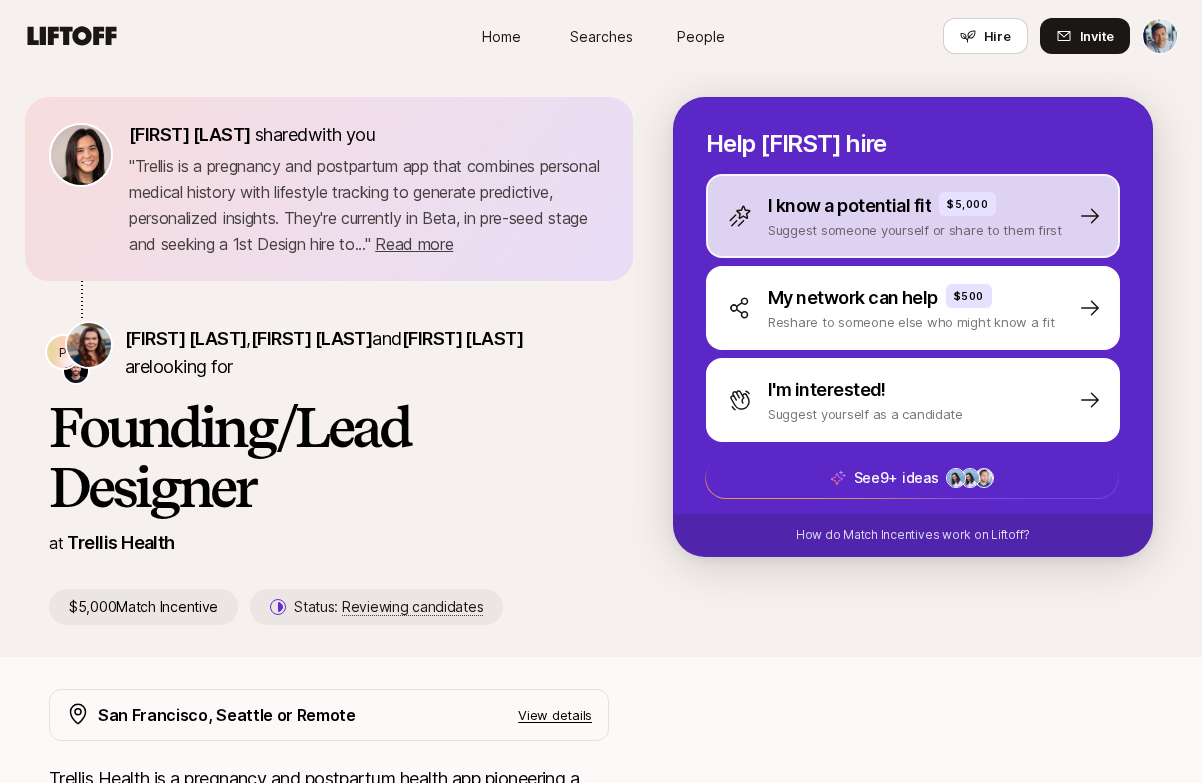 click on "I know a potential fit" at bounding box center (849, 206) 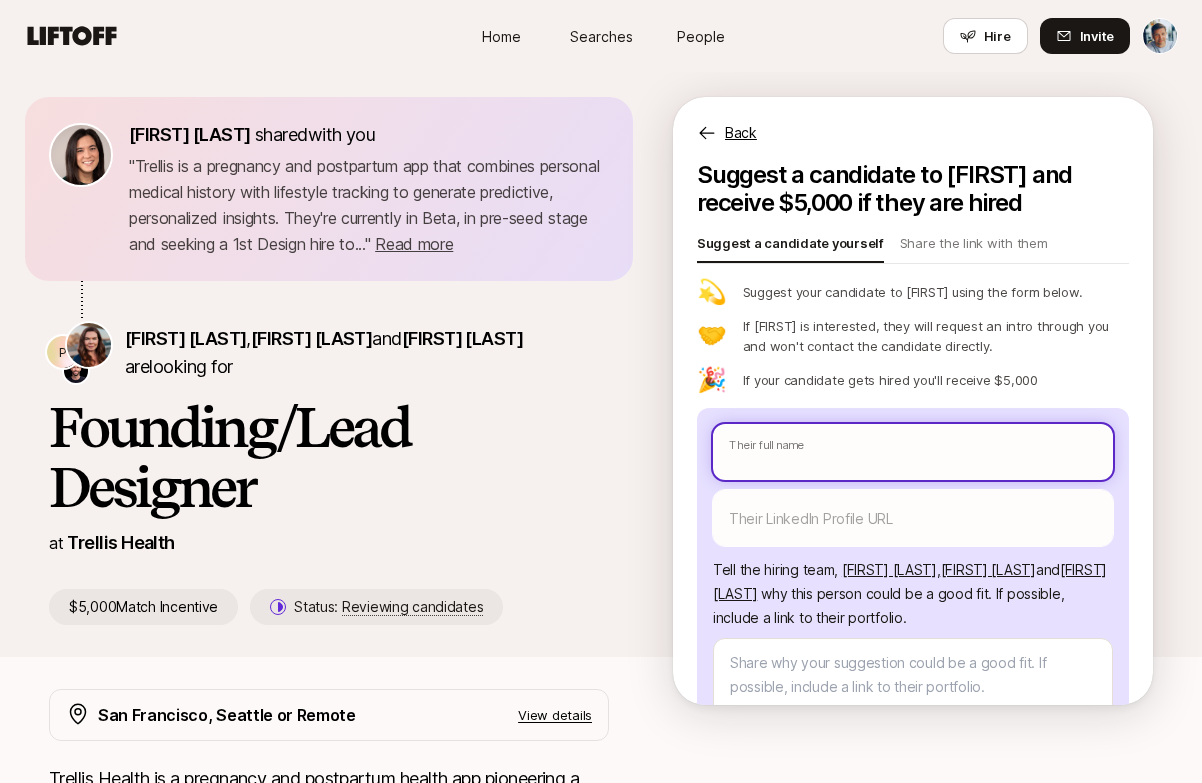 click at bounding box center (913, 452) 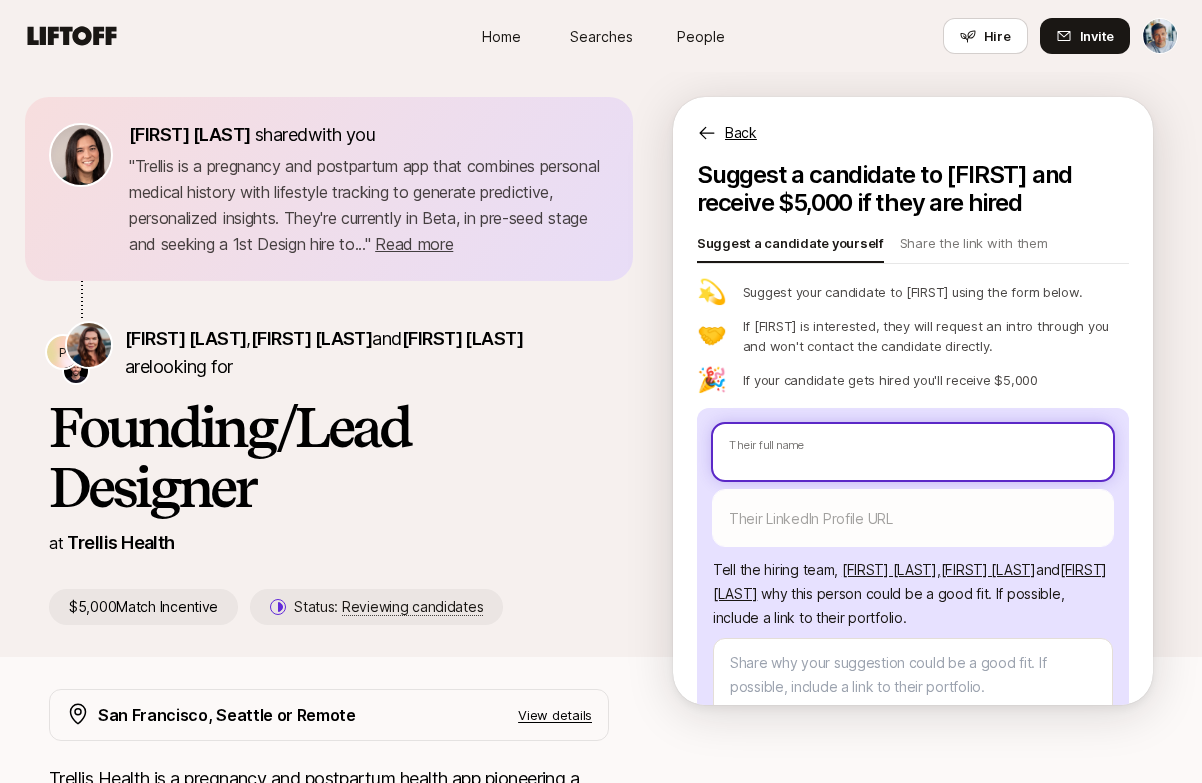 type on "x" 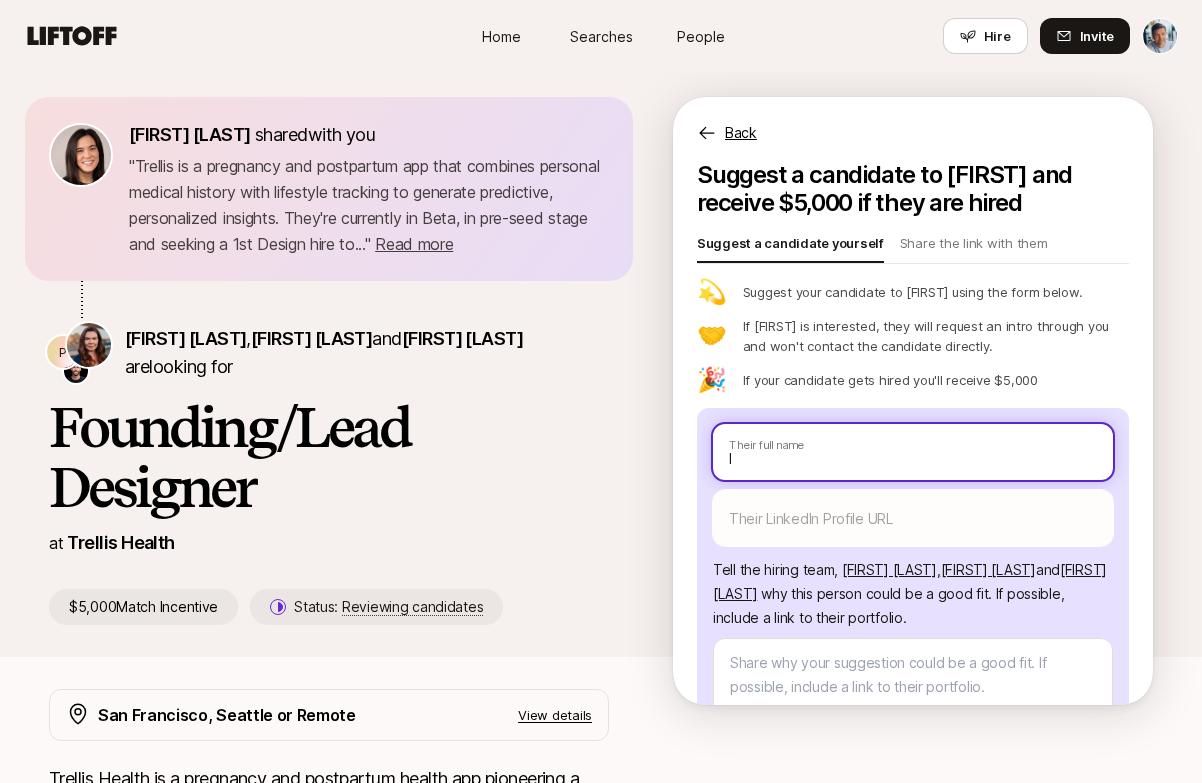 type on "x" 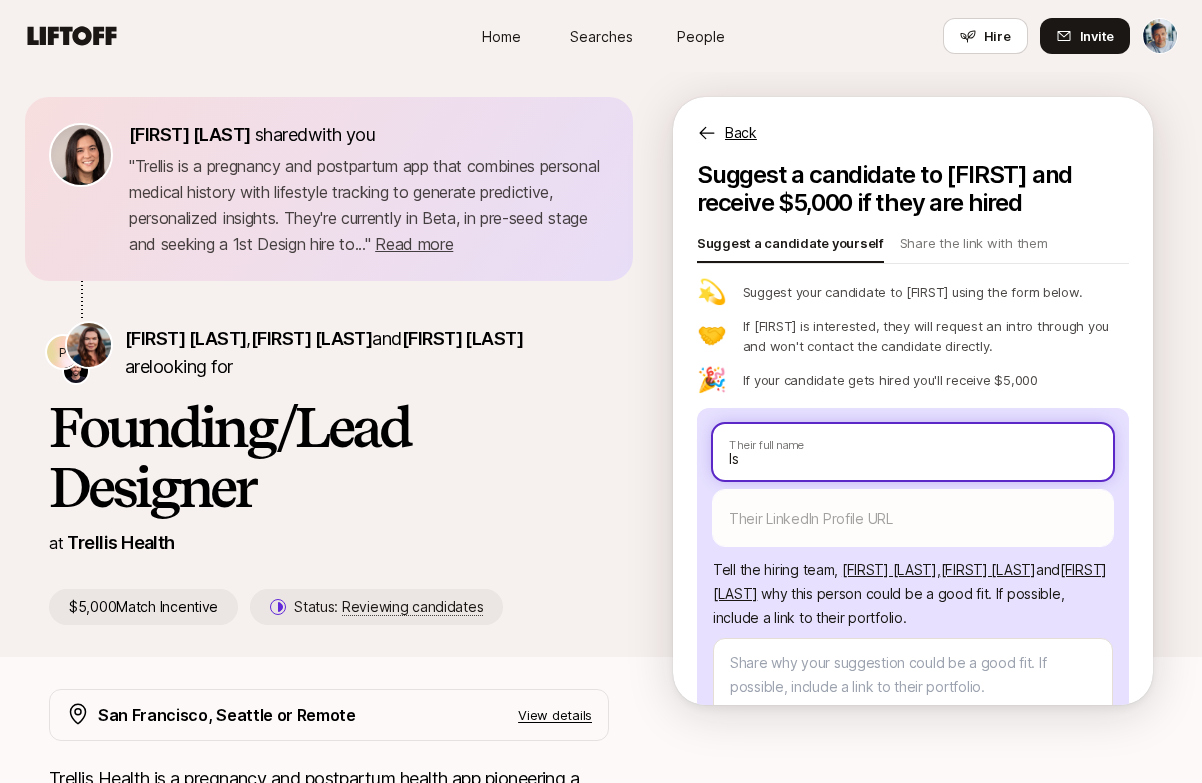 type on "x" 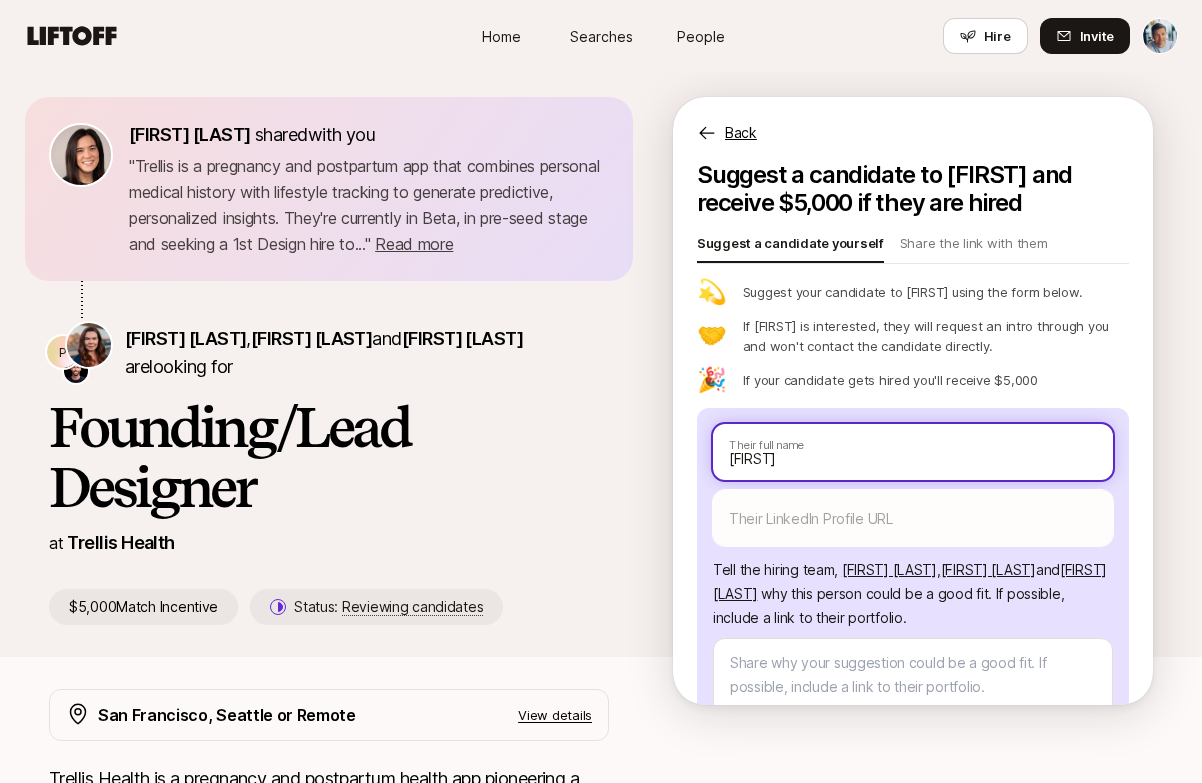 type on "x" 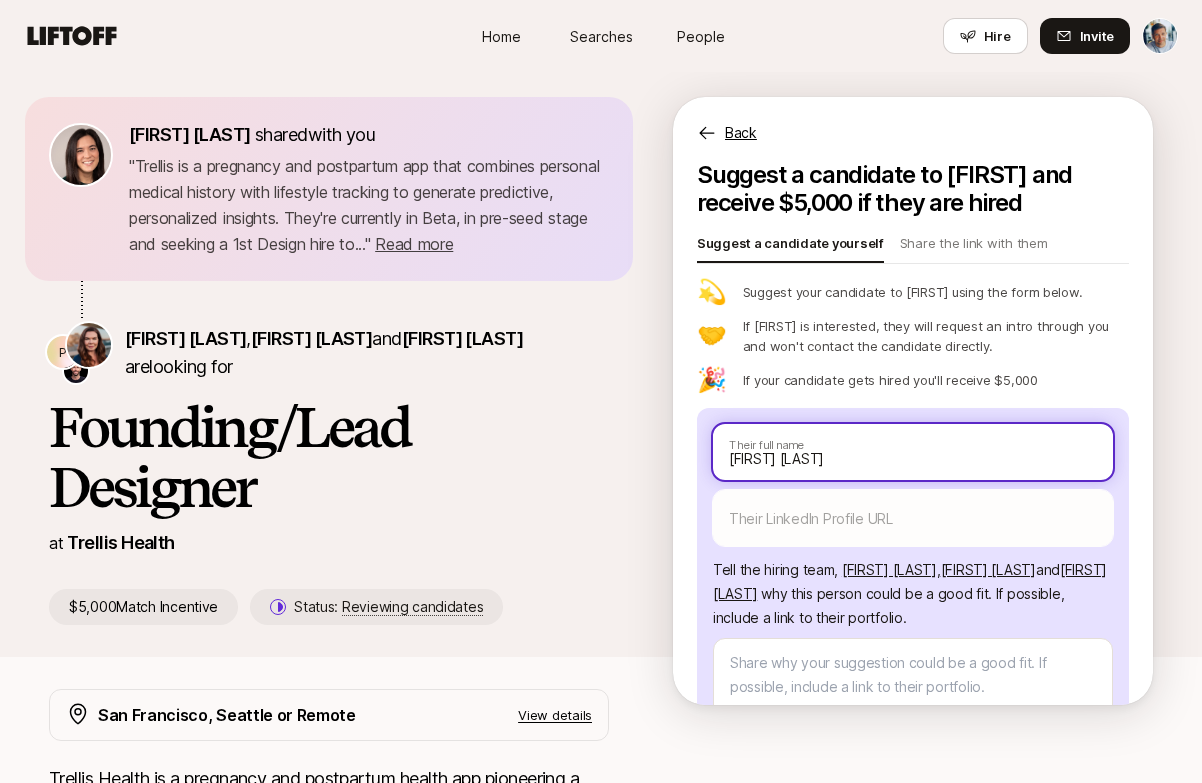 type on "x" 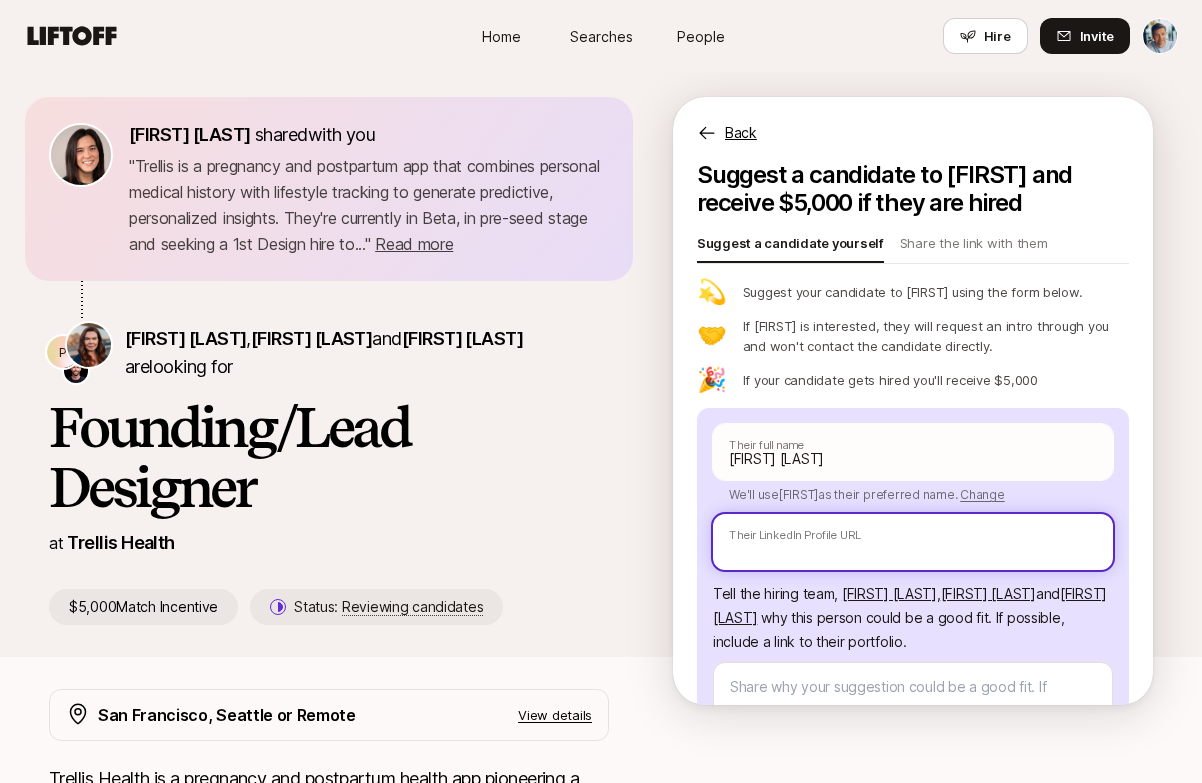 paste on "https://www.linkedin.com/in/isabelfsousa/" 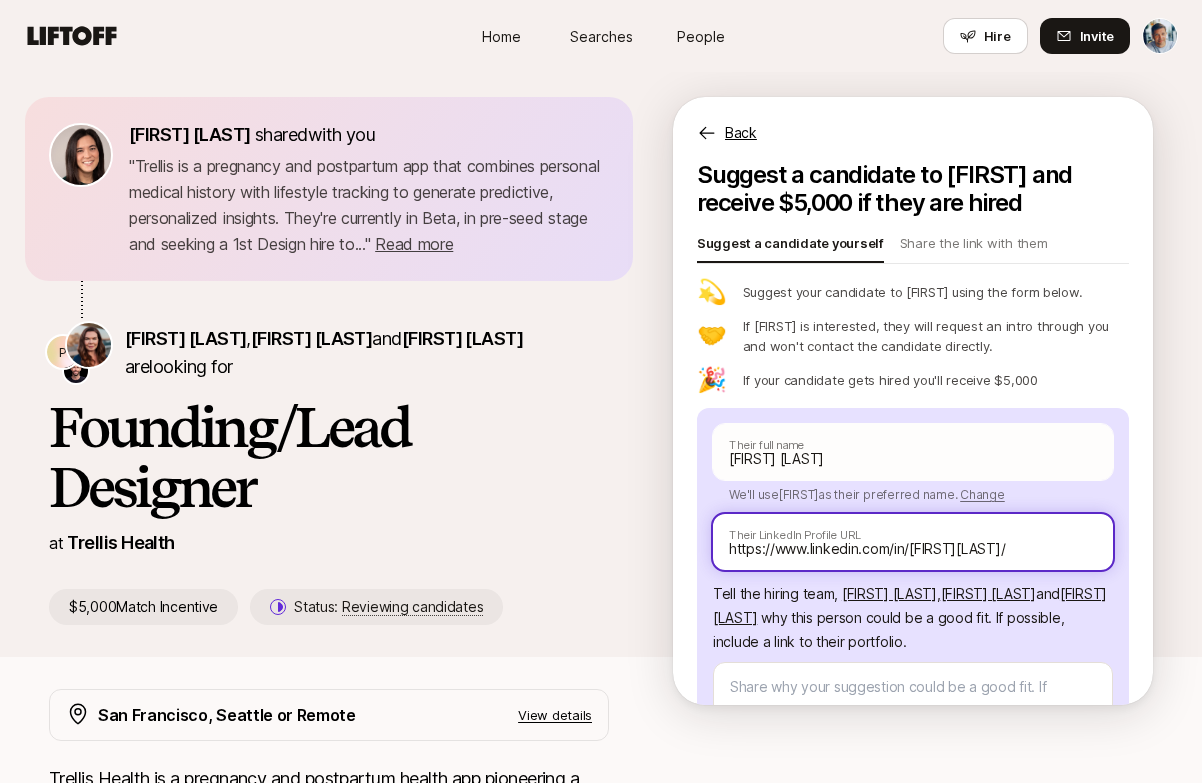 type on "https://www.linkedin.com/in/isabelfsousa/" 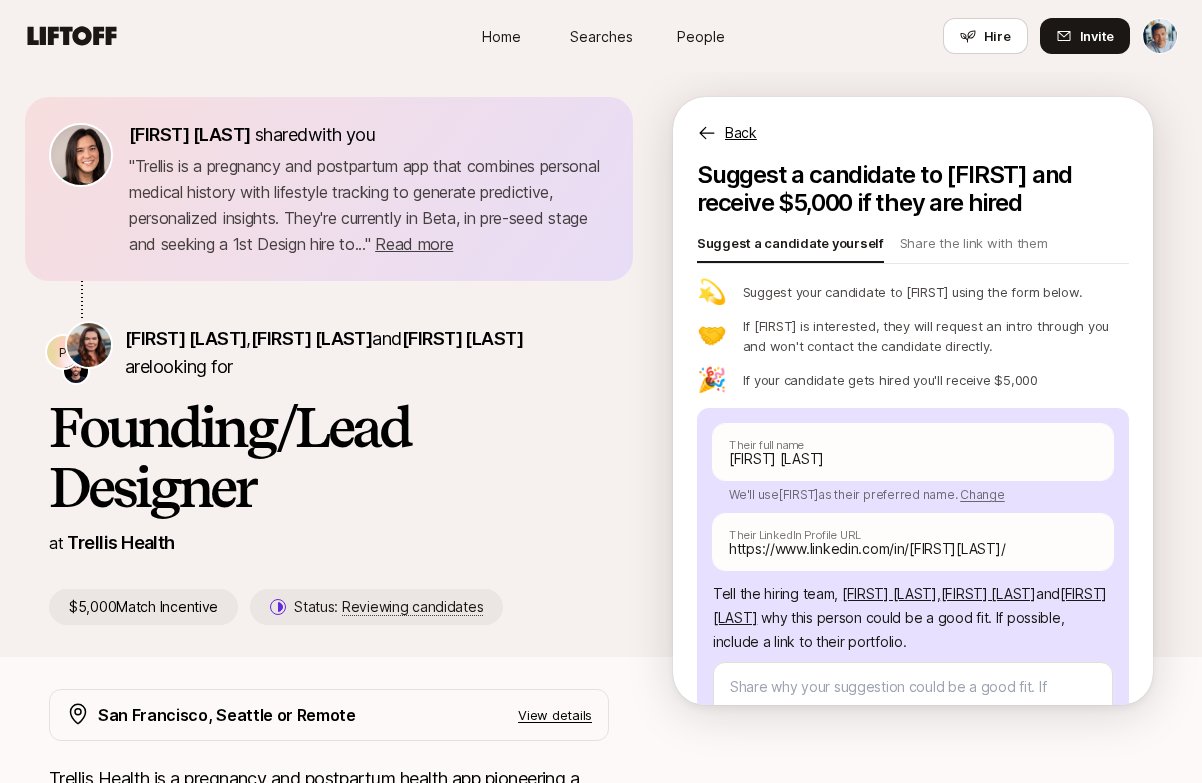 click on "Suggest a candidate to Estelle and receive $5,000 if
they are hired Suggest a candidate yourself Share the link with them 💫 Suggest your candidate to Estelle using the form below. 🤝 If Estelle is interested, they will request an intro through you and won't contact the candidate directly. 🎉 If your candidate gets hired you'll receive $5,000 Isabel Sousa Their full name   We'll use  Isabel  as their preferred name.   Change Isabel Their preferred name   https://www.linkedin.com/in/isabelfsousa/ Their LinkedIn Profile URL   Tell the hiring team,   Estelle Giraud ,  Priya Prasad  and  Ryan Nabat   why this person could be a good fit . If possible, include a link to their portfolio. How do you know them? Send to Estelle" at bounding box center (913, 433) 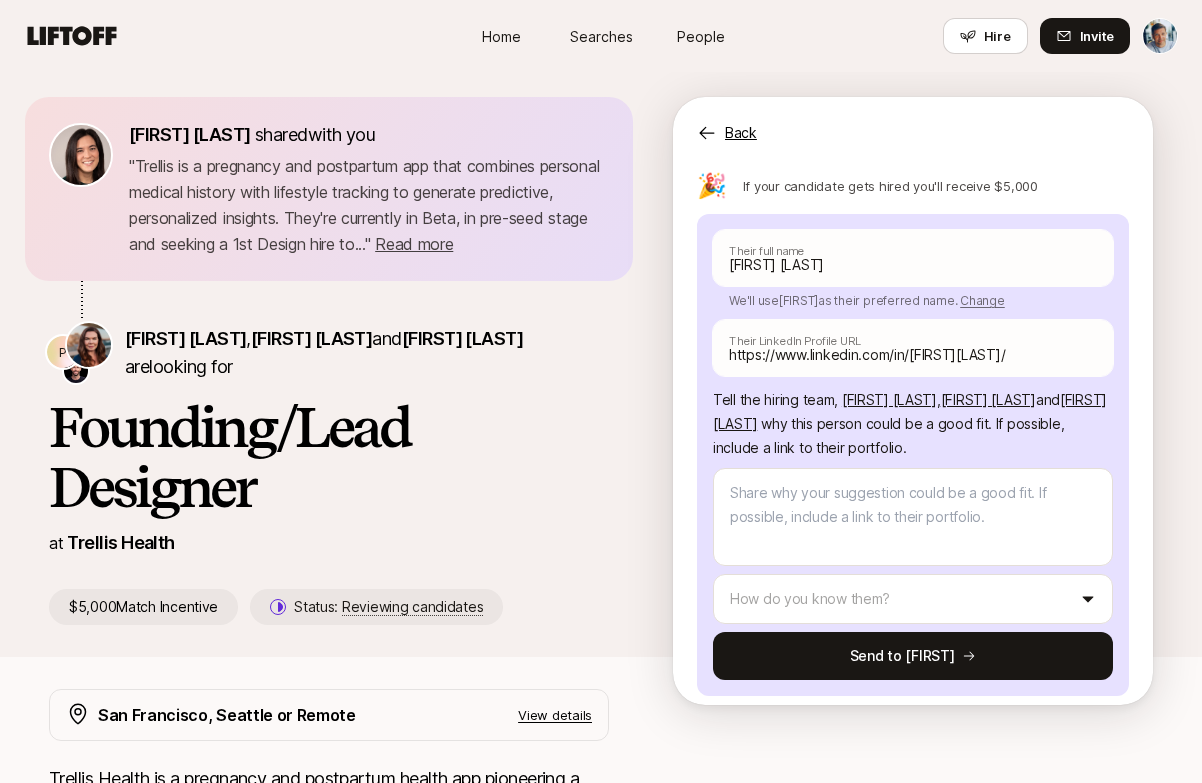 scroll, scrollTop: 209, scrollLeft: 0, axis: vertical 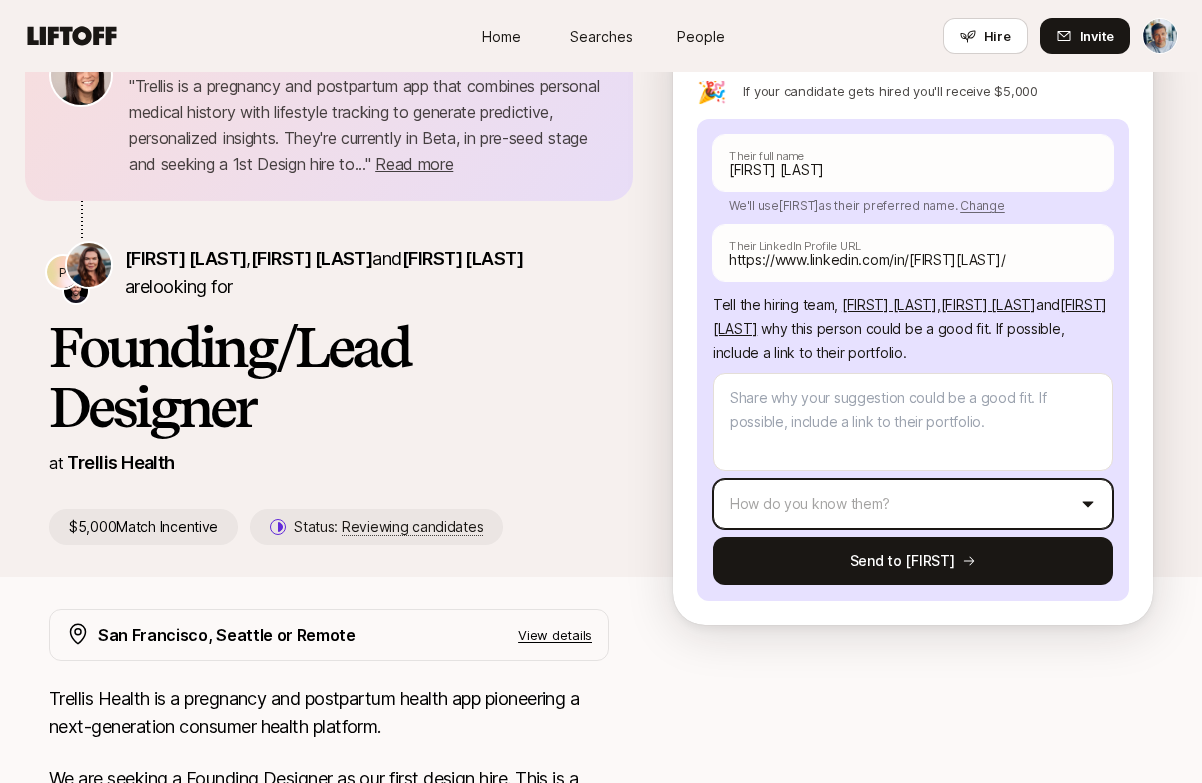 click on "Home Searches People Hire Home Searches People Hire Hire Invite Eleanor Morgan   shared  with you " Trellis is a pregnancy and postpartum app that combines personal medical history with lifestyle tracking to generate predictive, personalized insights. They're currently in Beta, in pre-seed stage and seeking a 1st Design hire to... "   Read more " Trellis is a pregnancy and postpartum app that combines personal medical history with lifestyle tracking to generate predictive, personalized insights. They're currently in Beta, in pre-seed stage and seeking a 1st Design hire to... "   Read more P Estelle Giraud ,  Priya Prasad  and  Ryan Nabat   are  looking for Founding/Lead Designer at Trellis Health $5,000  Match Incentive Status:   Reviewing candidates Back Suggest a candidate to Estelle and receive $5,000 if
they are hired Suggest a candidate yourself Share the link with them 💫 Suggest your candidate to Estelle using the form below. 🤝 🎉 If your candidate gets hired you'll receive $5,000" at bounding box center [601, 304] 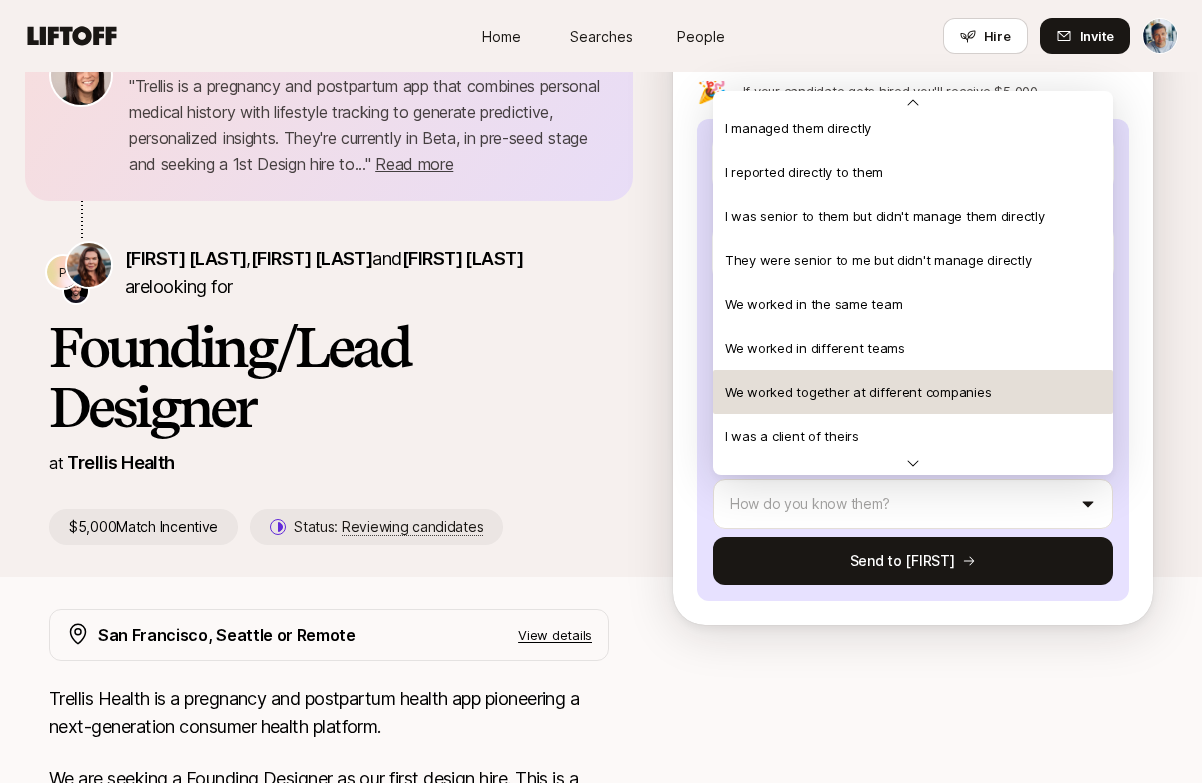 scroll, scrollTop: 0, scrollLeft: 0, axis: both 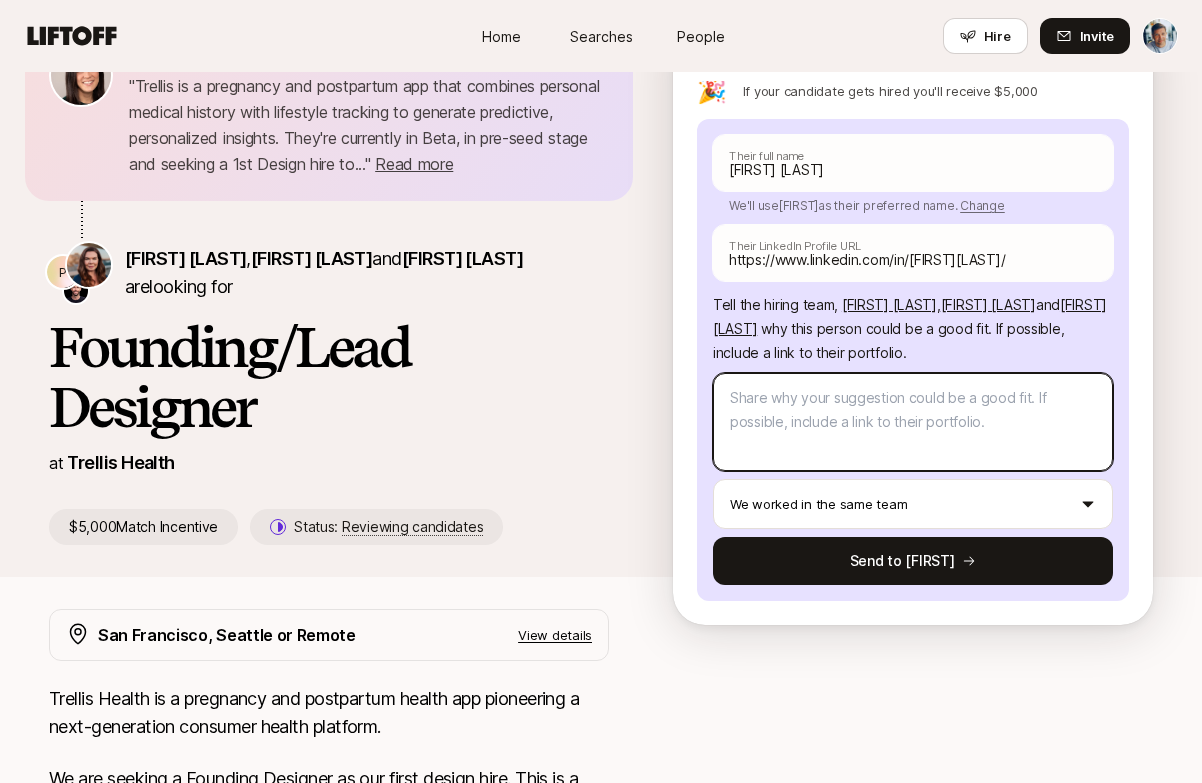click at bounding box center [913, 422] 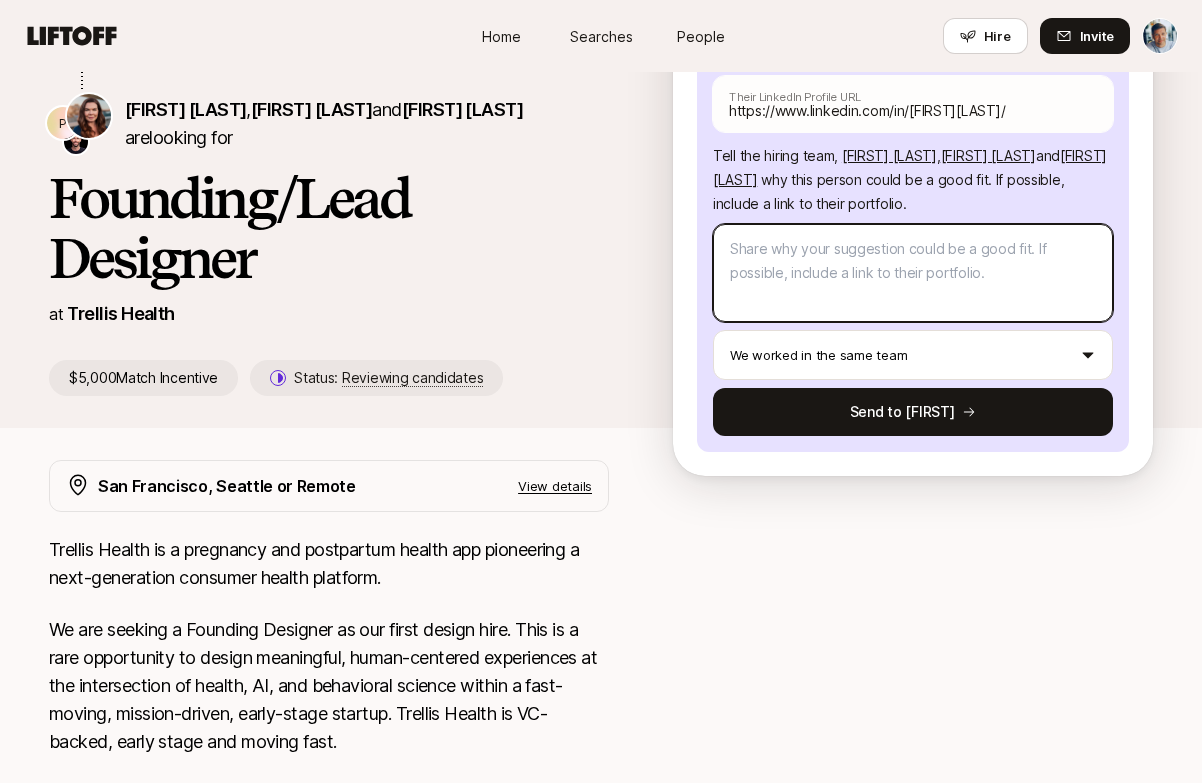 scroll, scrollTop: 240, scrollLeft: 0, axis: vertical 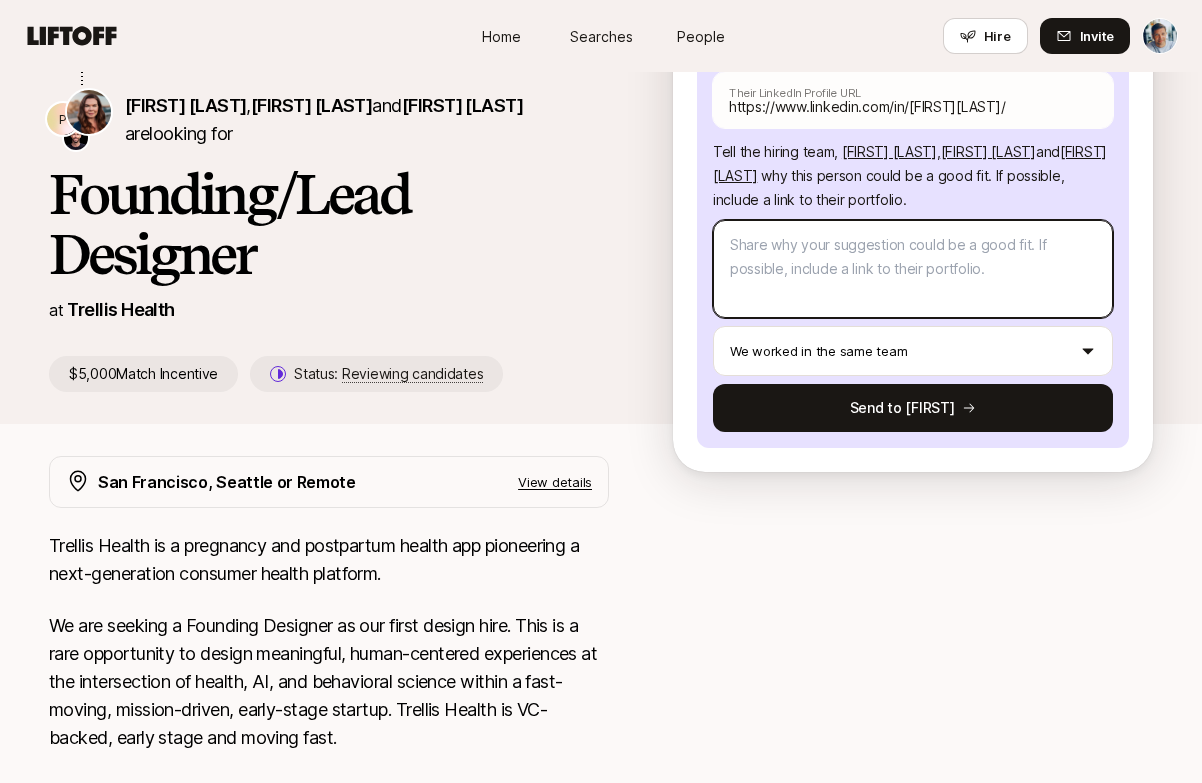 type on "x" 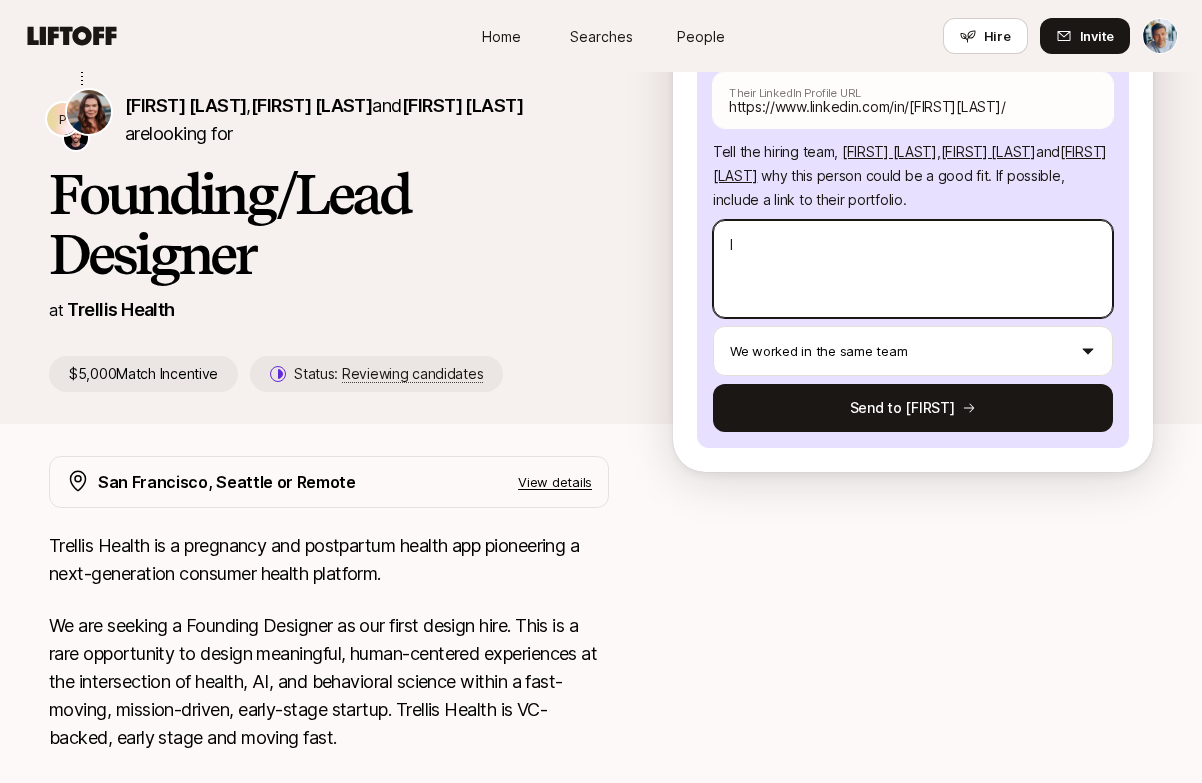 type on "x" 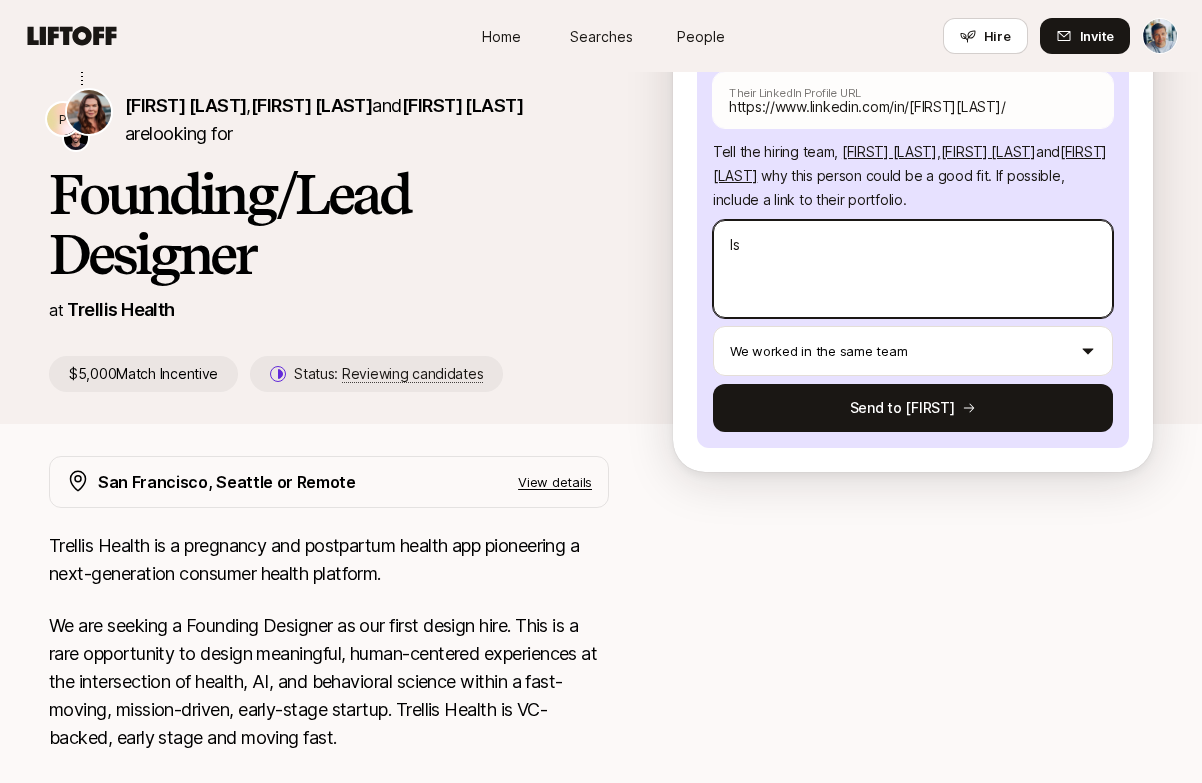 type on "x" 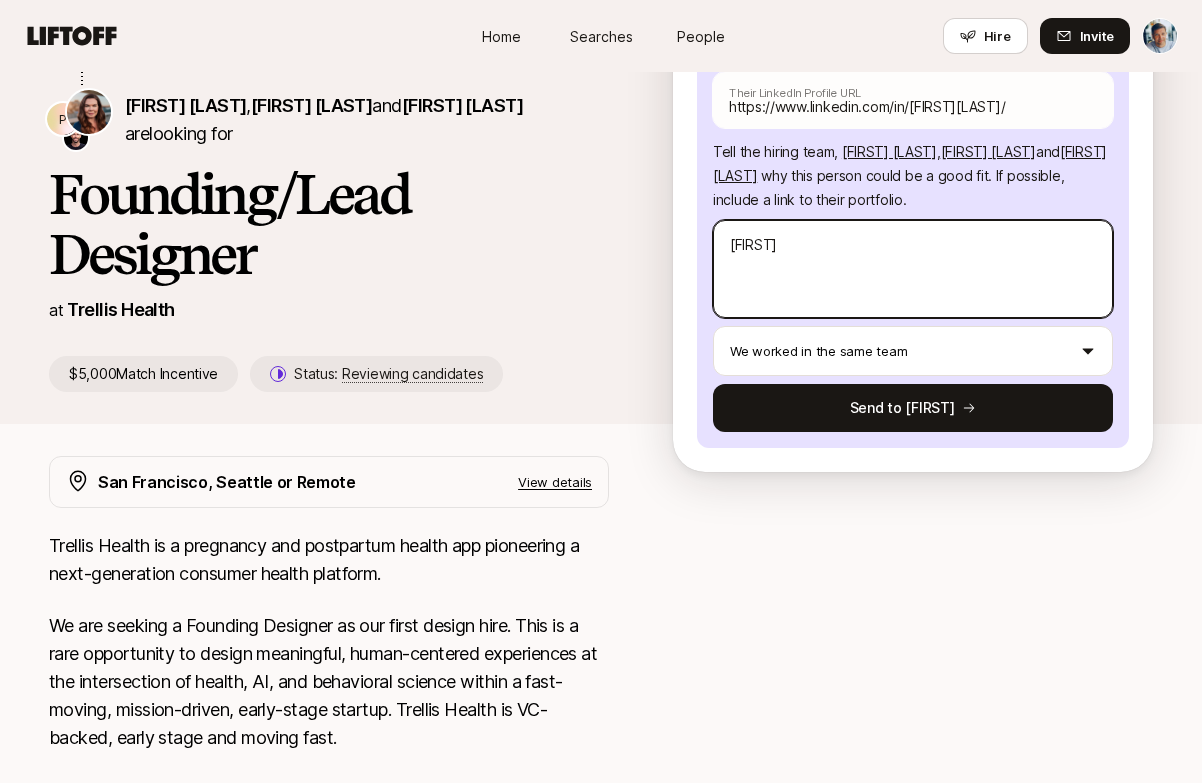 type on "[FIRST]" 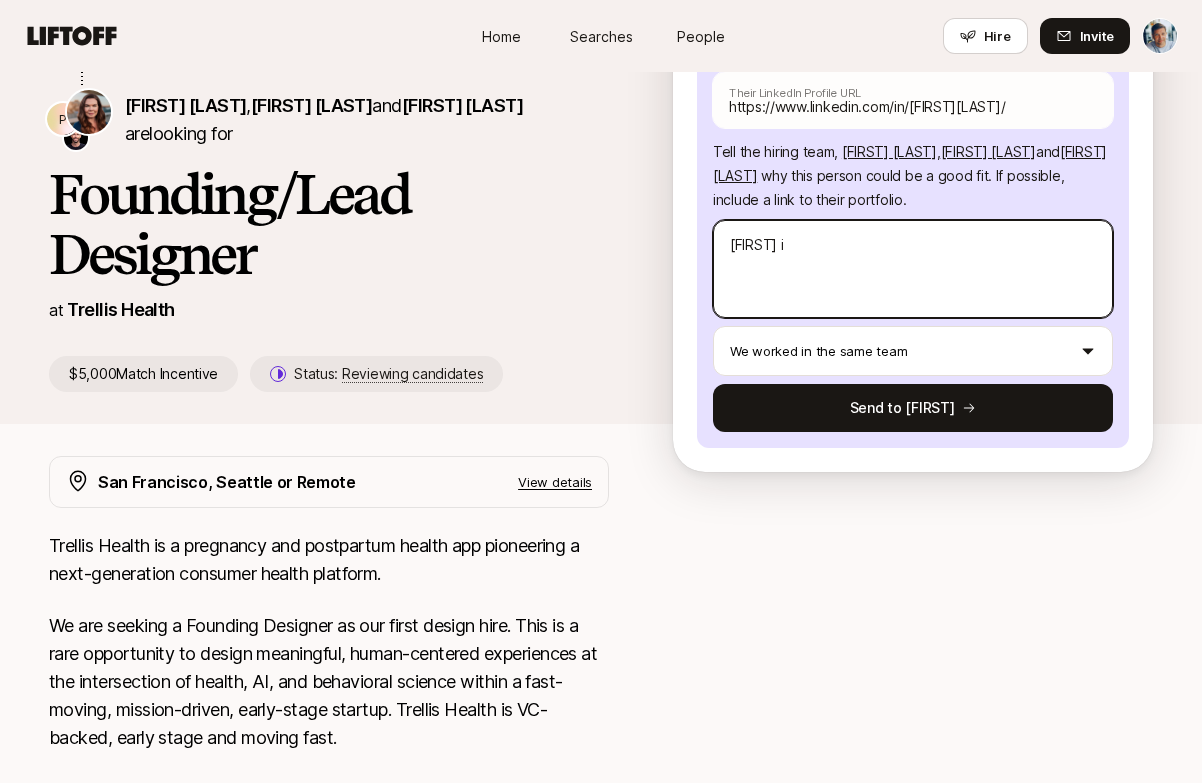type on "x" 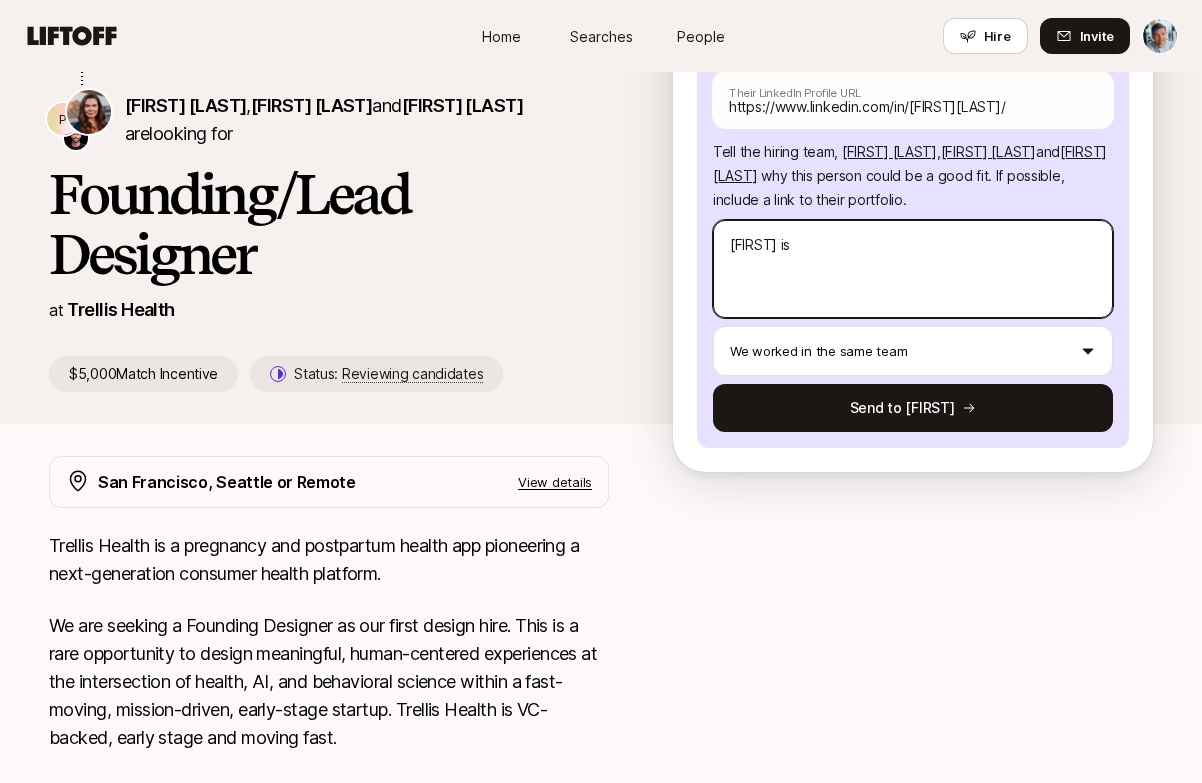 type on "x" 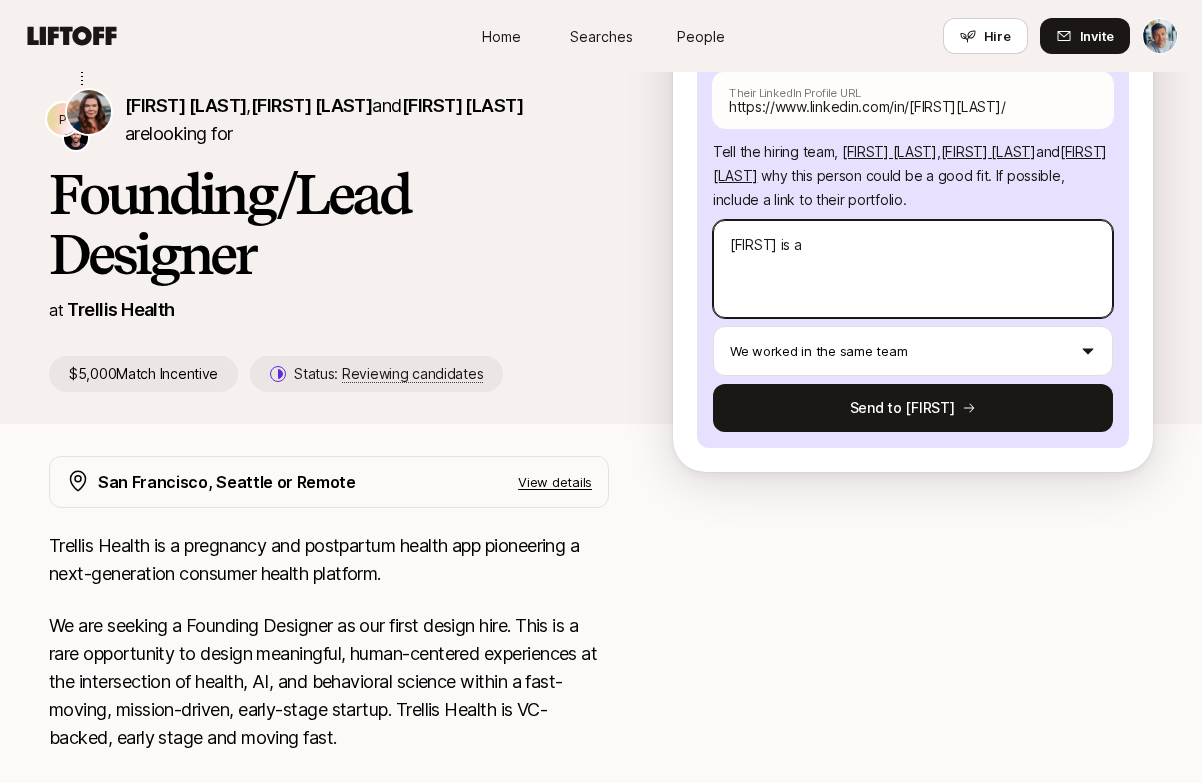 type on "x" 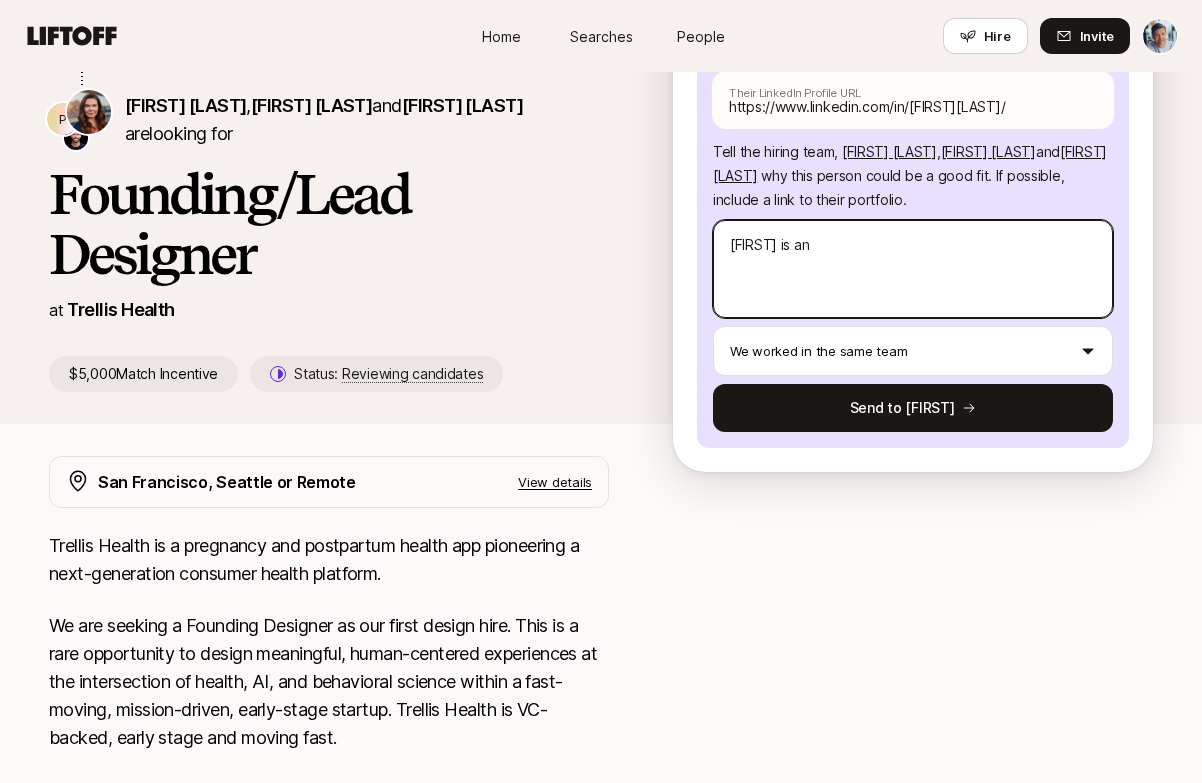 type on "x" 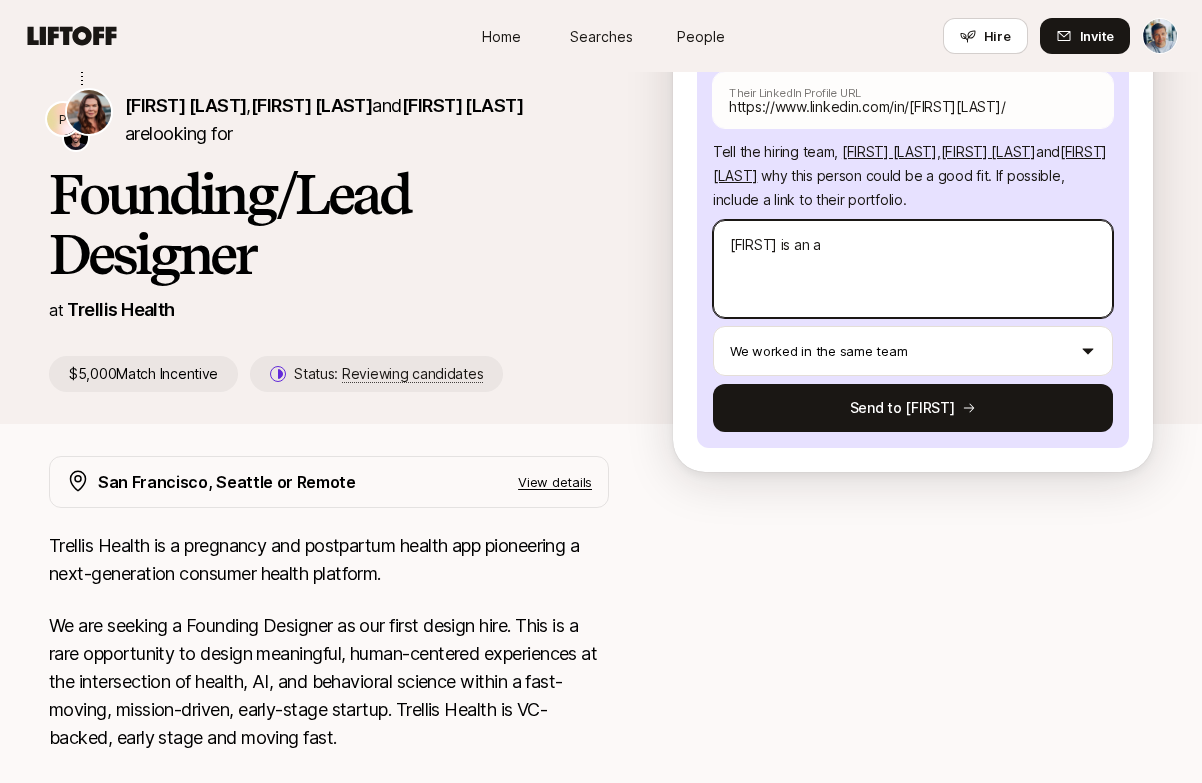 type on "x" 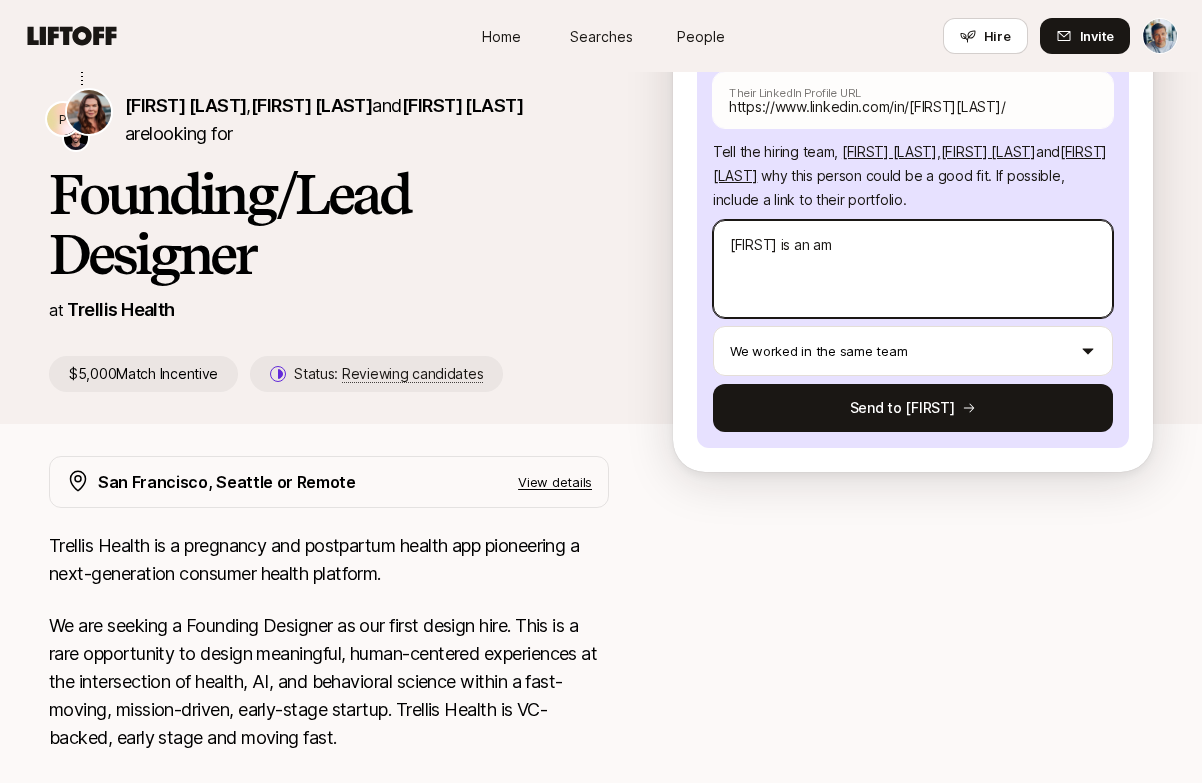 type on "x" 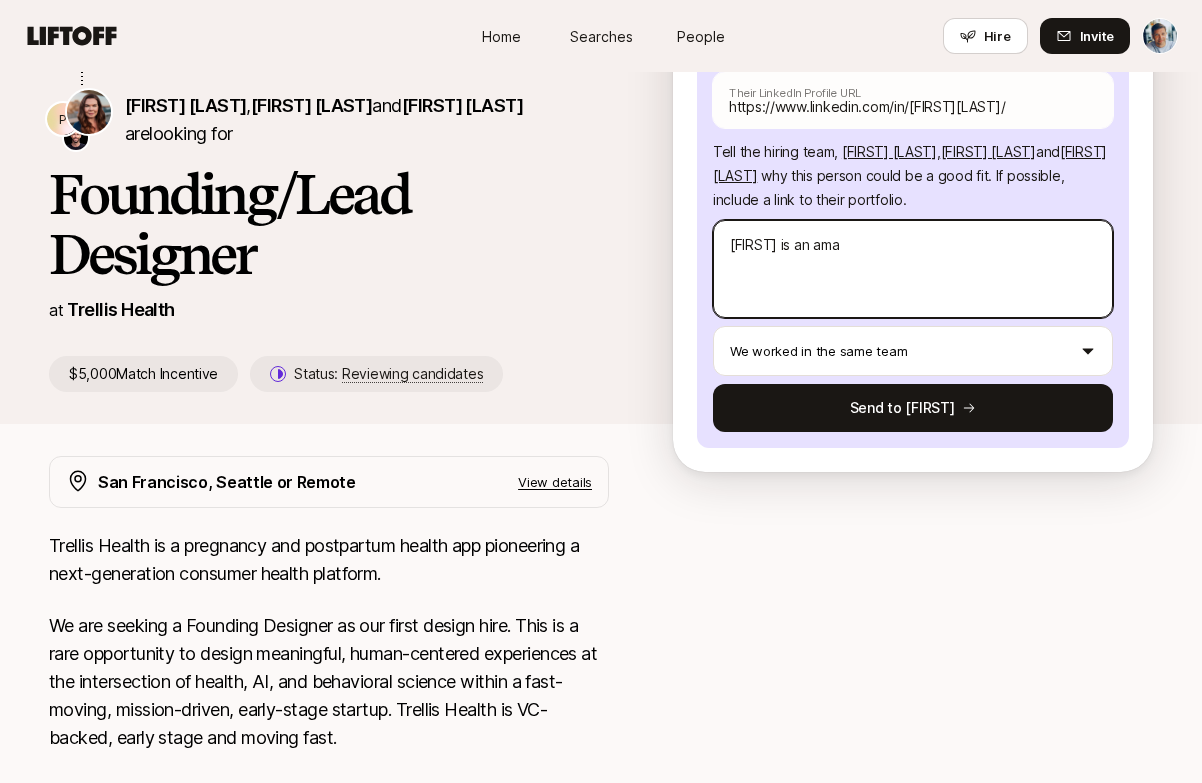 type on "x" 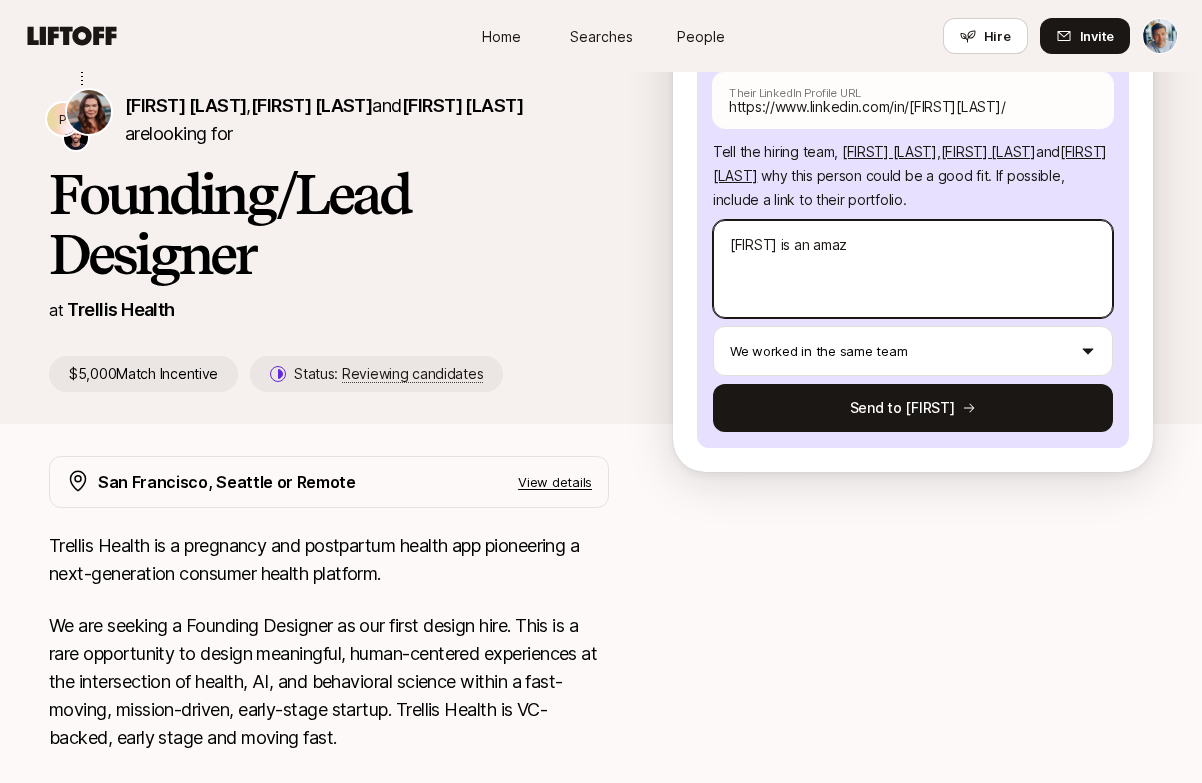 type on "x" 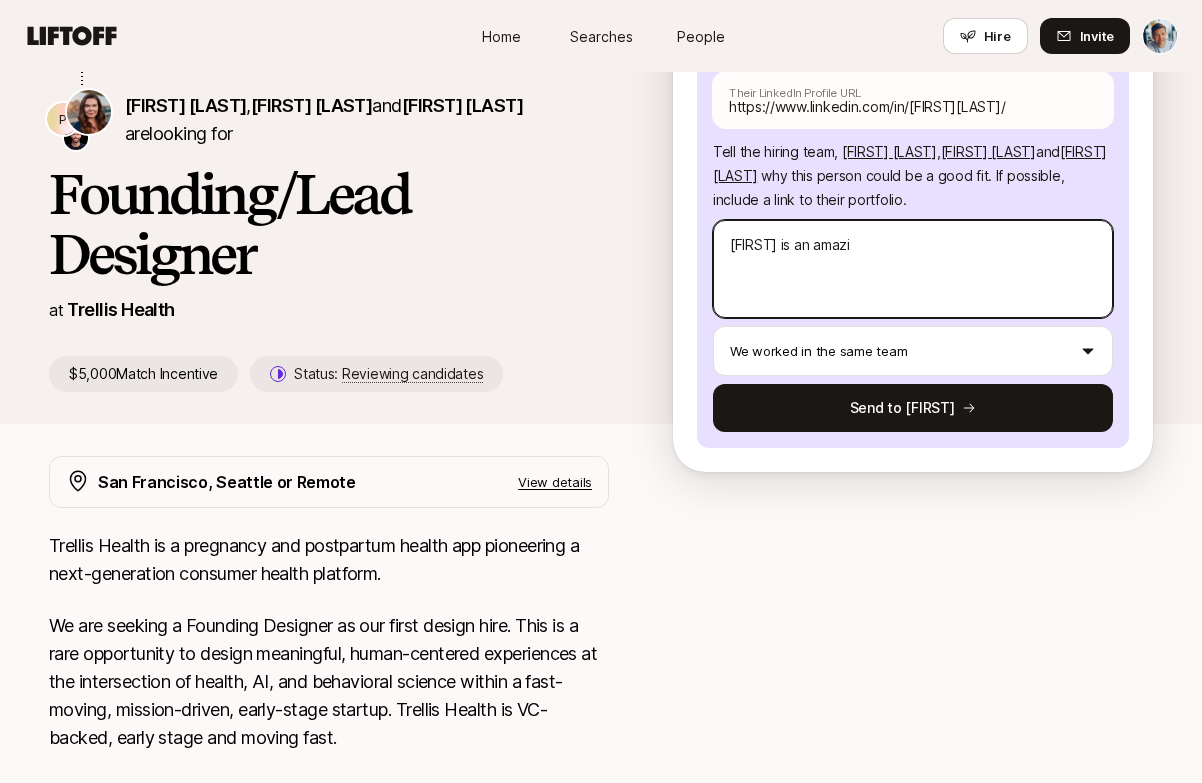 type on "x" 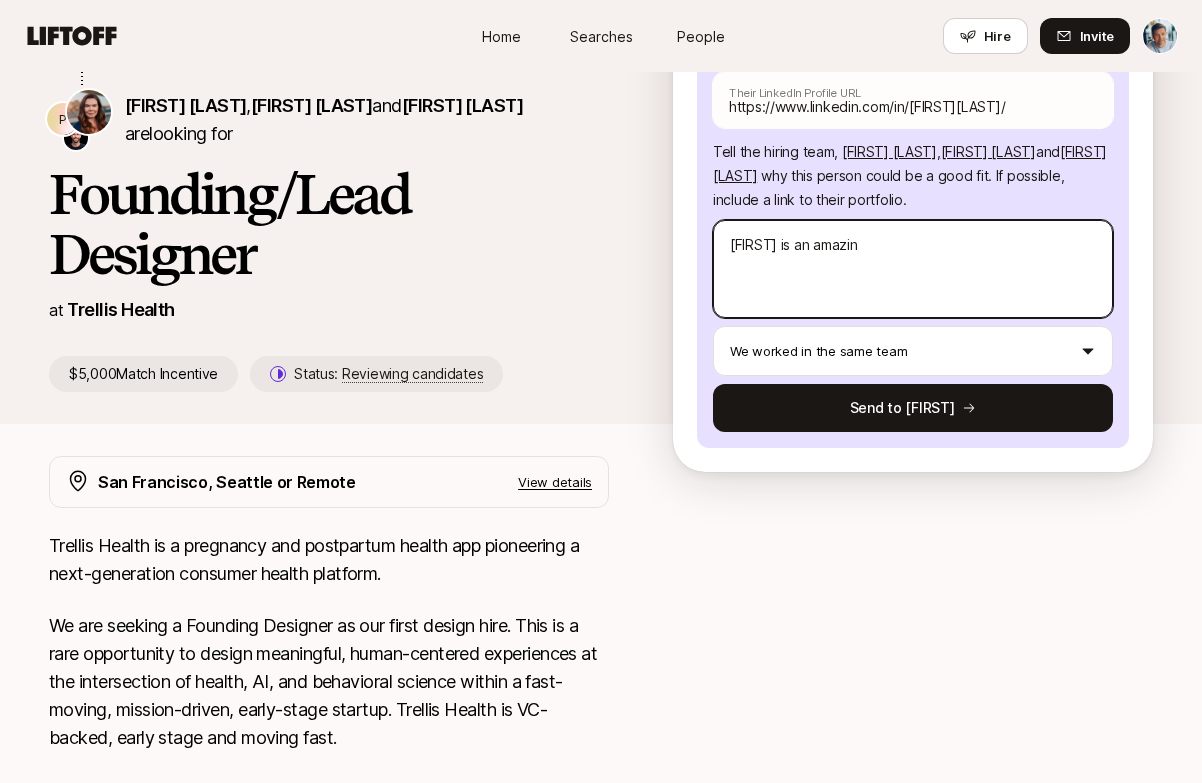 type on "x" 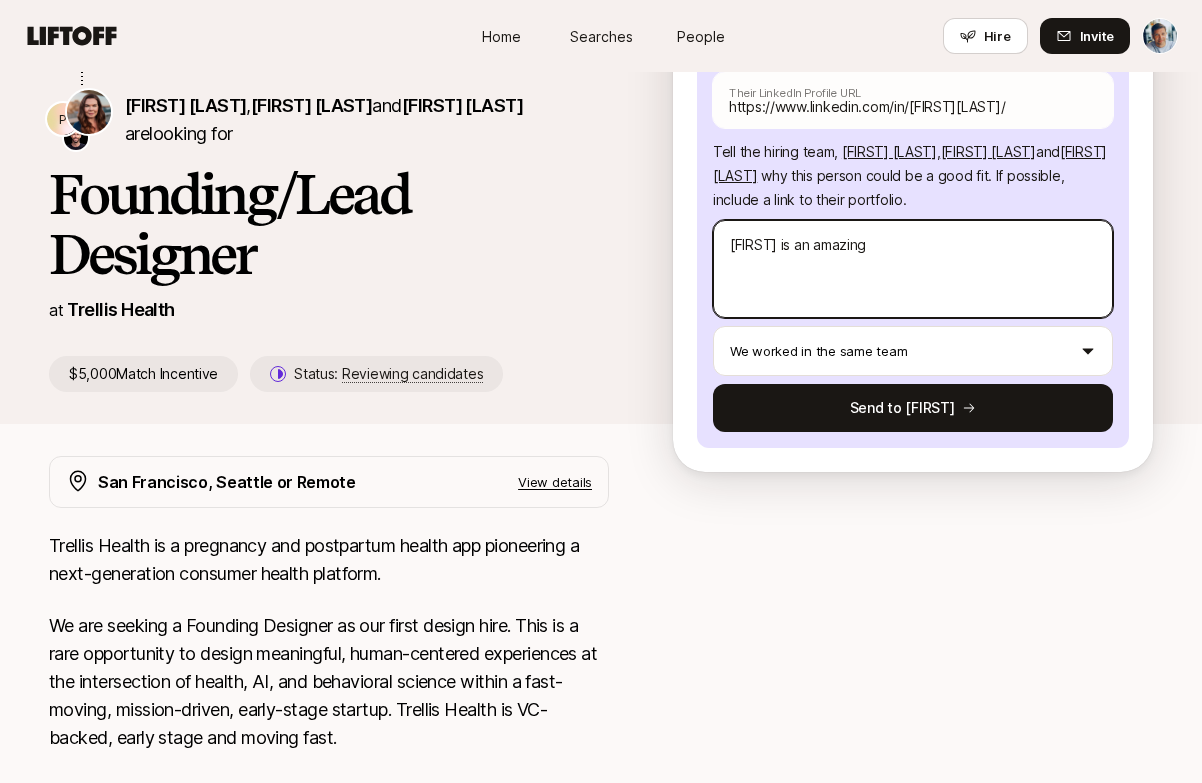 type on "x" 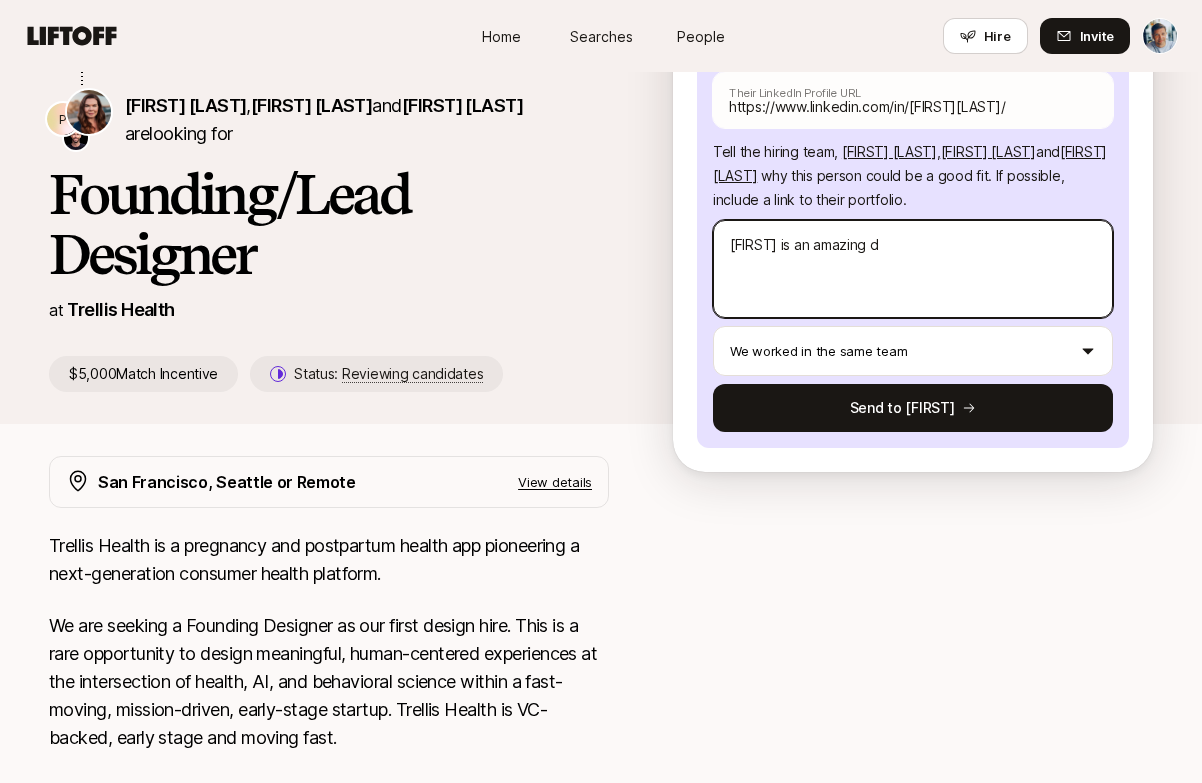 type on "x" 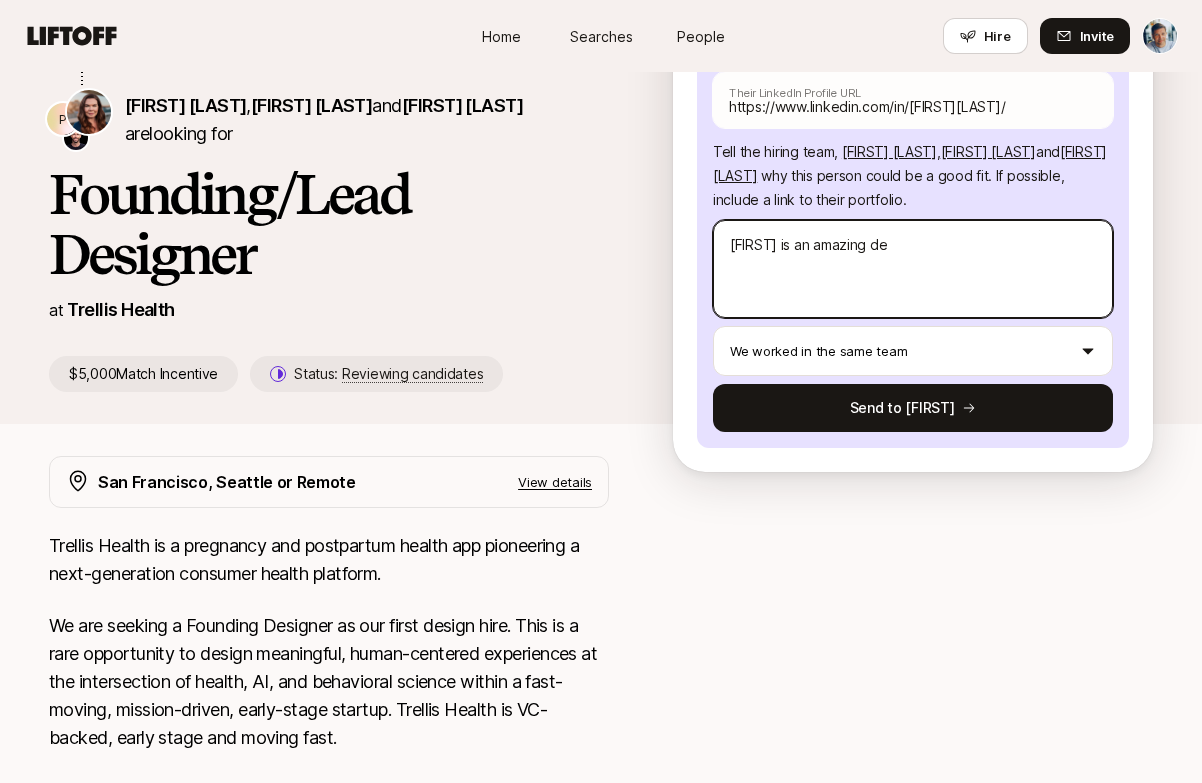 type on "x" 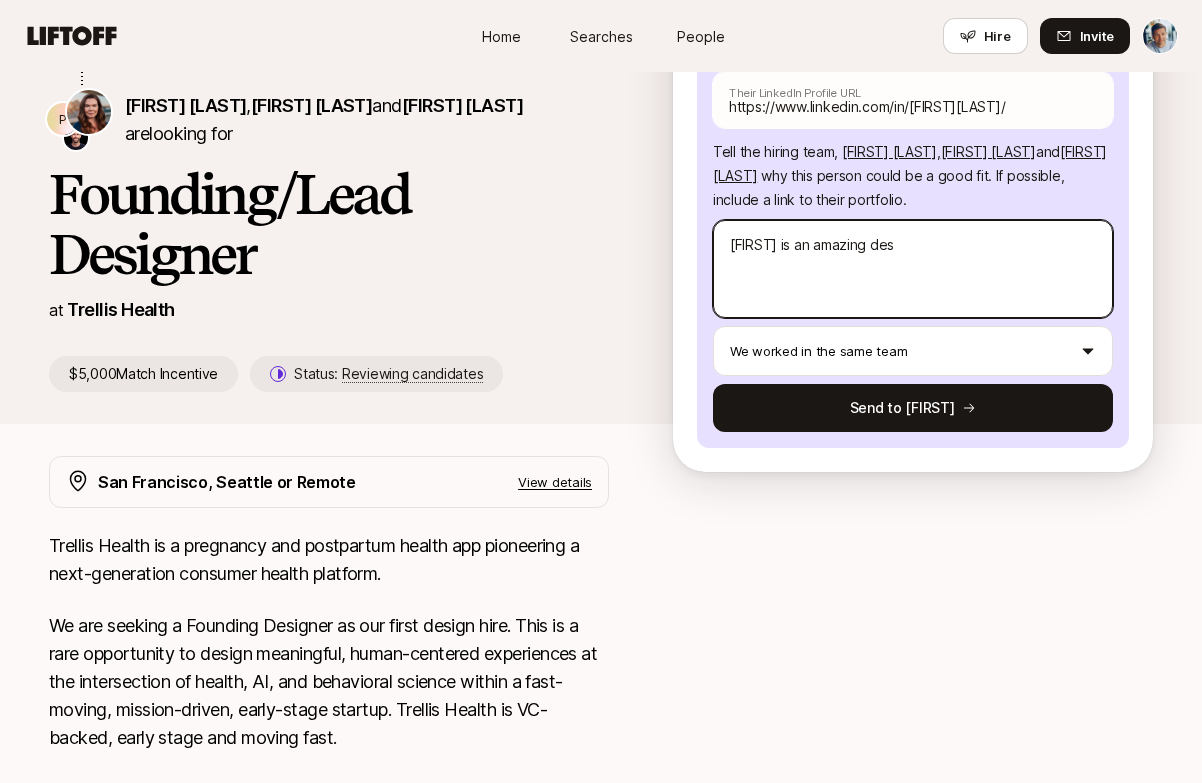 type on "x" 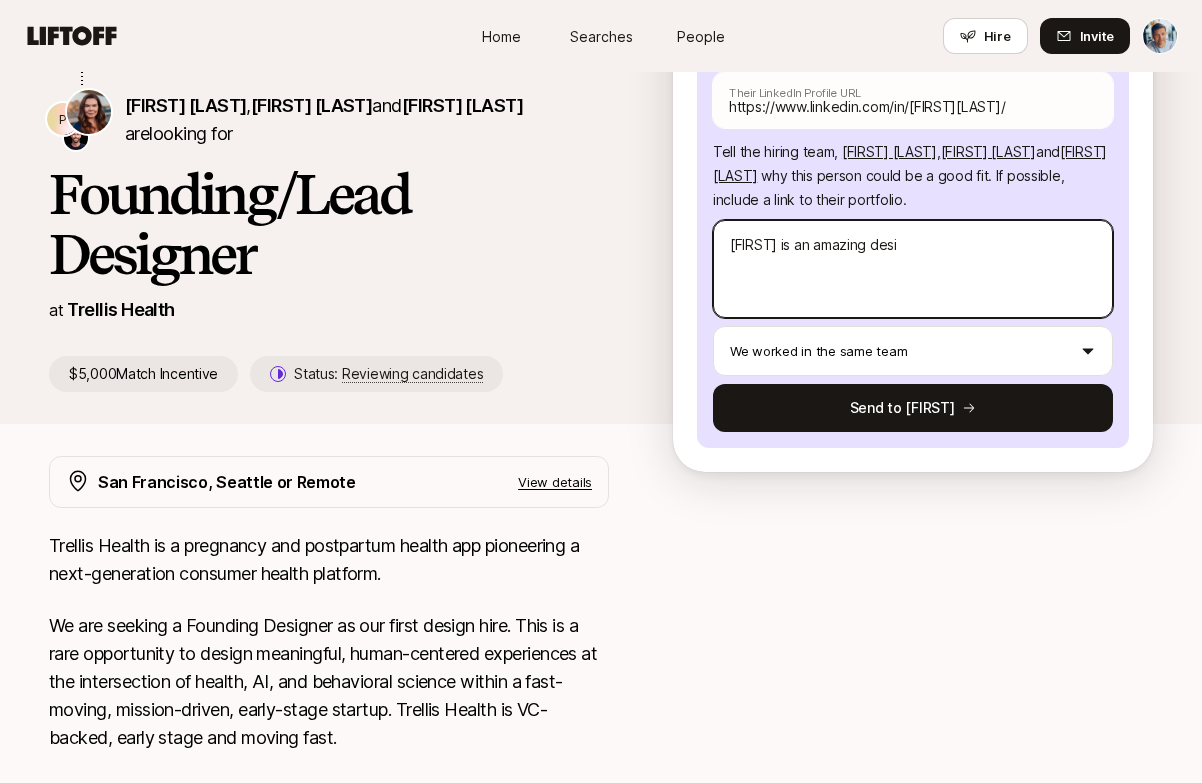 type on "x" 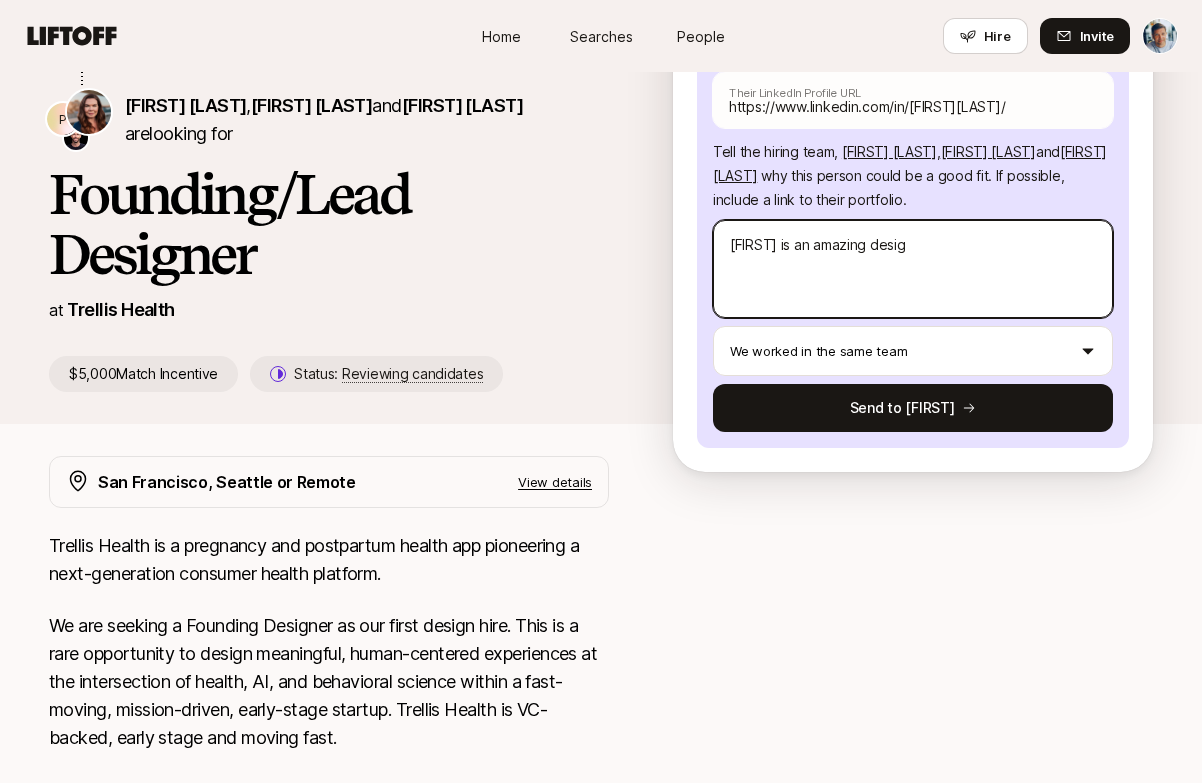 type on "x" 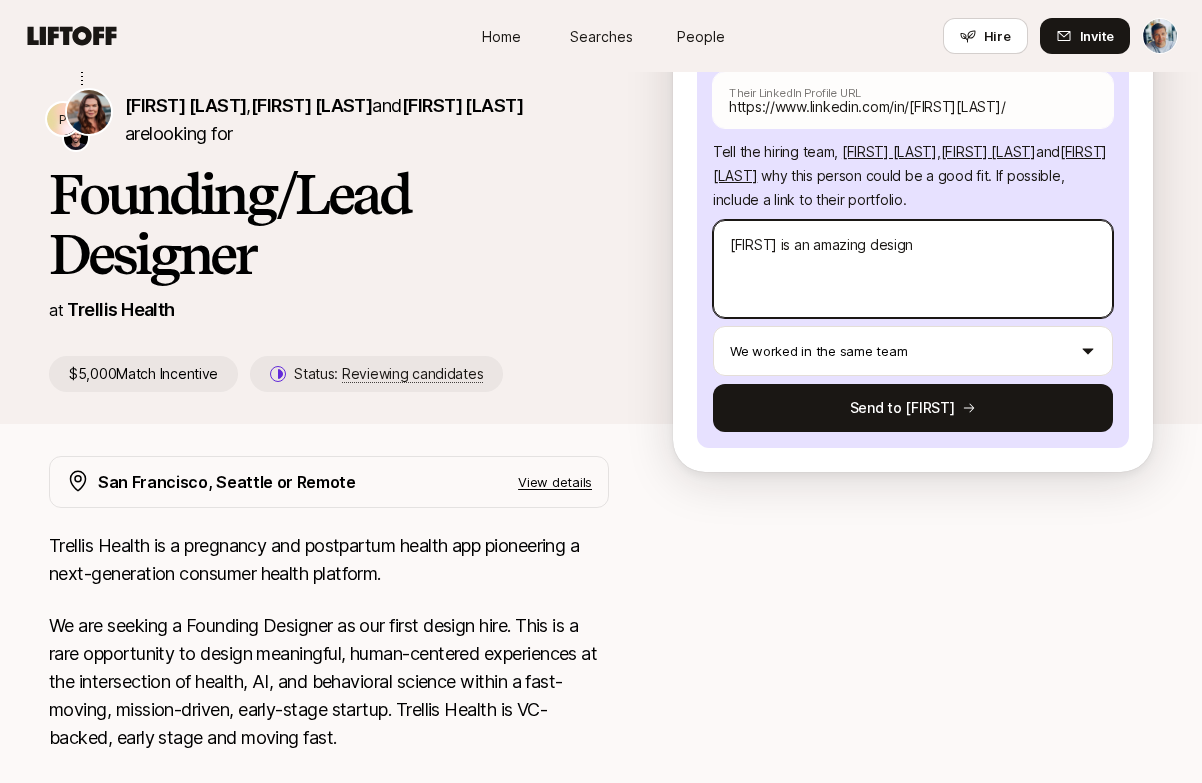 type on "x" 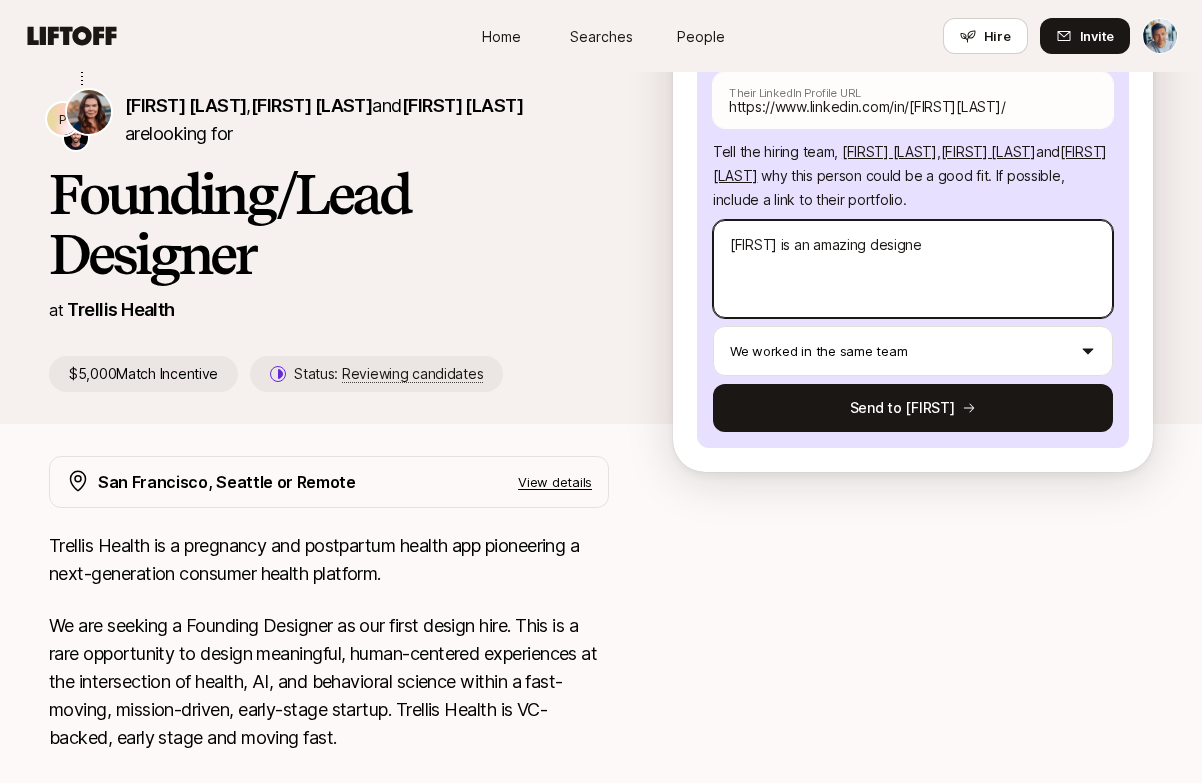 type on "x" 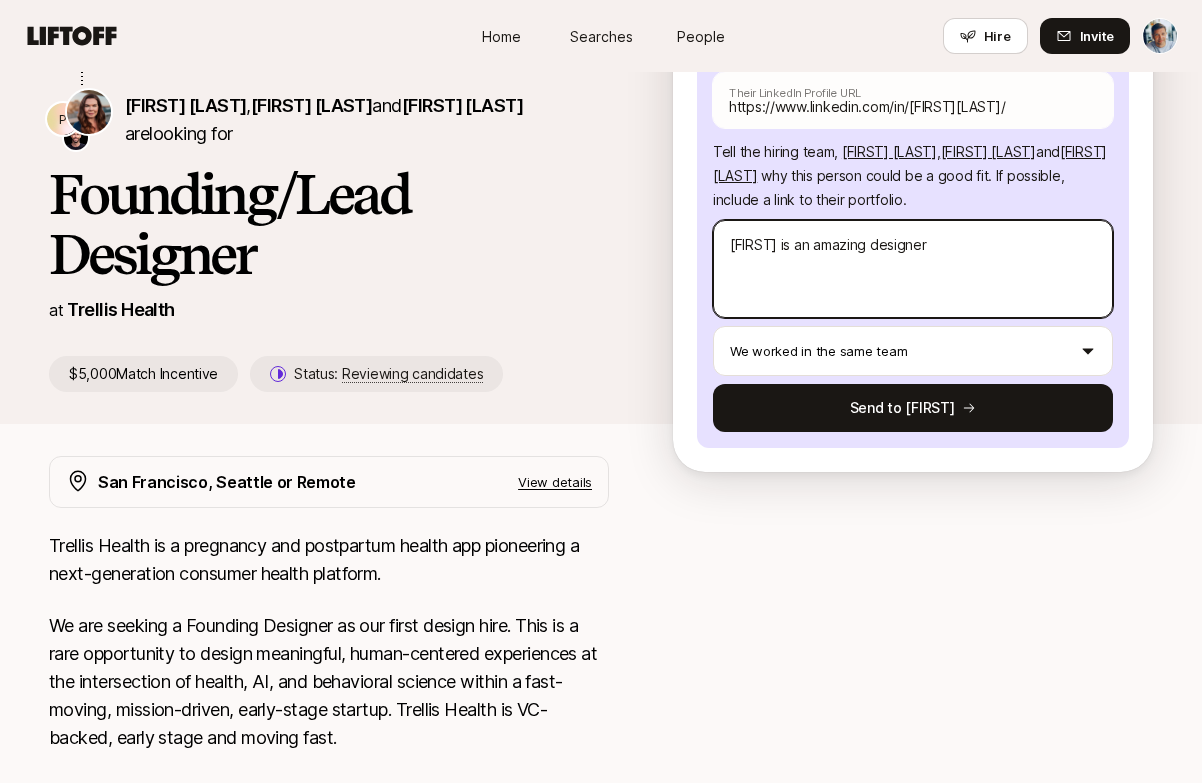 type on "x" 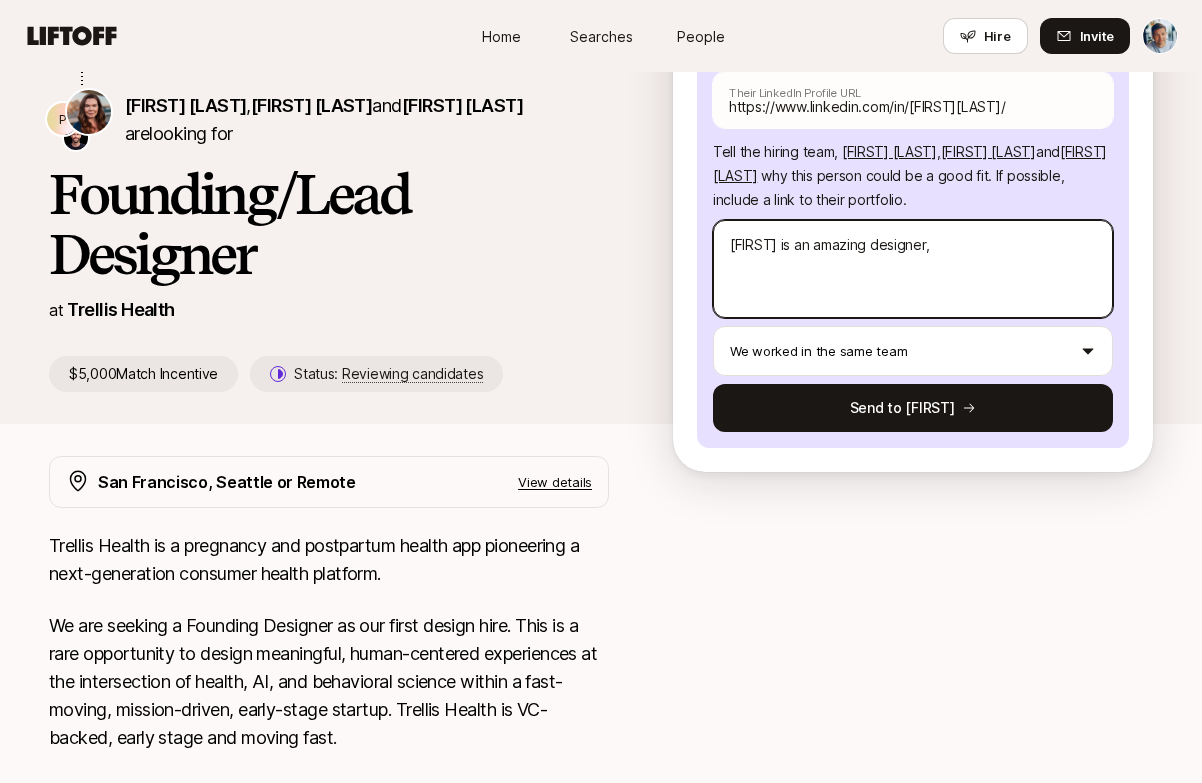 type on "x" 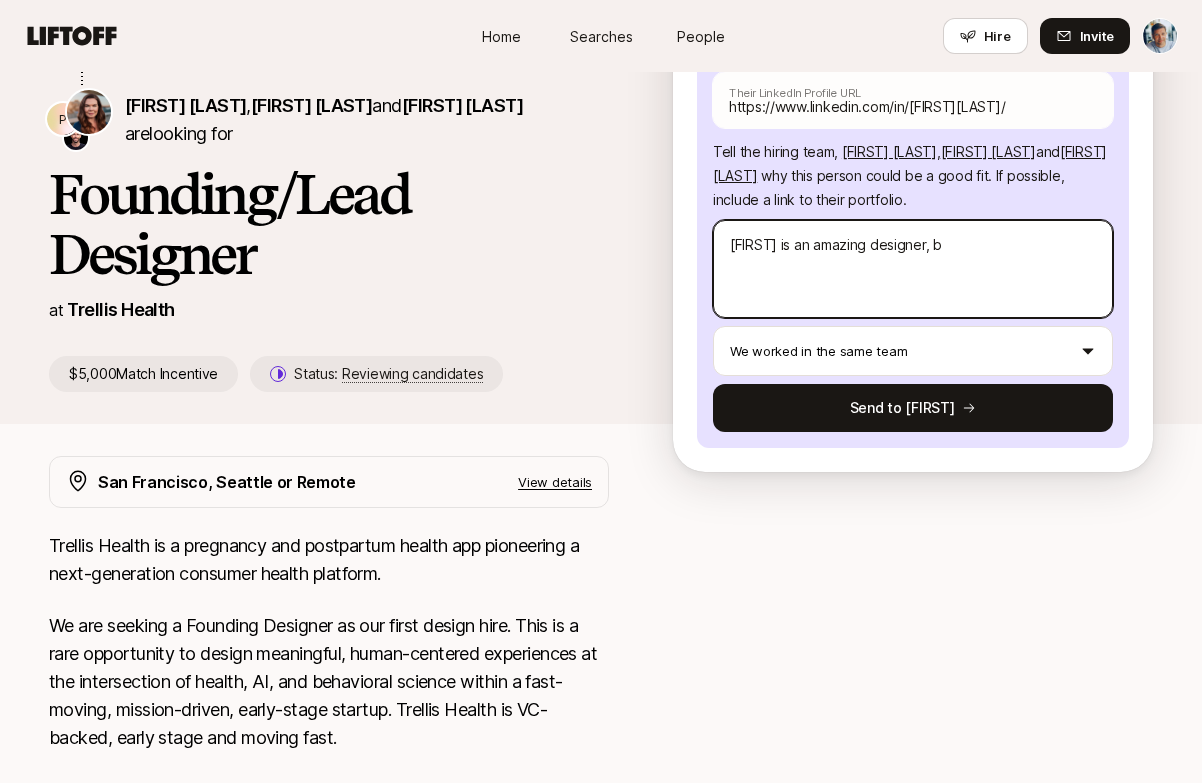 type on "x" 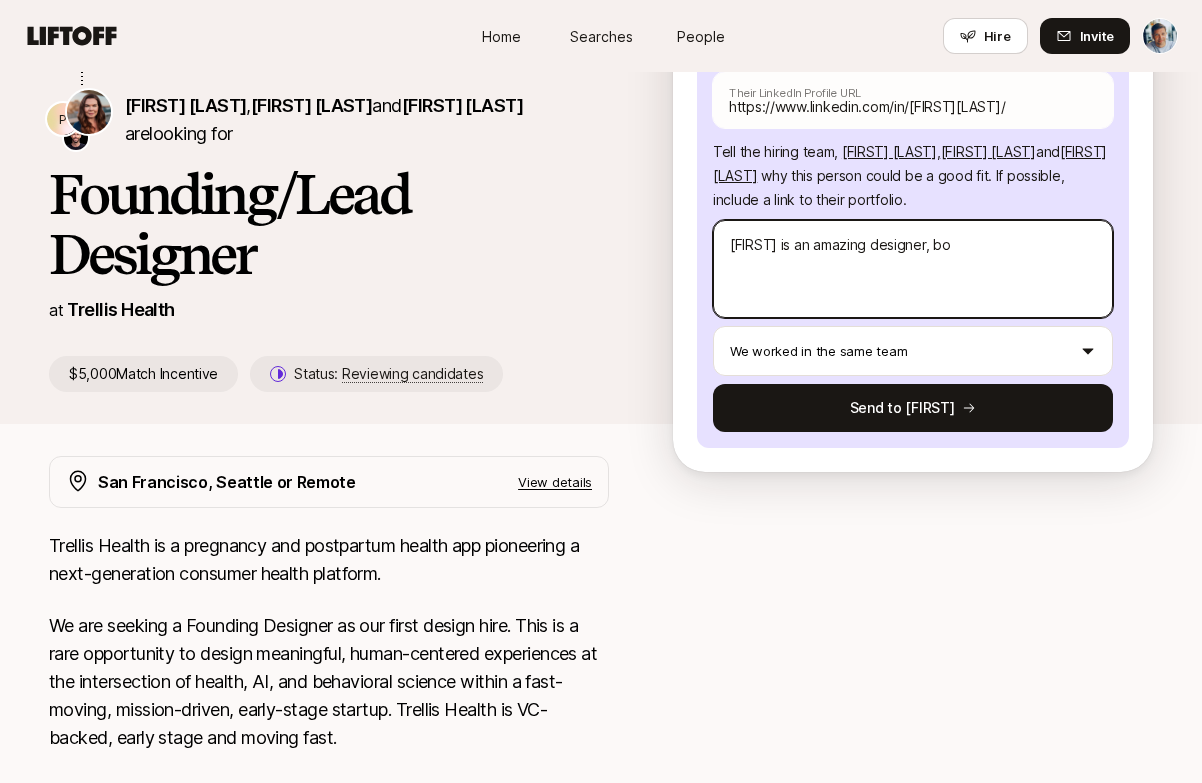 type on "x" 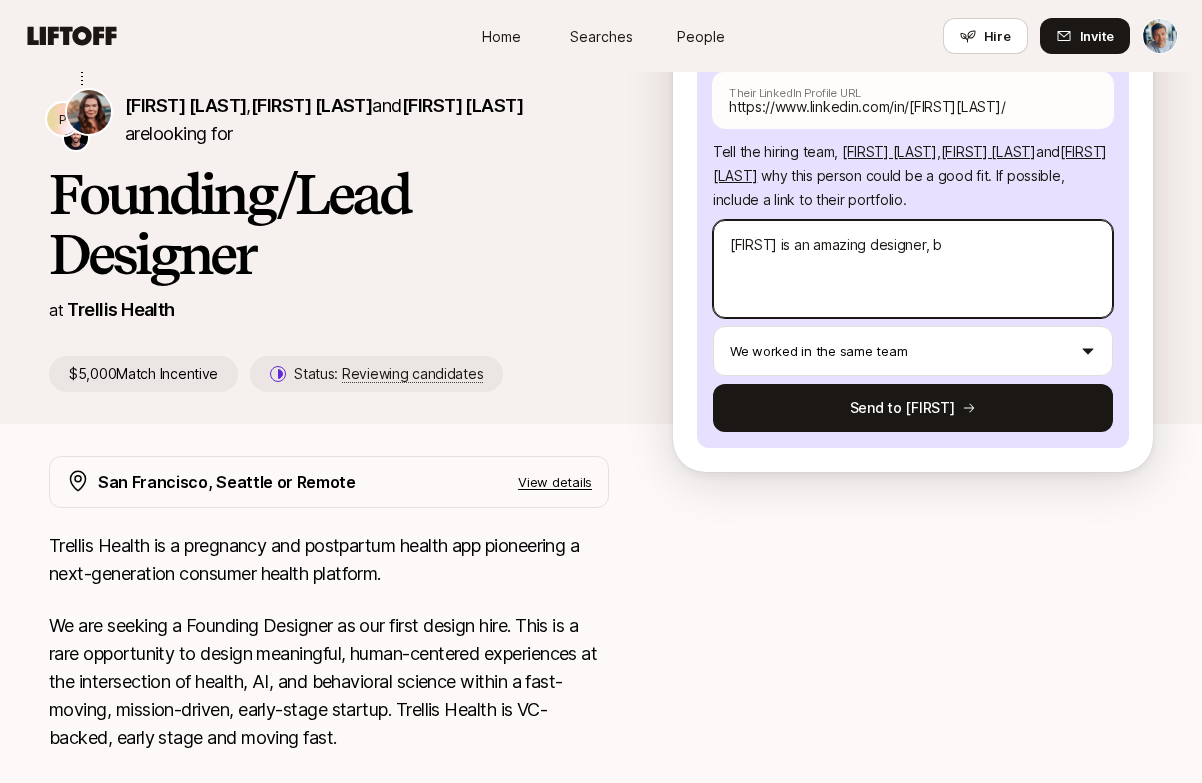 type on "x" 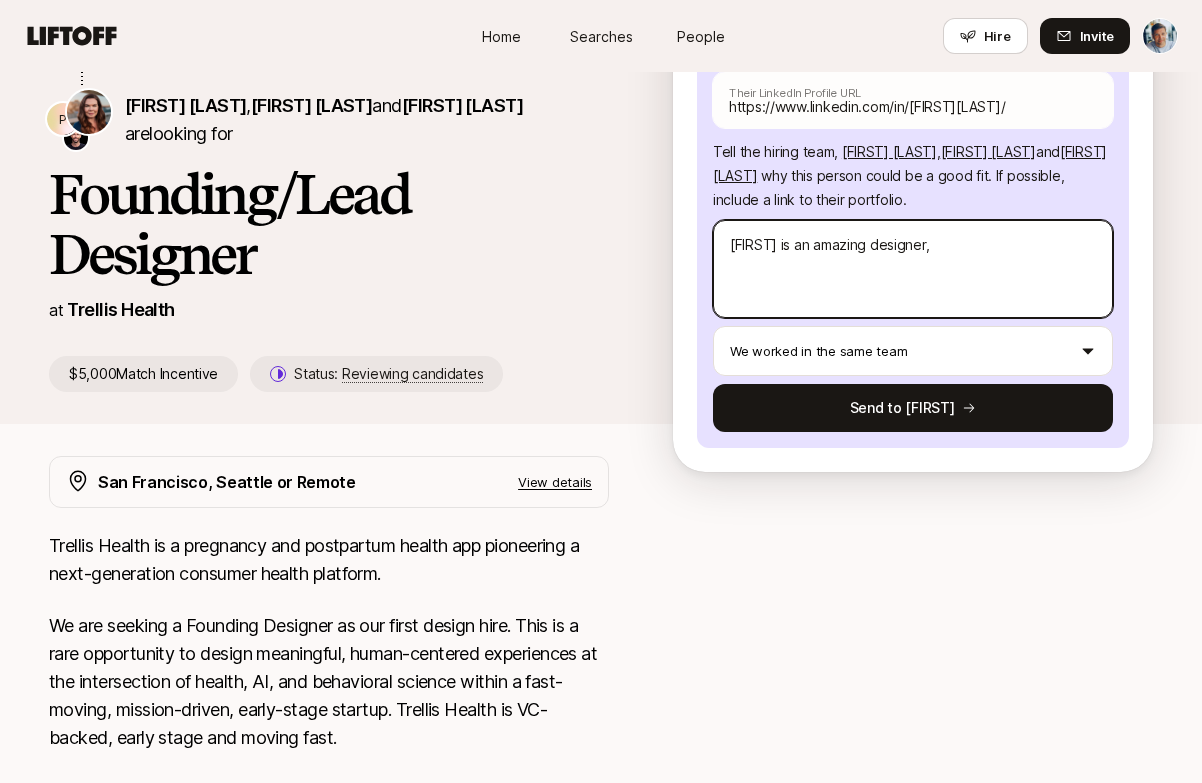 type on "x" 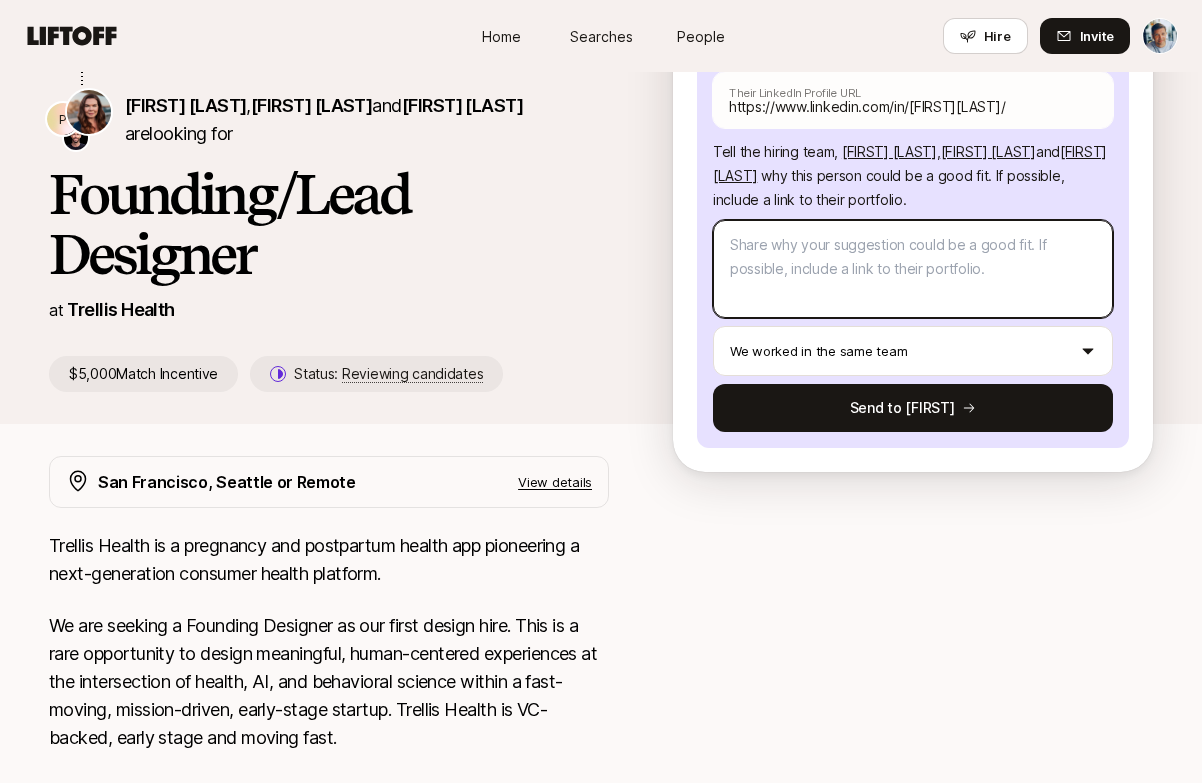 paste on "I can’t recommend [FIRST] highly enough. She’s a rare kind of designer—equally strong in product and brand, with a visual eye that’s both distinct and deeply thoughtful. [FIRST] doesn’t just make things look good; she makes them make sense.
Beyond her talent (which is abundant), [FIRST] brings a lightness and joy to every project. She’s sharp, collaborative, and genuinely fun to work with—someone who raises the bar and the vibe.
And for this role in particular: [FIRST] recently became a mother, which only adds to the depth and empathy she already brings to her work. Any team would be lucky to have her." 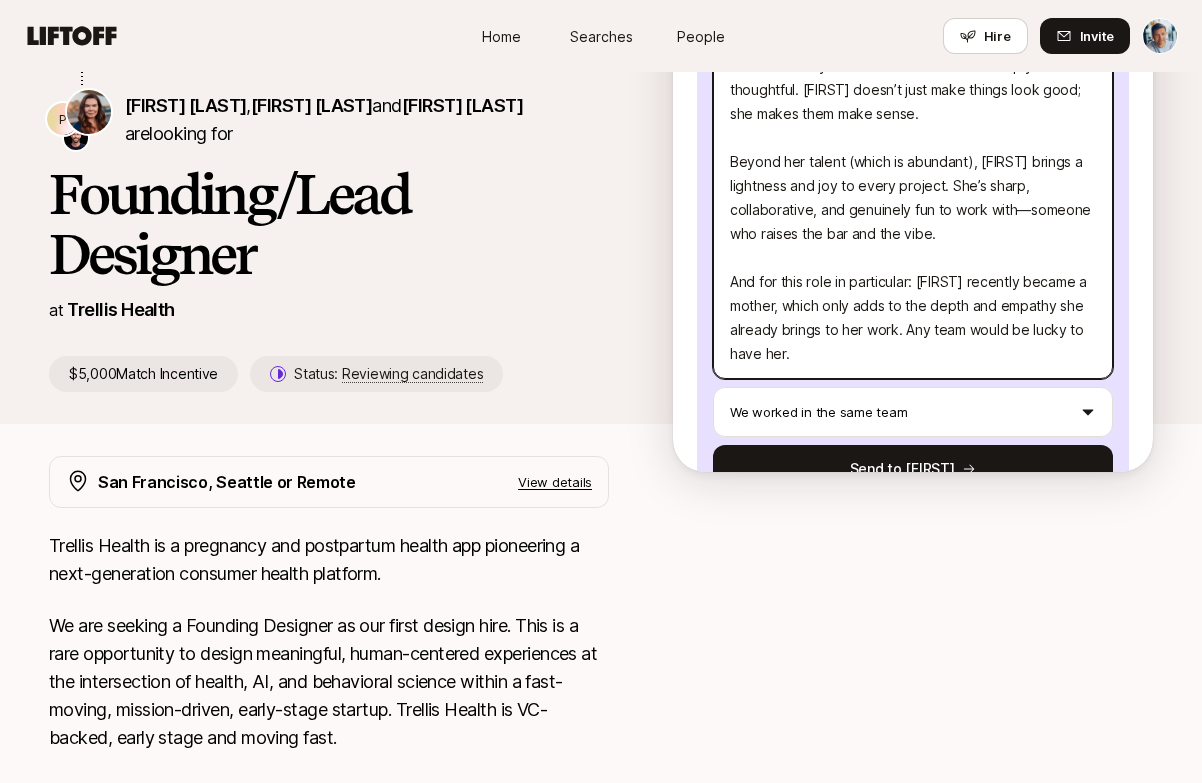 scroll, scrollTop: 497, scrollLeft: 0, axis: vertical 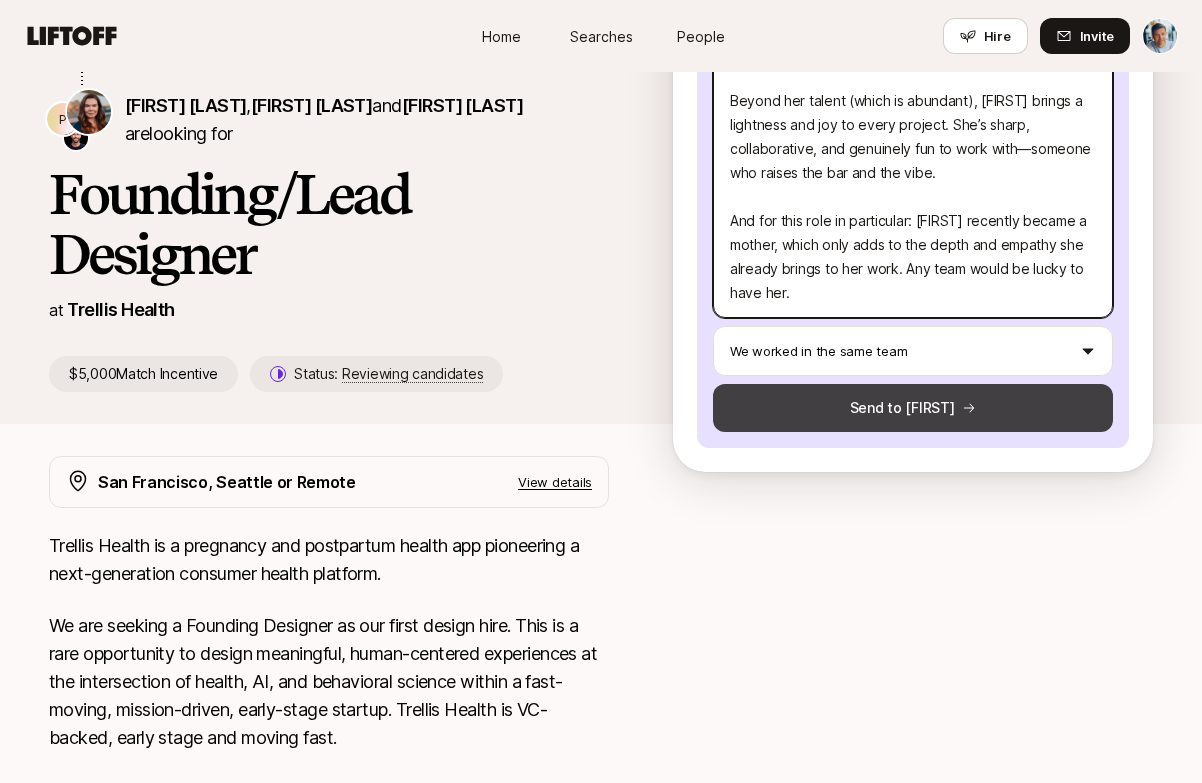 type on "I can’t recommend [FIRST] highly enough. She’s a rare kind of designer—equally strong in product and brand, with a visual eye that’s both distinct and deeply thoughtful. [FIRST] doesn’t just make things look good; she makes them make sense.
Beyond her talent (which is abundant), [FIRST] brings a lightness and joy to every project. She’s sharp, collaborative, and genuinely fun to work with—someone who raises the bar and the vibe.
And for this role in particular: [FIRST] recently became a mother, which only adds to the depth and empathy she already brings to her work. Any team would be lucky to have her." 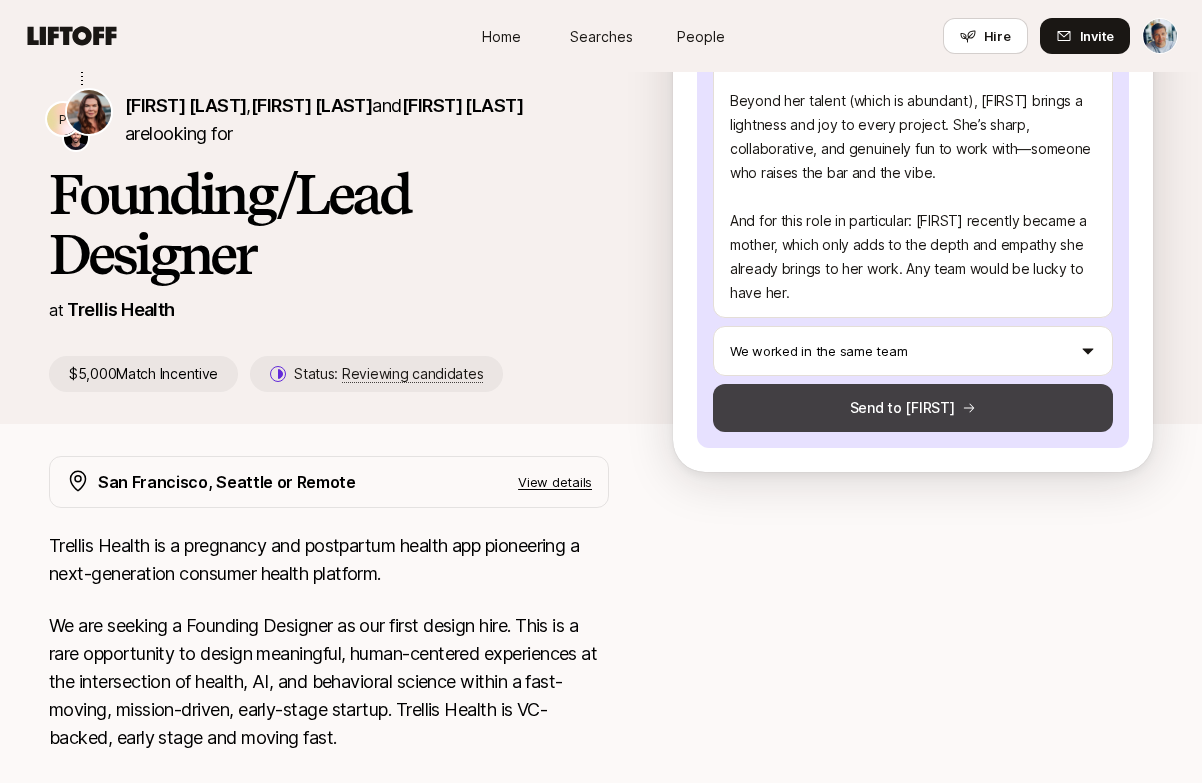 click on "Send to Estelle" at bounding box center [913, 408] 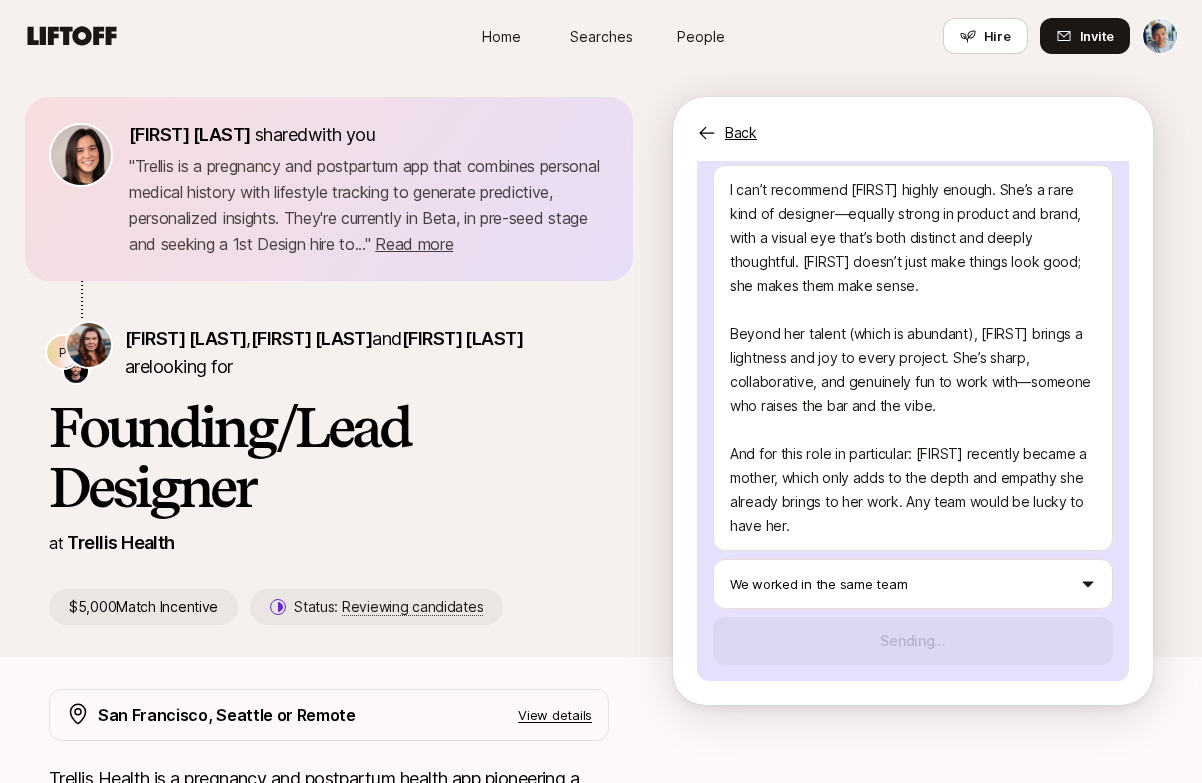 scroll, scrollTop: 0, scrollLeft: 0, axis: both 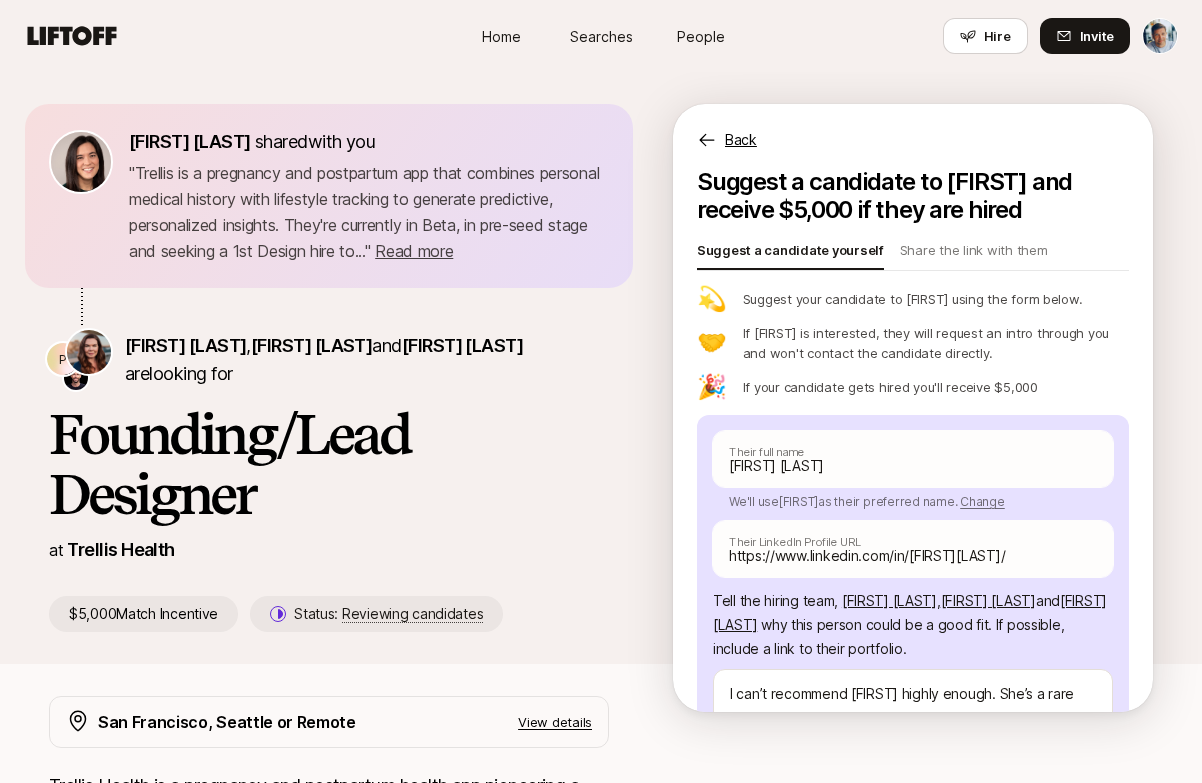 type on "x" 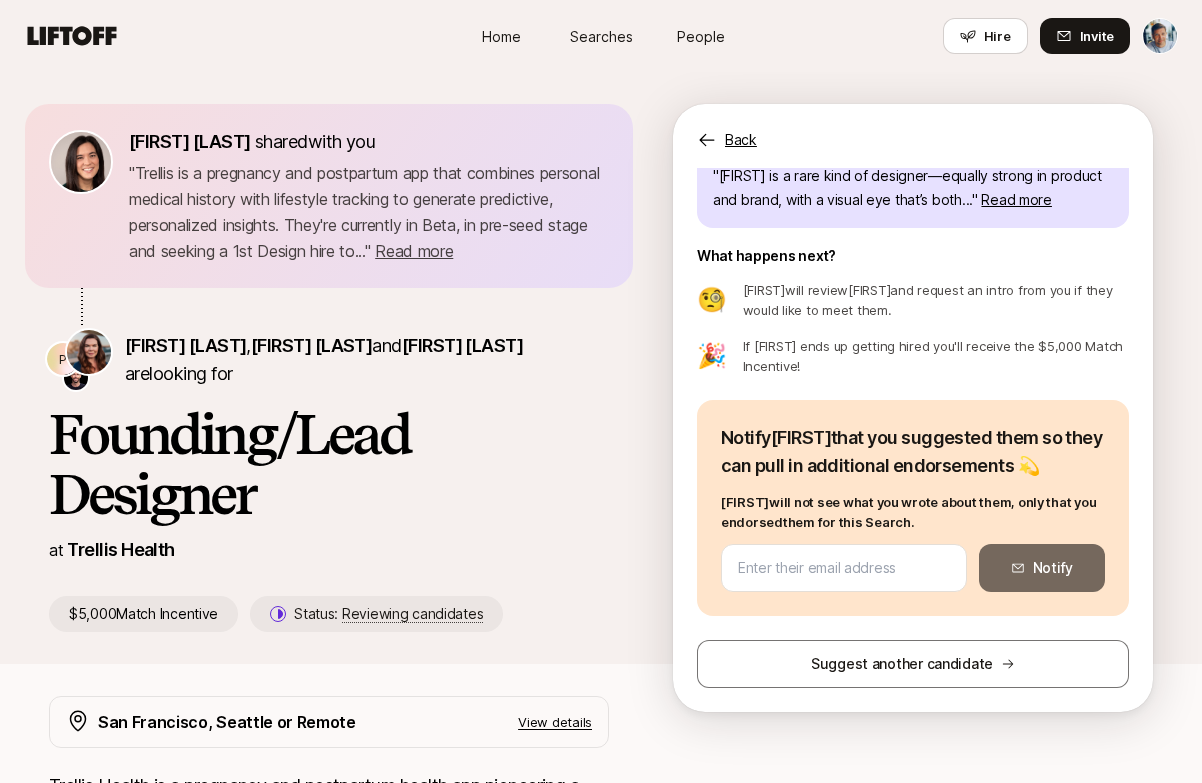 scroll, scrollTop: 132, scrollLeft: 0, axis: vertical 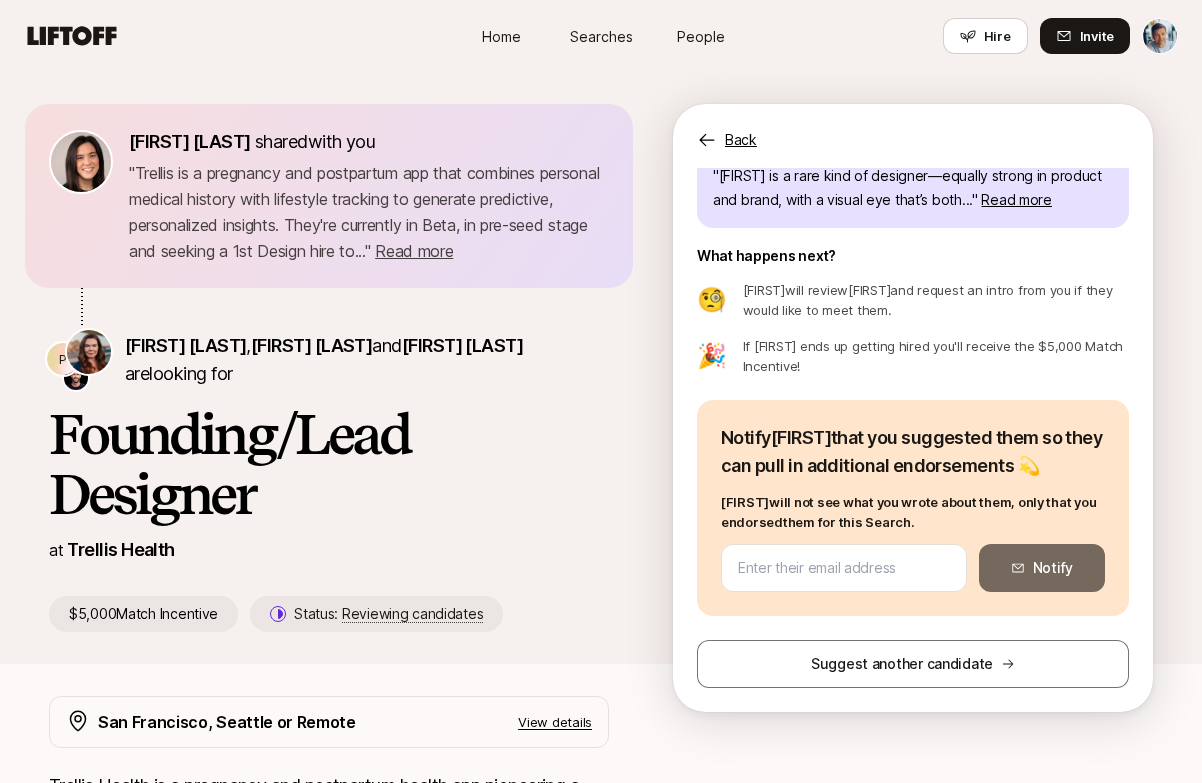 click on "Founding/Lead Designer" at bounding box center [329, 464] 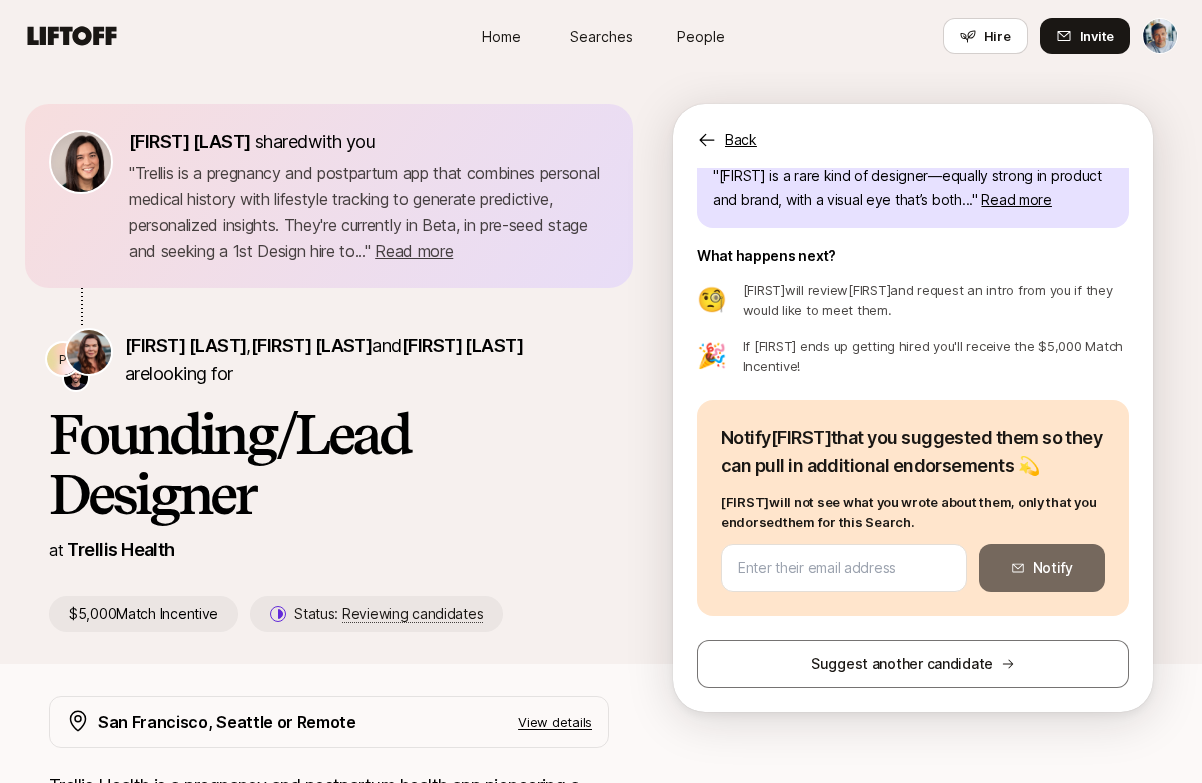 click on "People" at bounding box center (701, 36) 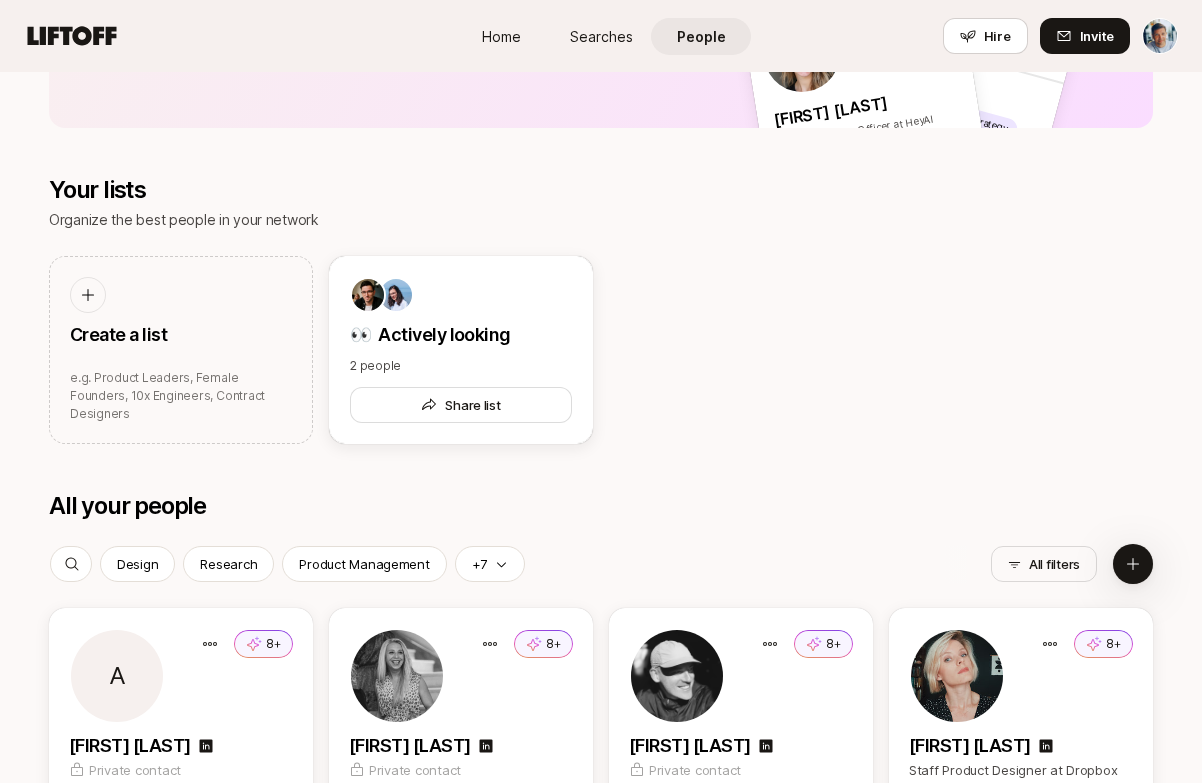 scroll, scrollTop: 488, scrollLeft: 0, axis: vertical 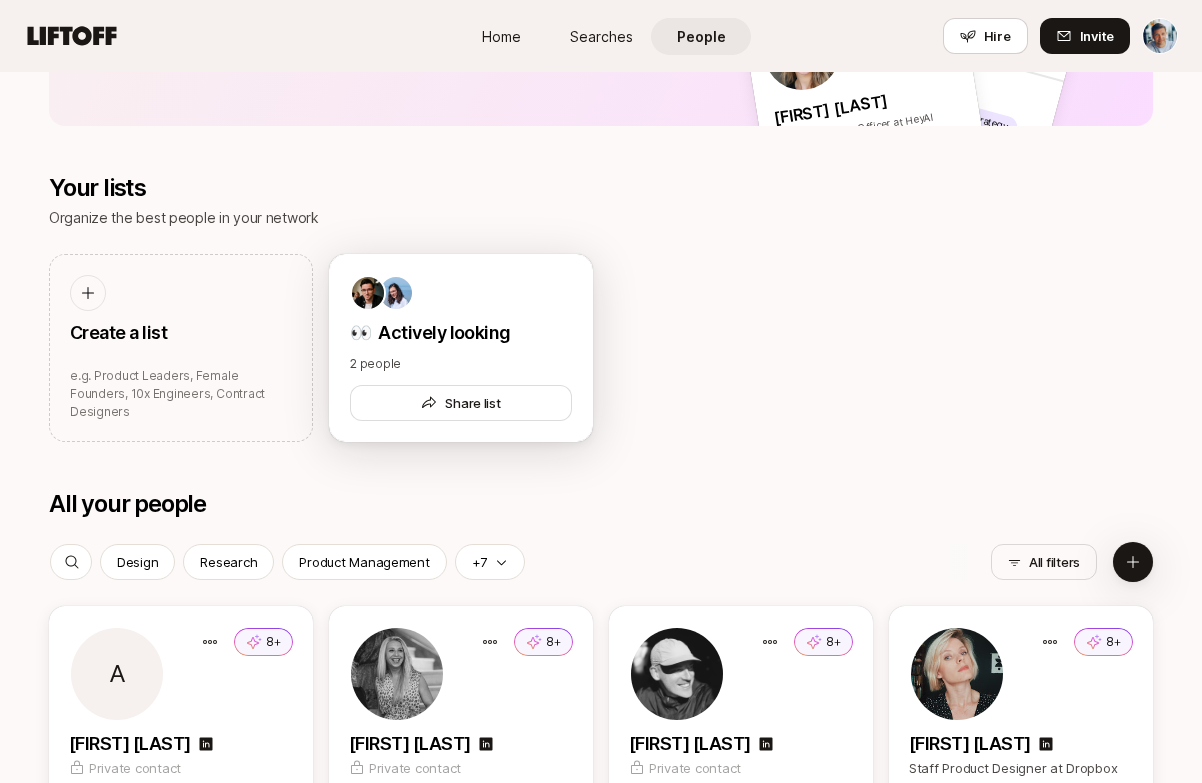 click on "👀    Actively looking 2 people Share list" at bounding box center [461, 348] 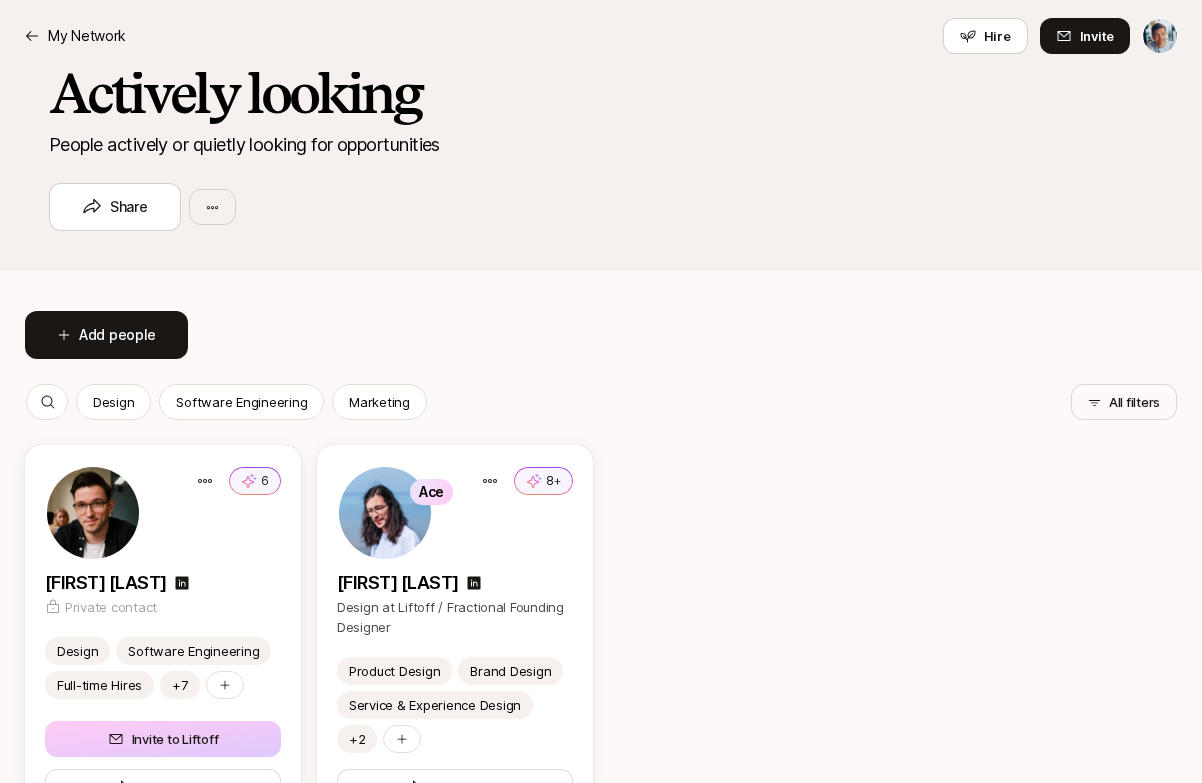 scroll, scrollTop: 240, scrollLeft: 0, axis: vertical 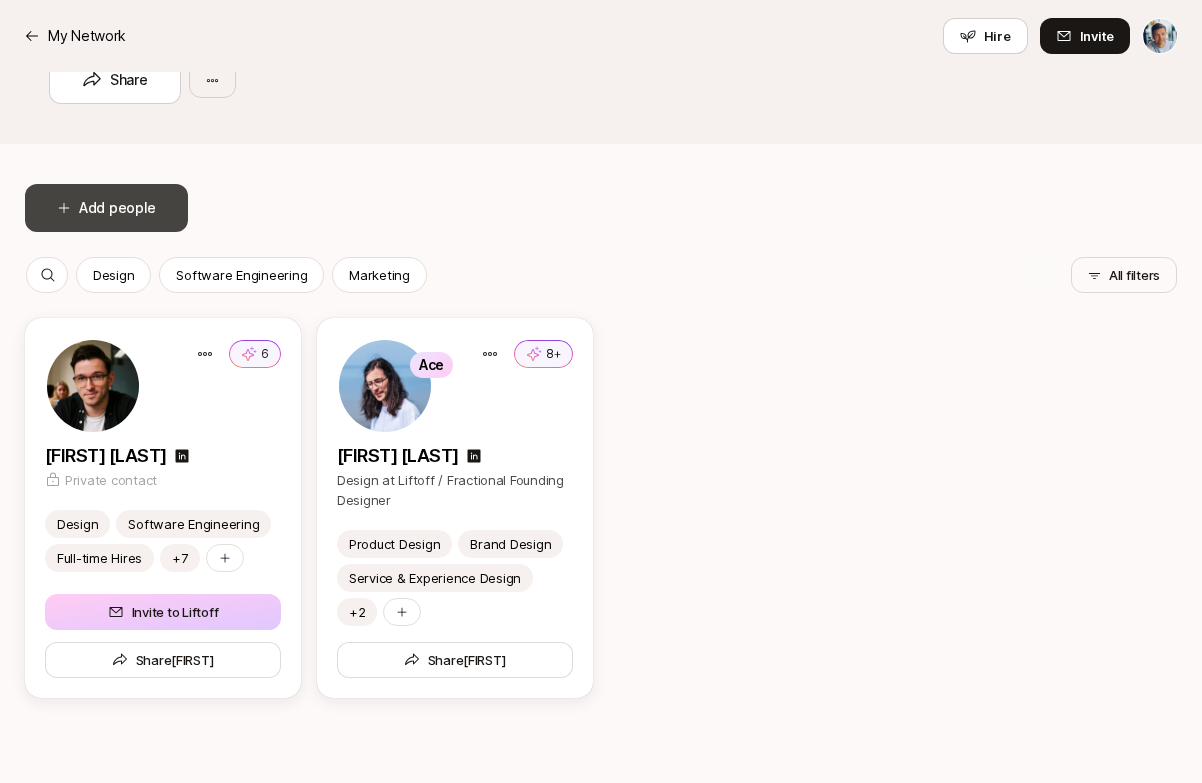 click on "Add people" at bounding box center [106, 208] 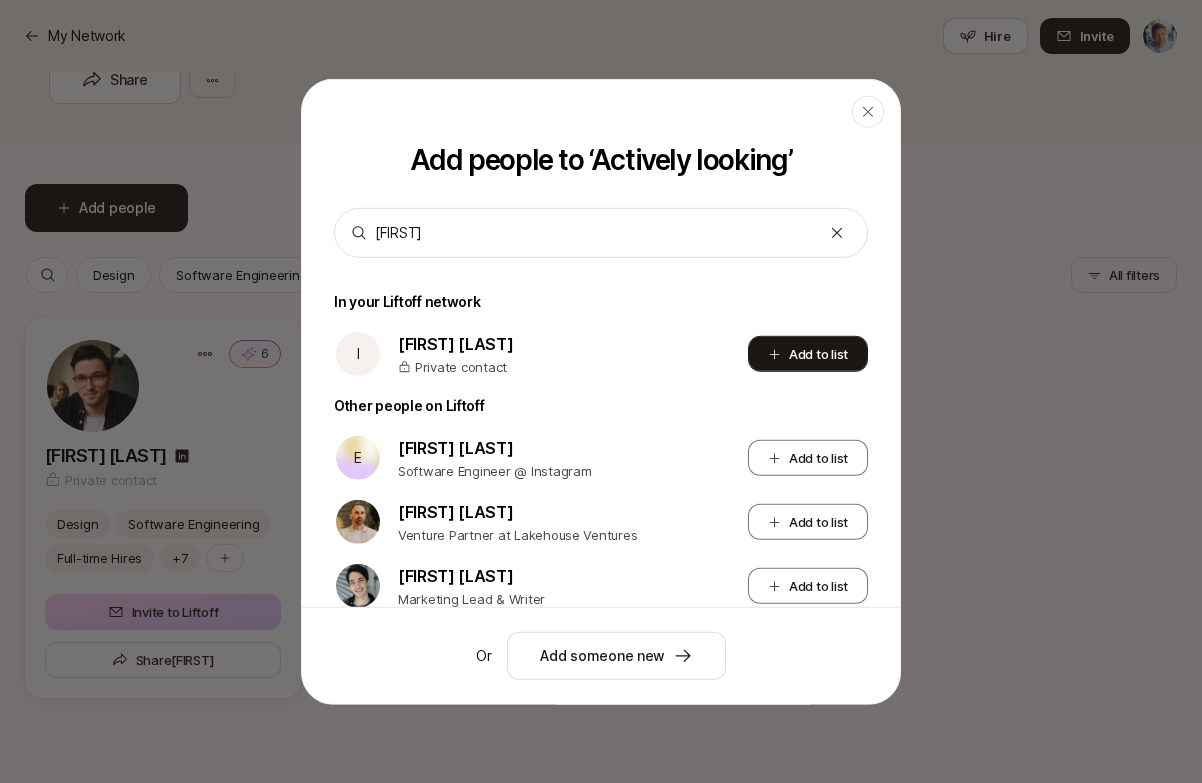 type on "[FIRST]" 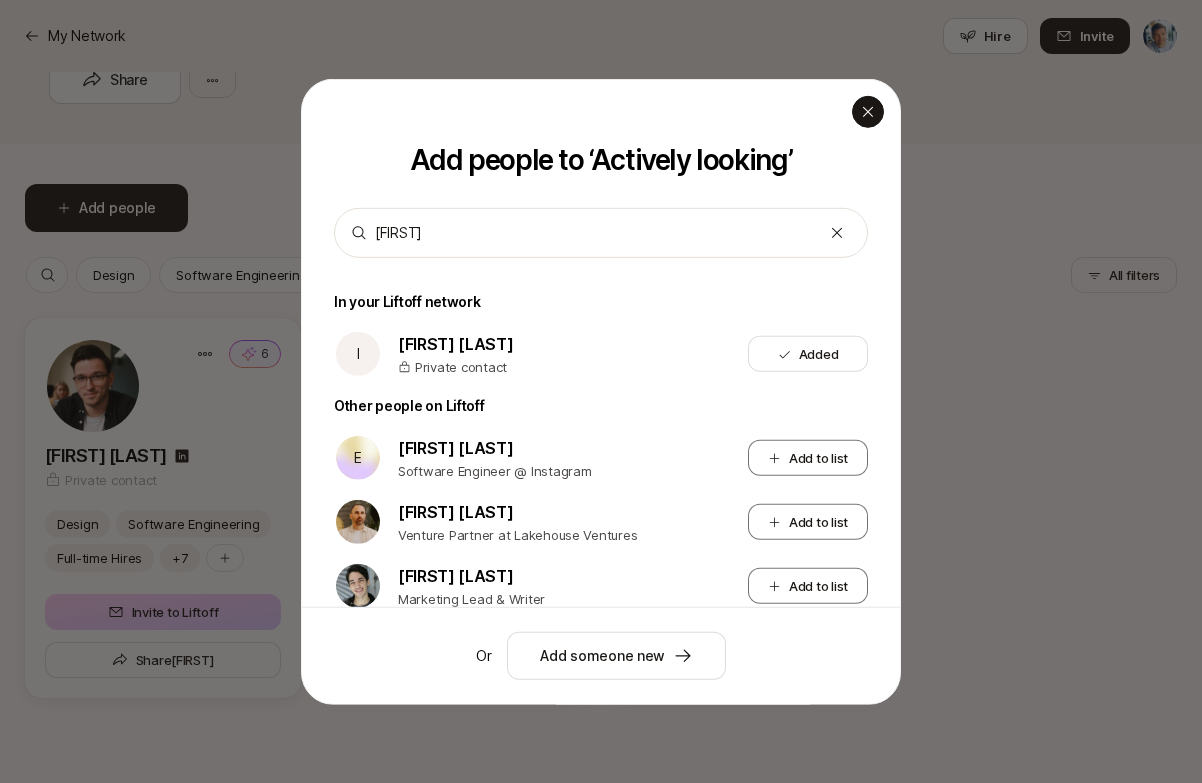 click 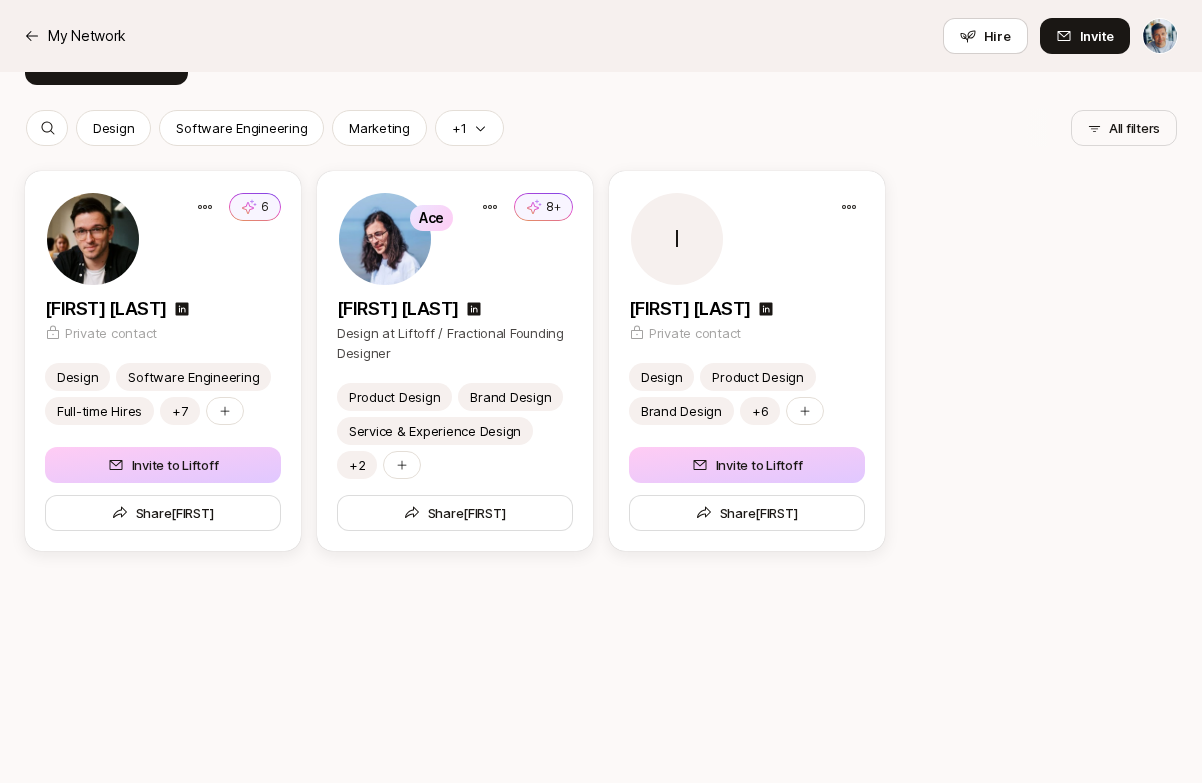 scroll, scrollTop: 388, scrollLeft: 0, axis: vertical 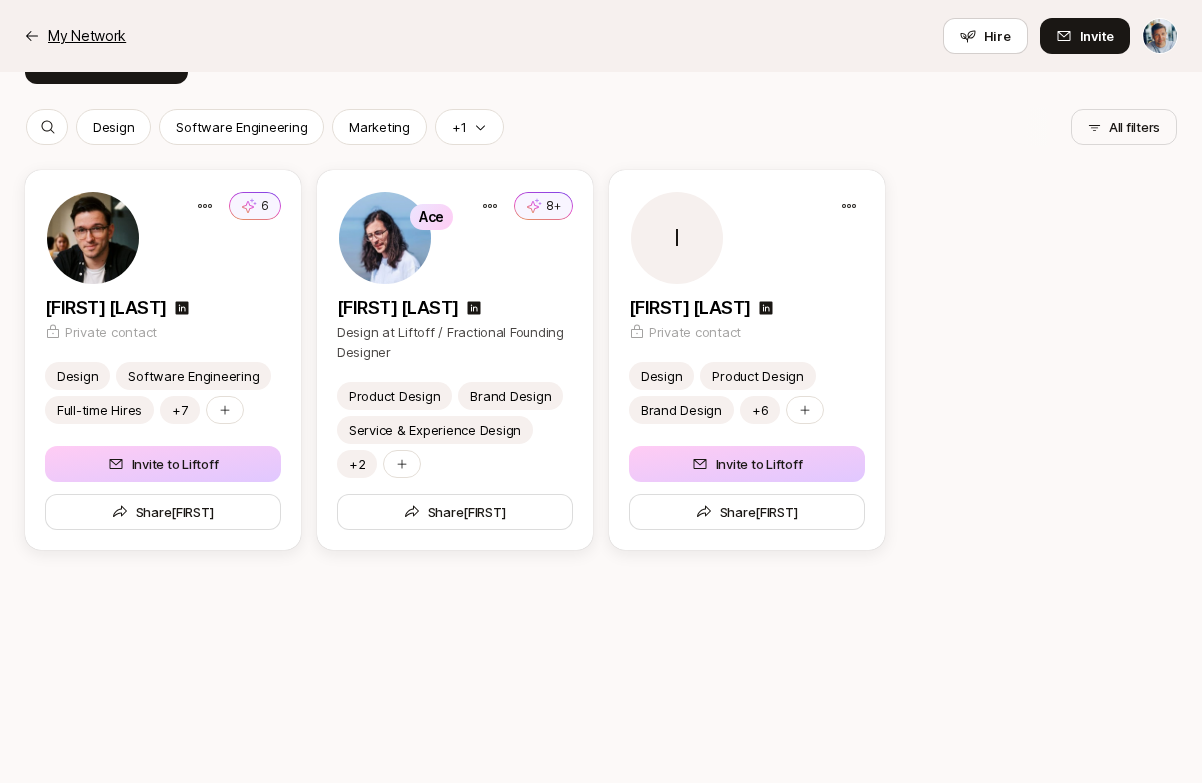 click on "My Network" at bounding box center (75, 36) 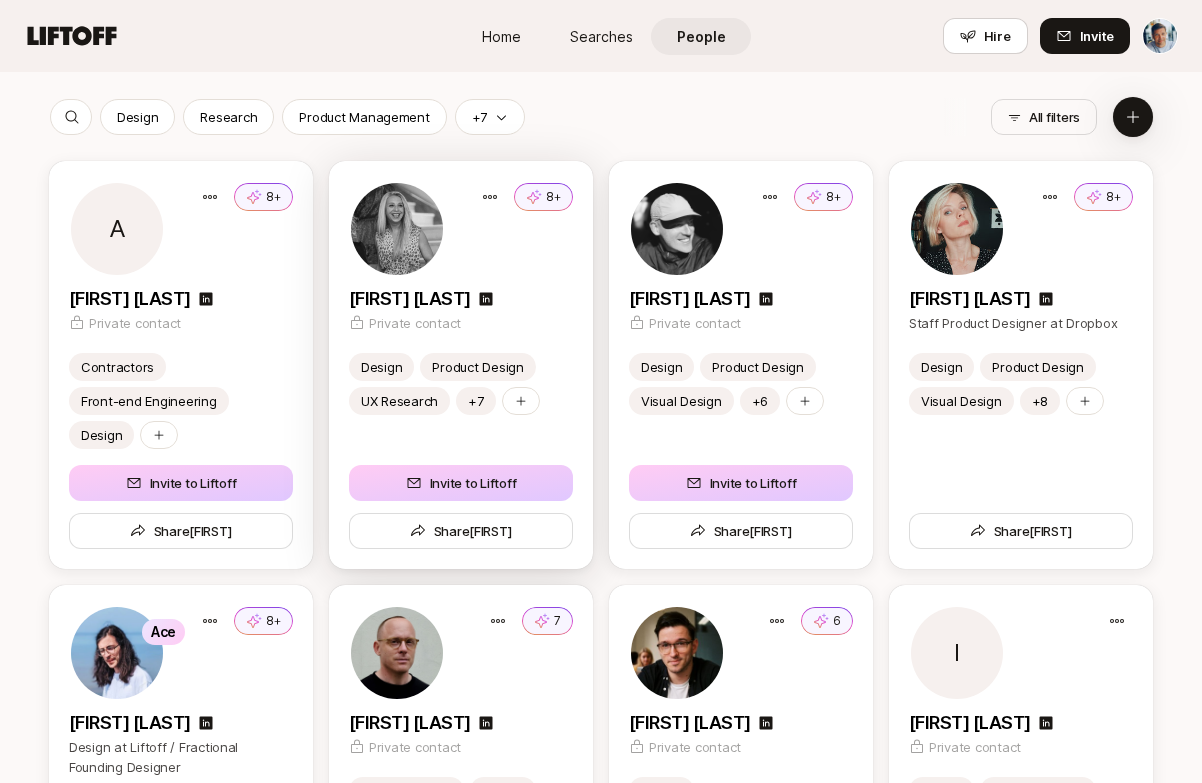 scroll, scrollTop: 928, scrollLeft: 0, axis: vertical 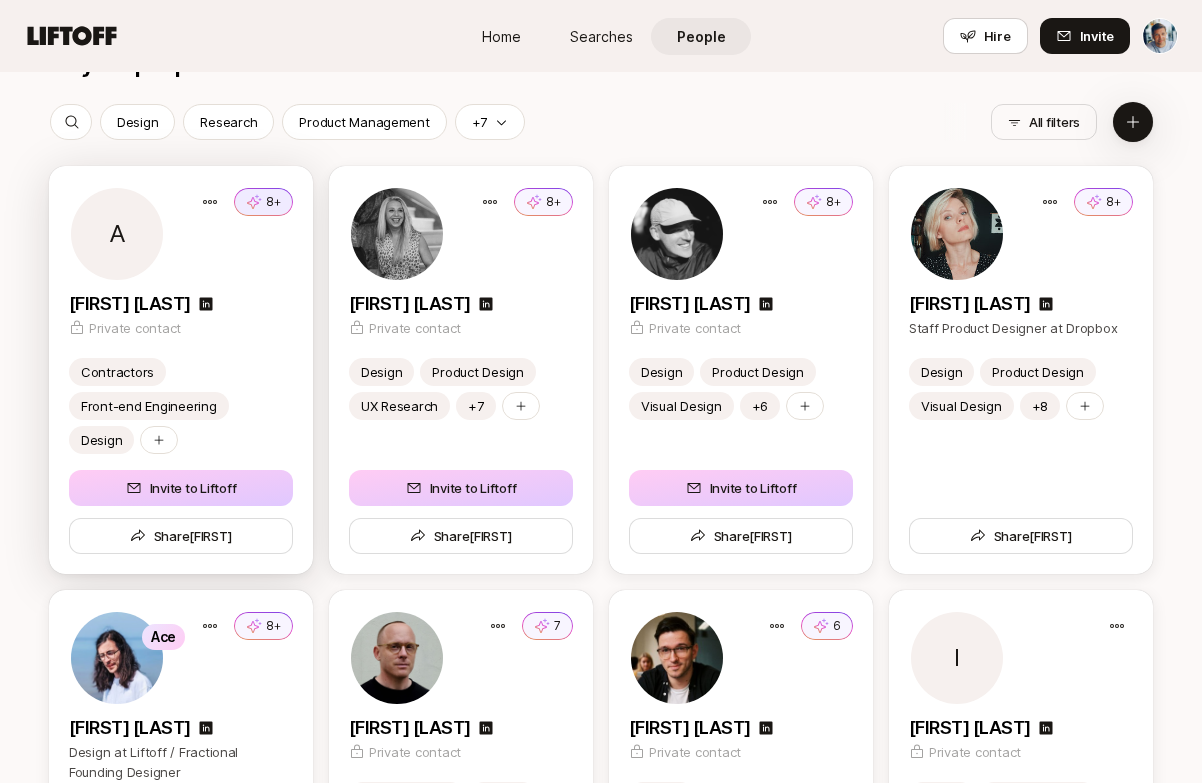 click on "8+" at bounding box center (273, 202) 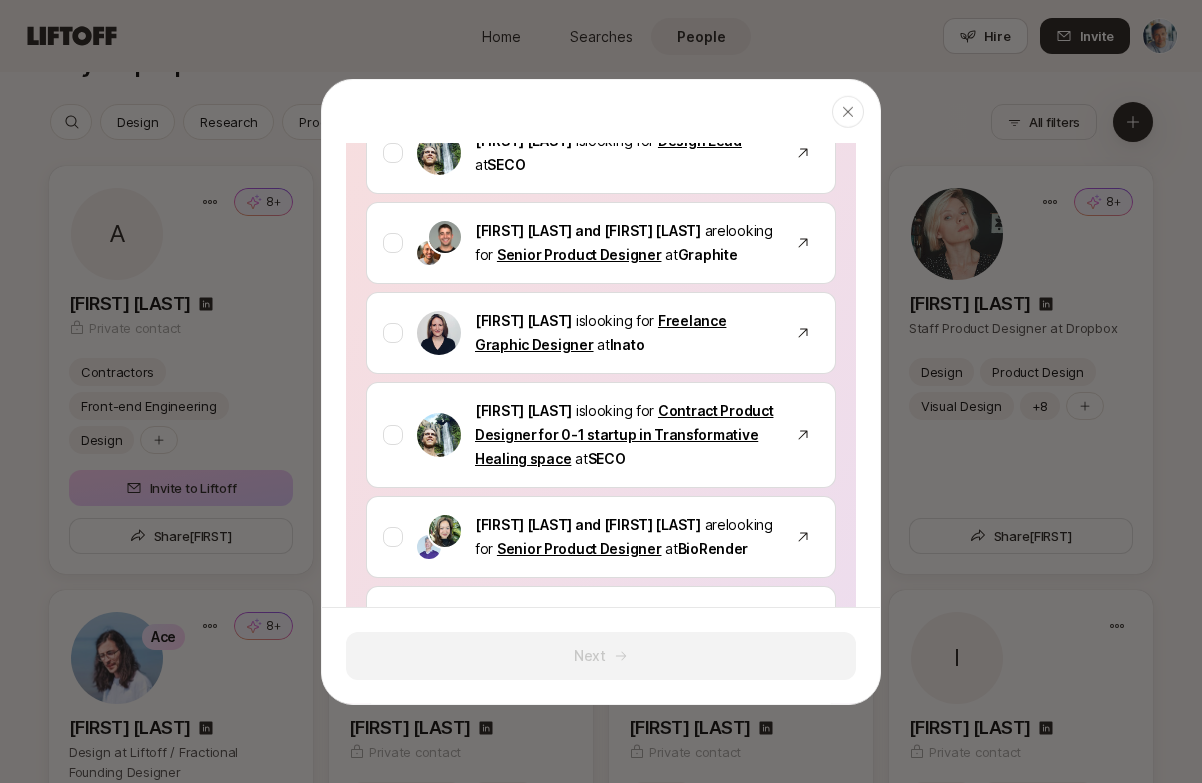 scroll, scrollTop: 0, scrollLeft: 0, axis: both 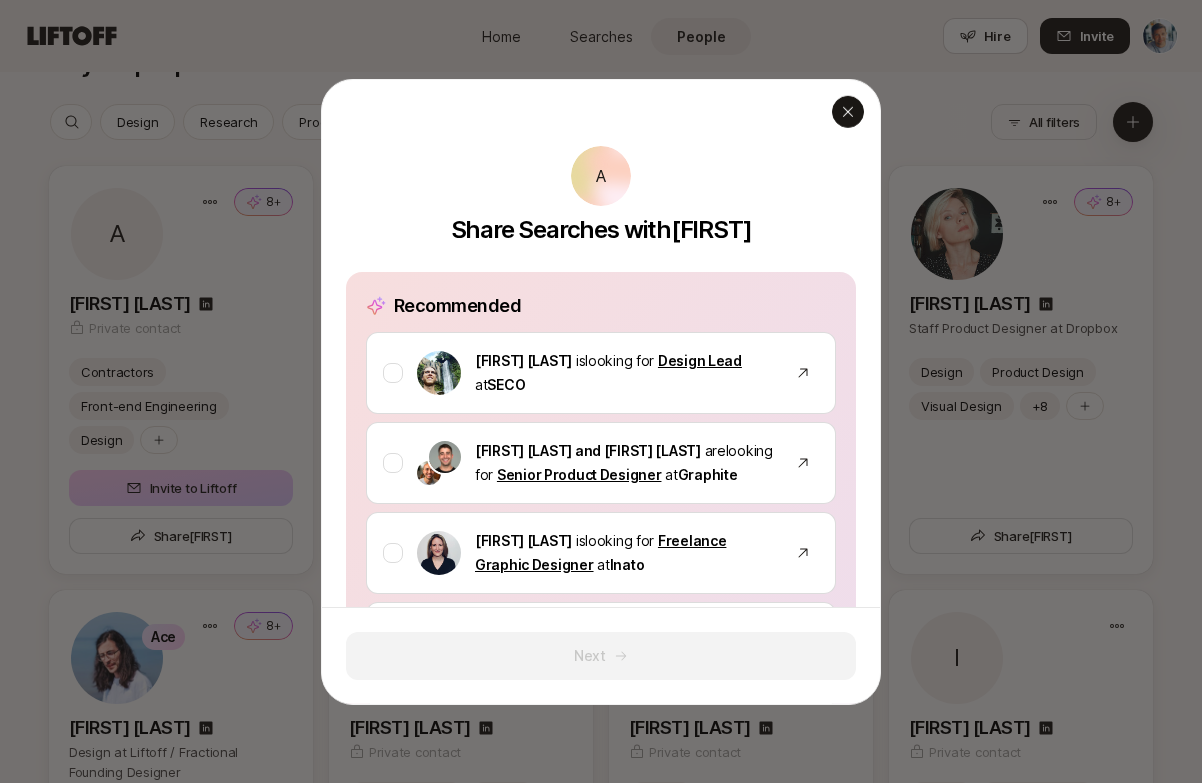 click 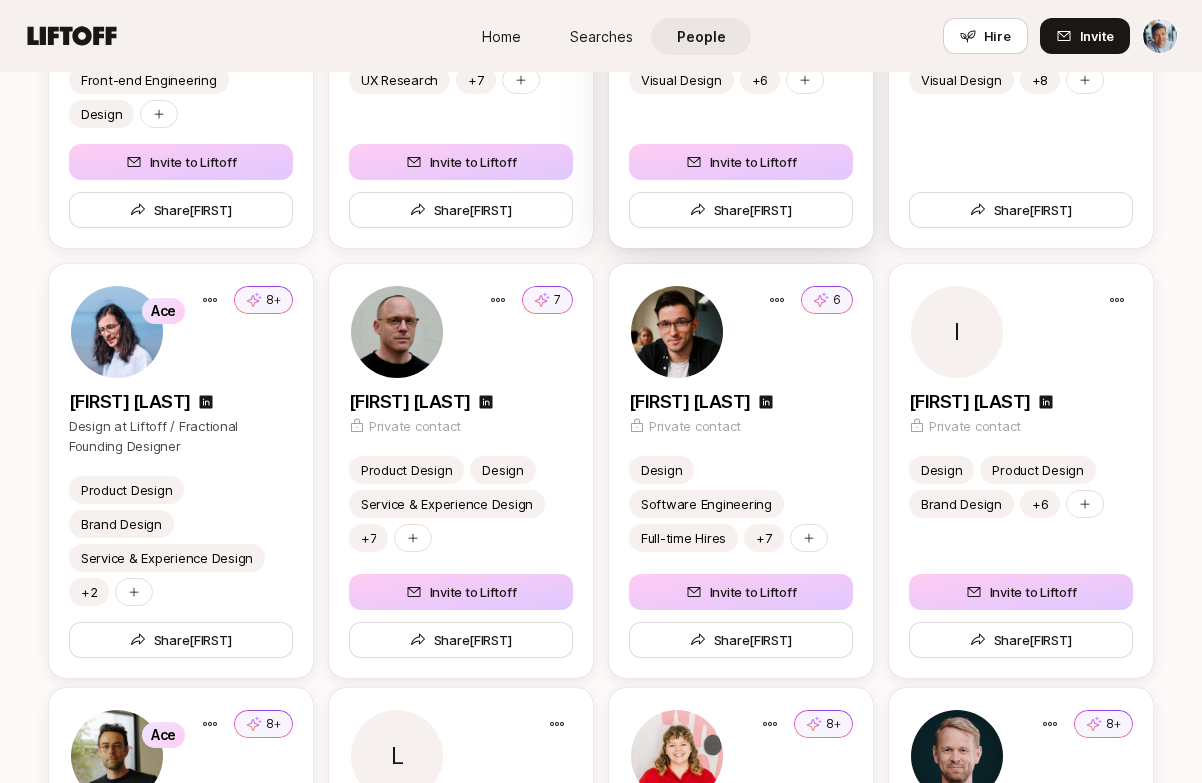 scroll, scrollTop: 1375, scrollLeft: 0, axis: vertical 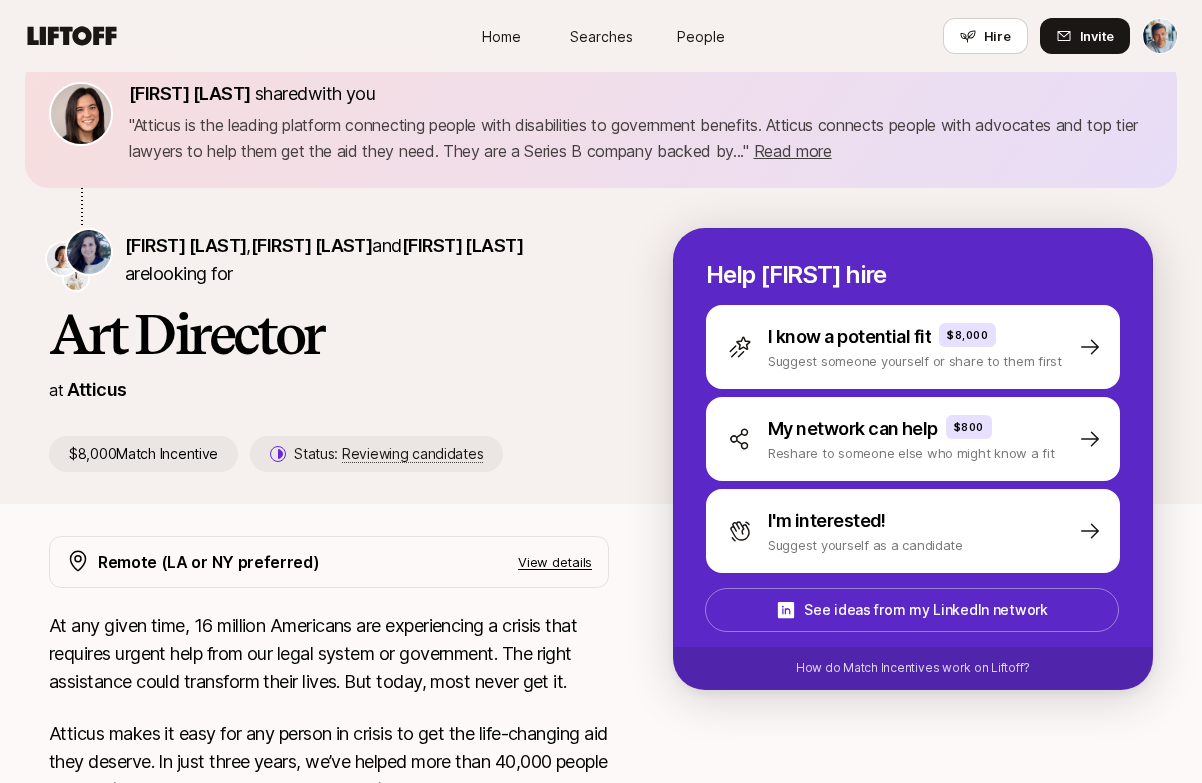click at bounding box center (89, 252) 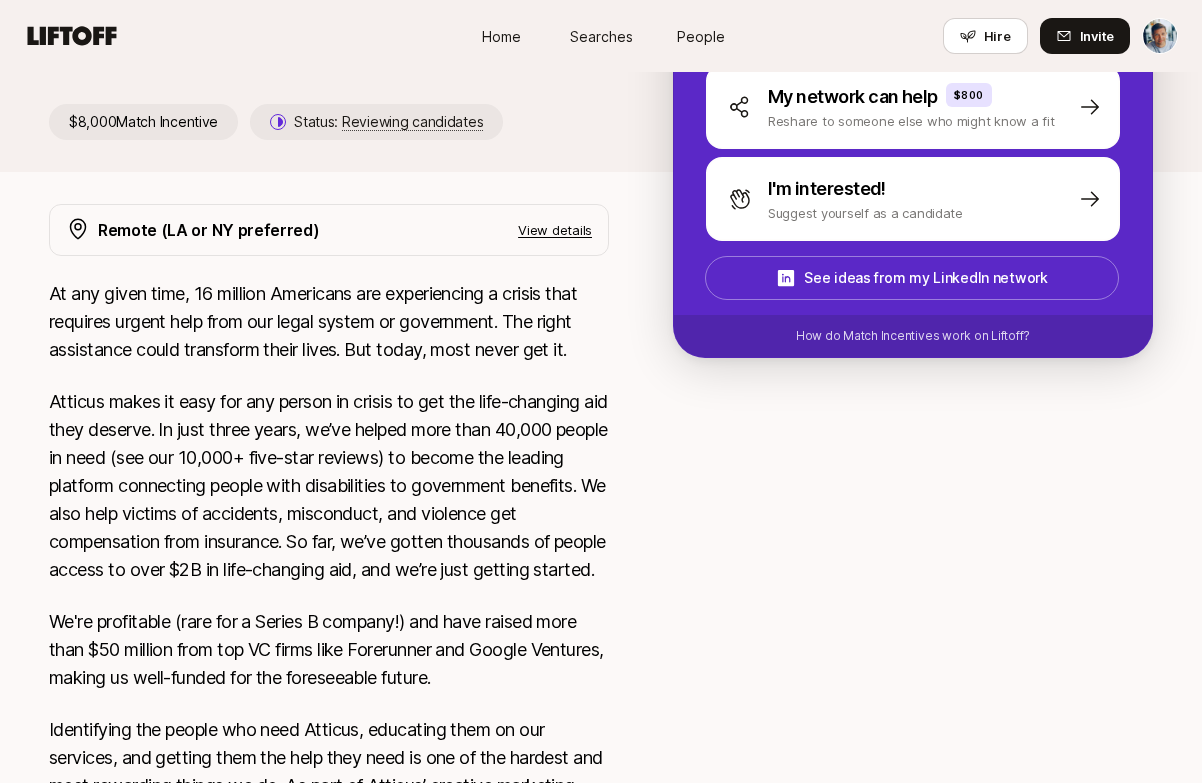 scroll, scrollTop: 490, scrollLeft: 0, axis: vertical 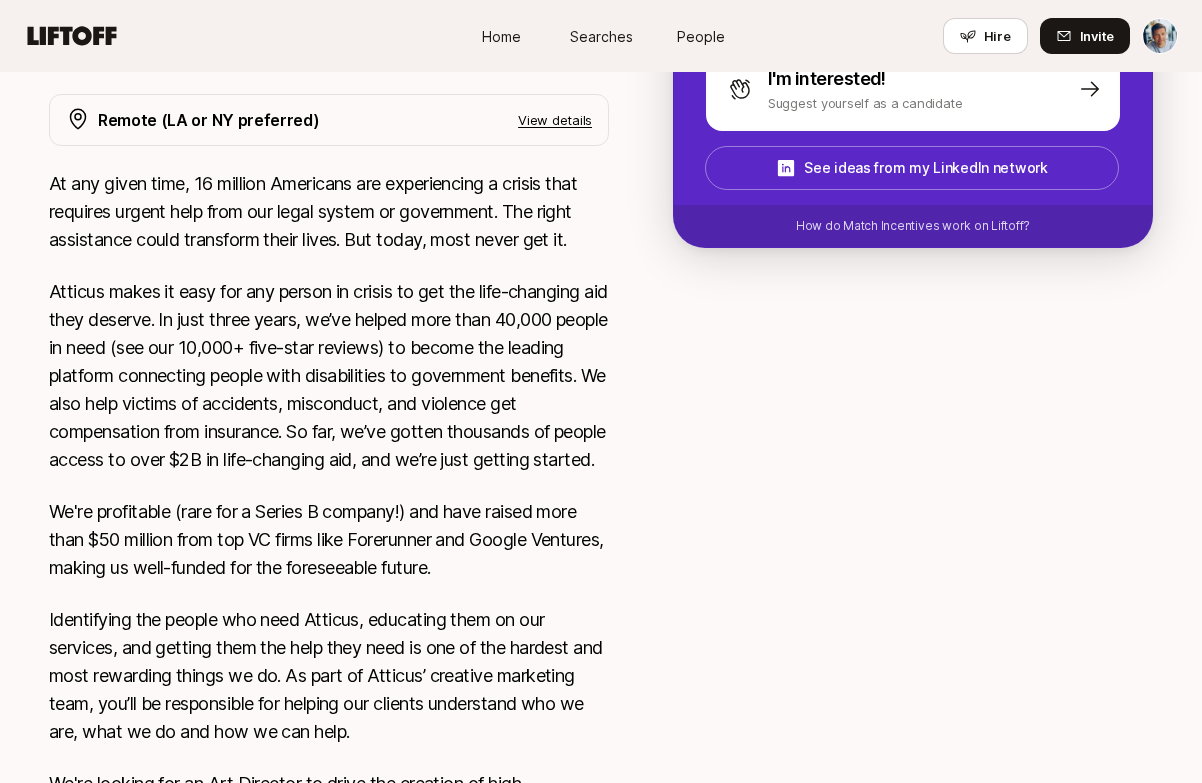 click on "View details" at bounding box center (555, 120) 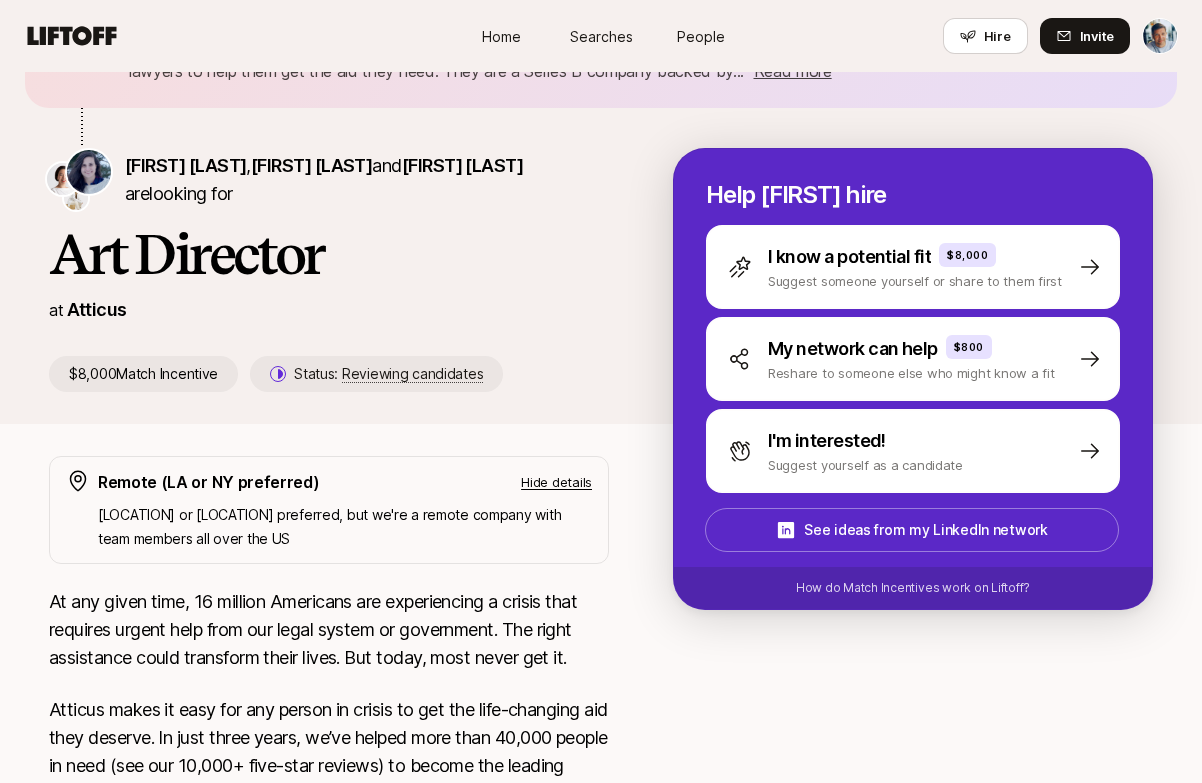 scroll, scrollTop: 0, scrollLeft: 0, axis: both 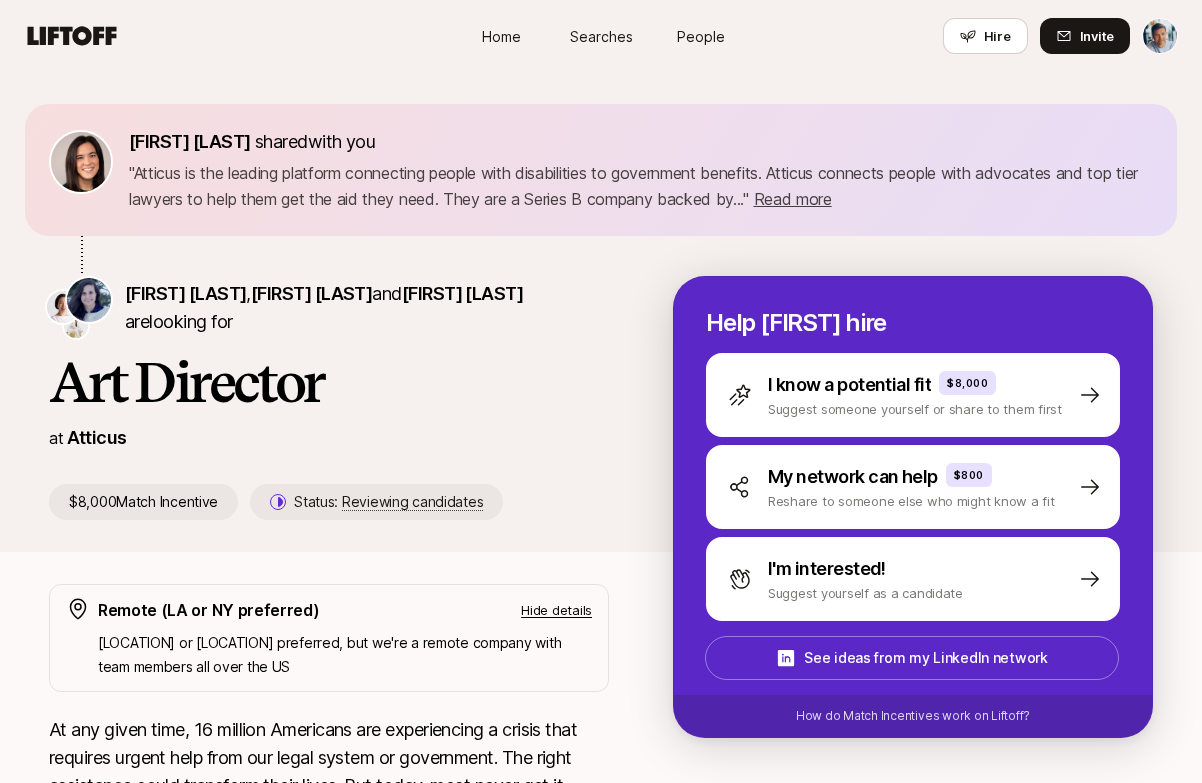 click 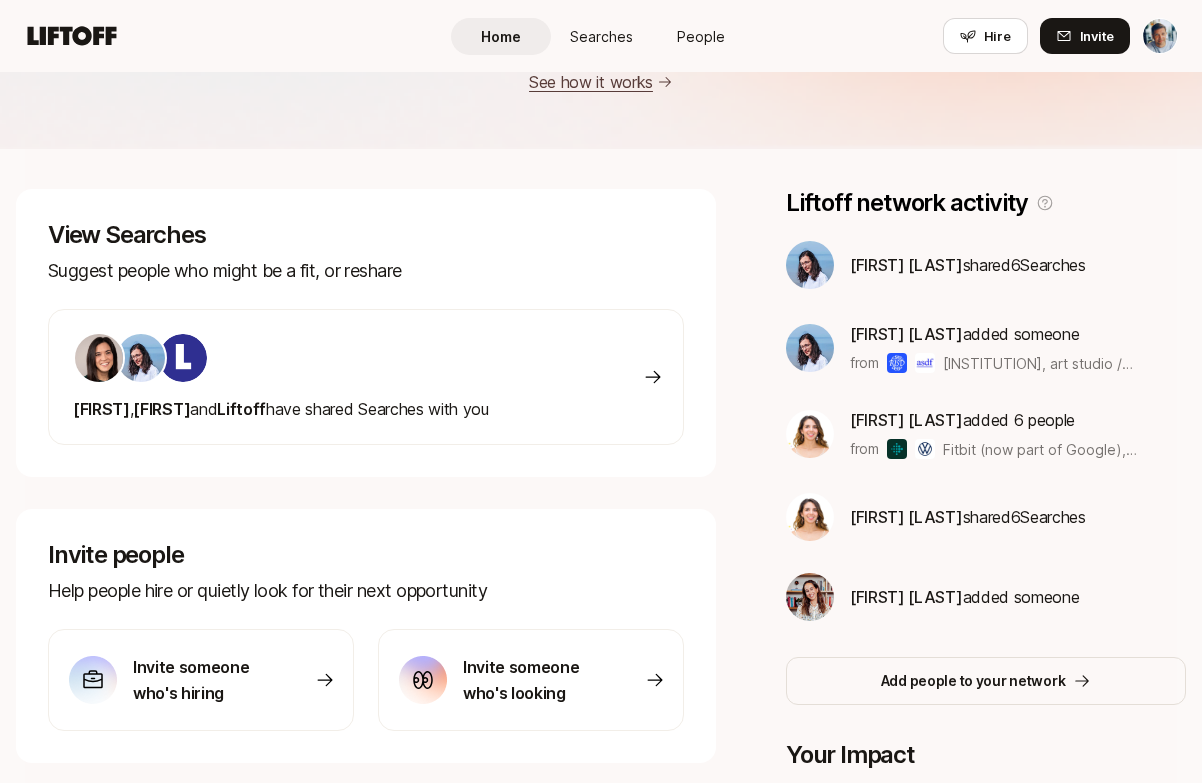 scroll, scrollTop: 211, scrollLeft: 0, axis: vertical 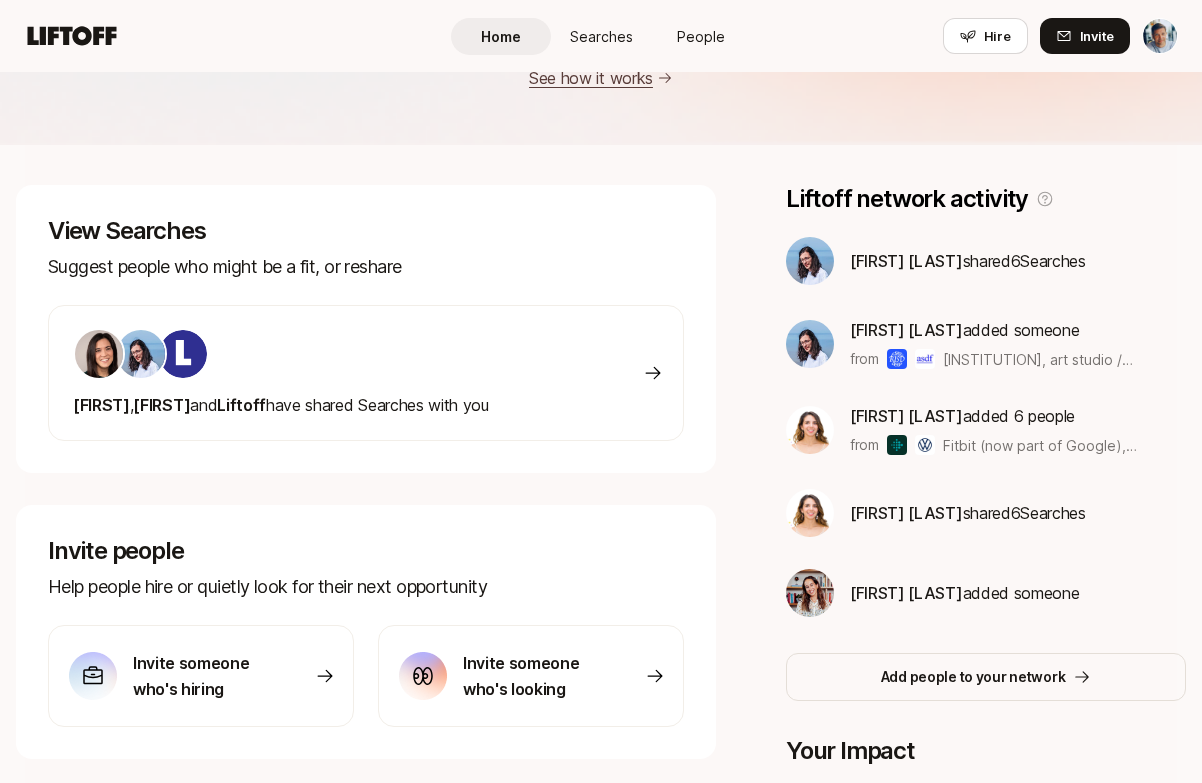 click at bounding box center [810, 430] 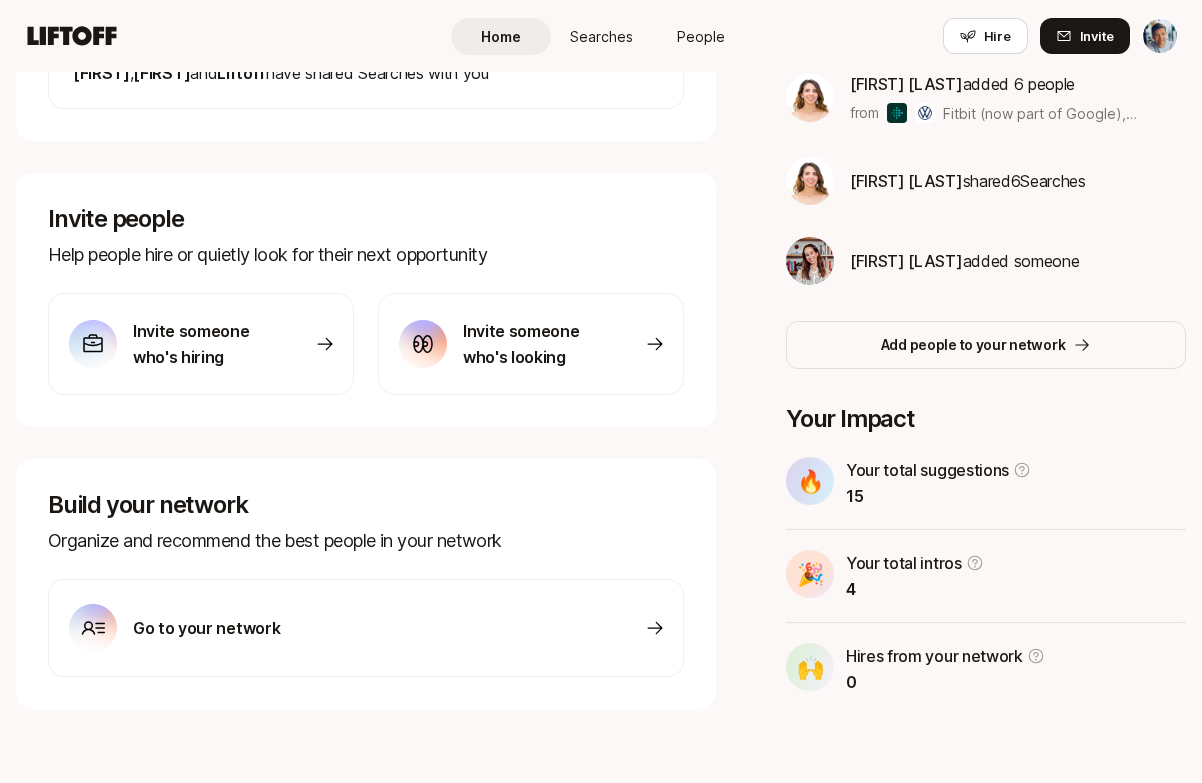 scroll, scrollTop: 549, scrollLeft: 0, axis: vertical 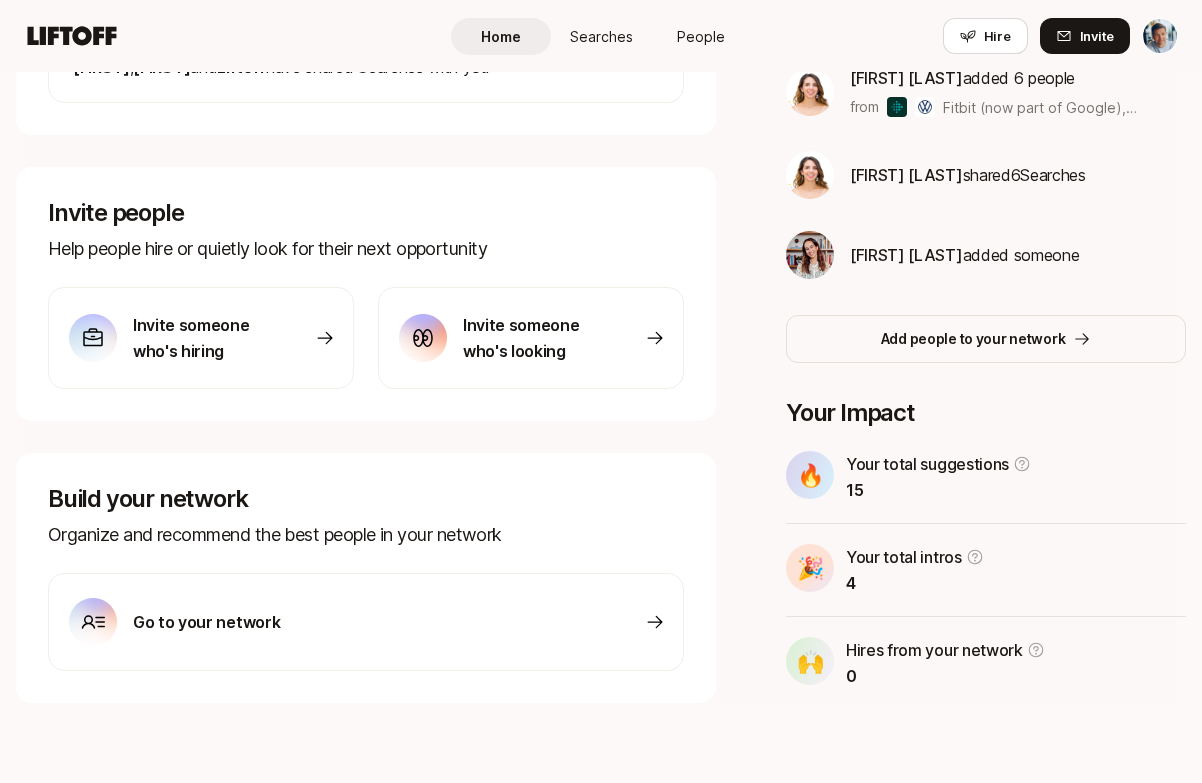 click on "Go to your network" at bounding box center (366, 622) 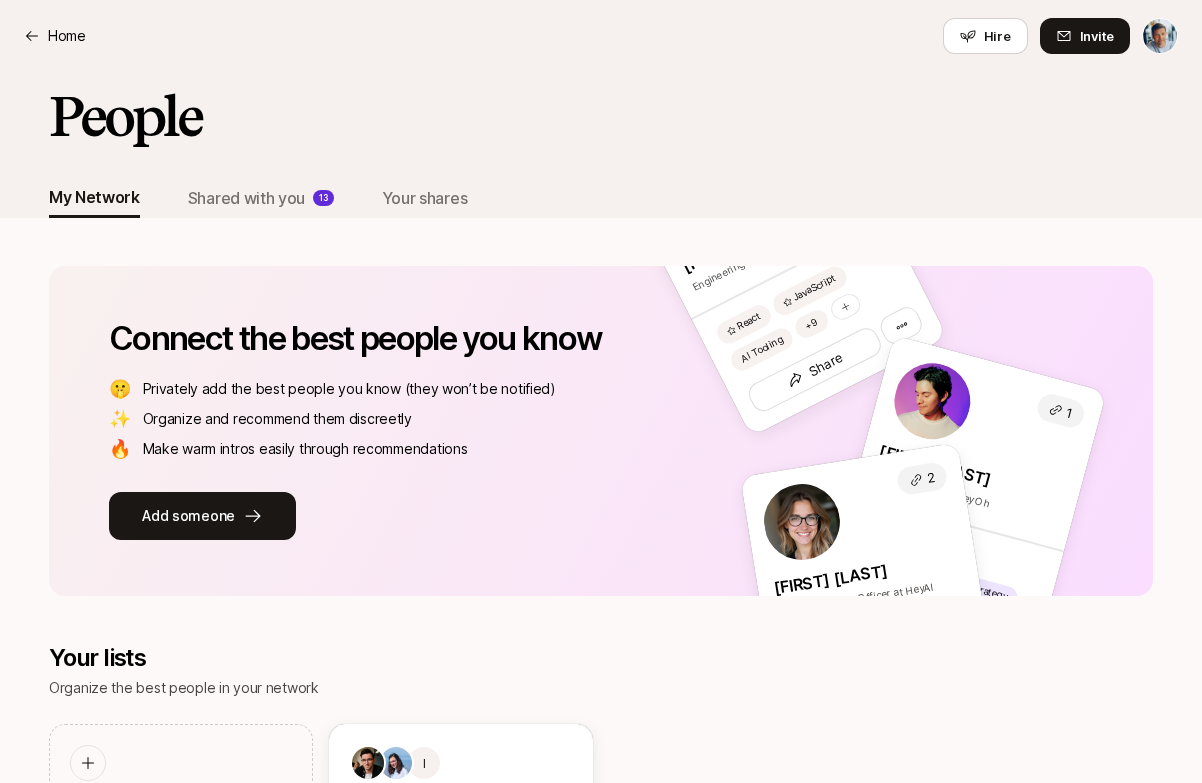 scroll, scrollTop: 20, scrollLeft: 0, axis: vertical 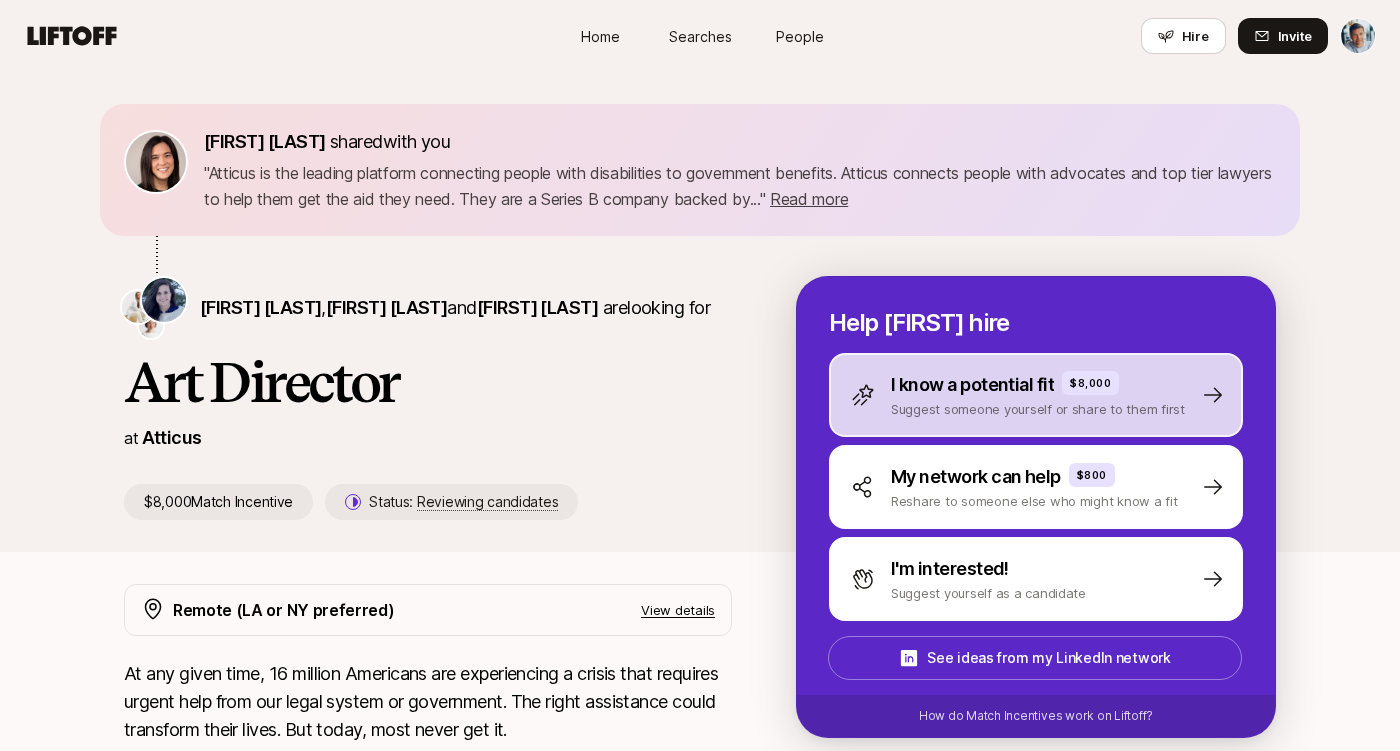 click on "Suggest someone yourself or share to them first" at bounding box center (1038, 409) 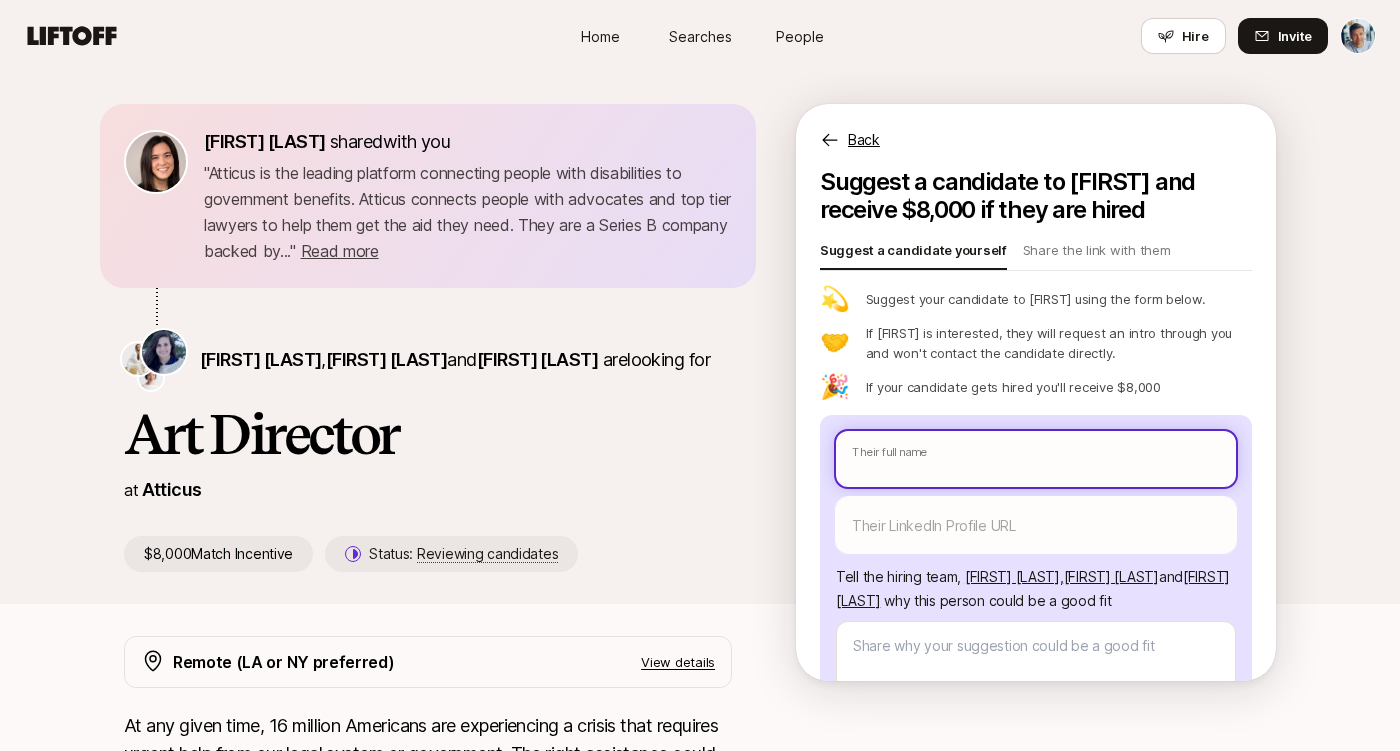 click at bounding box center [1036, 459] 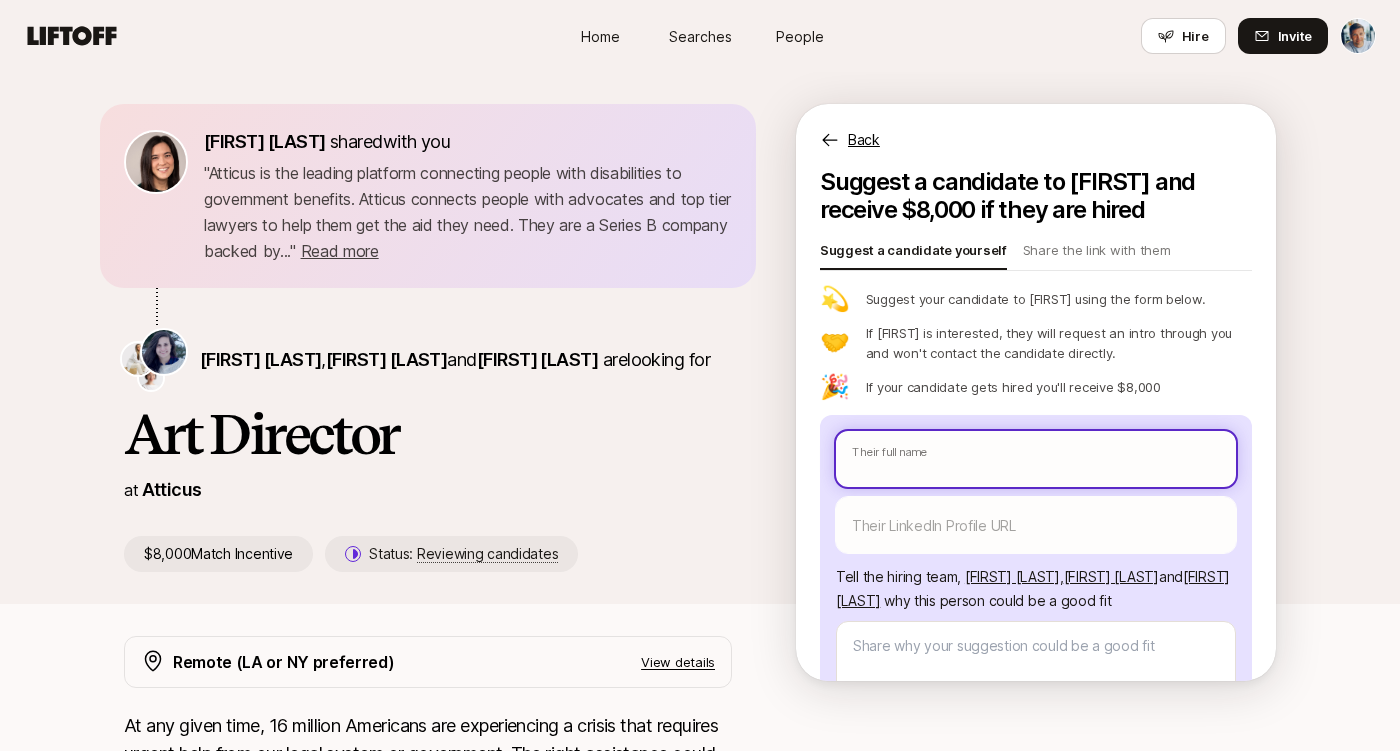 type on "x" 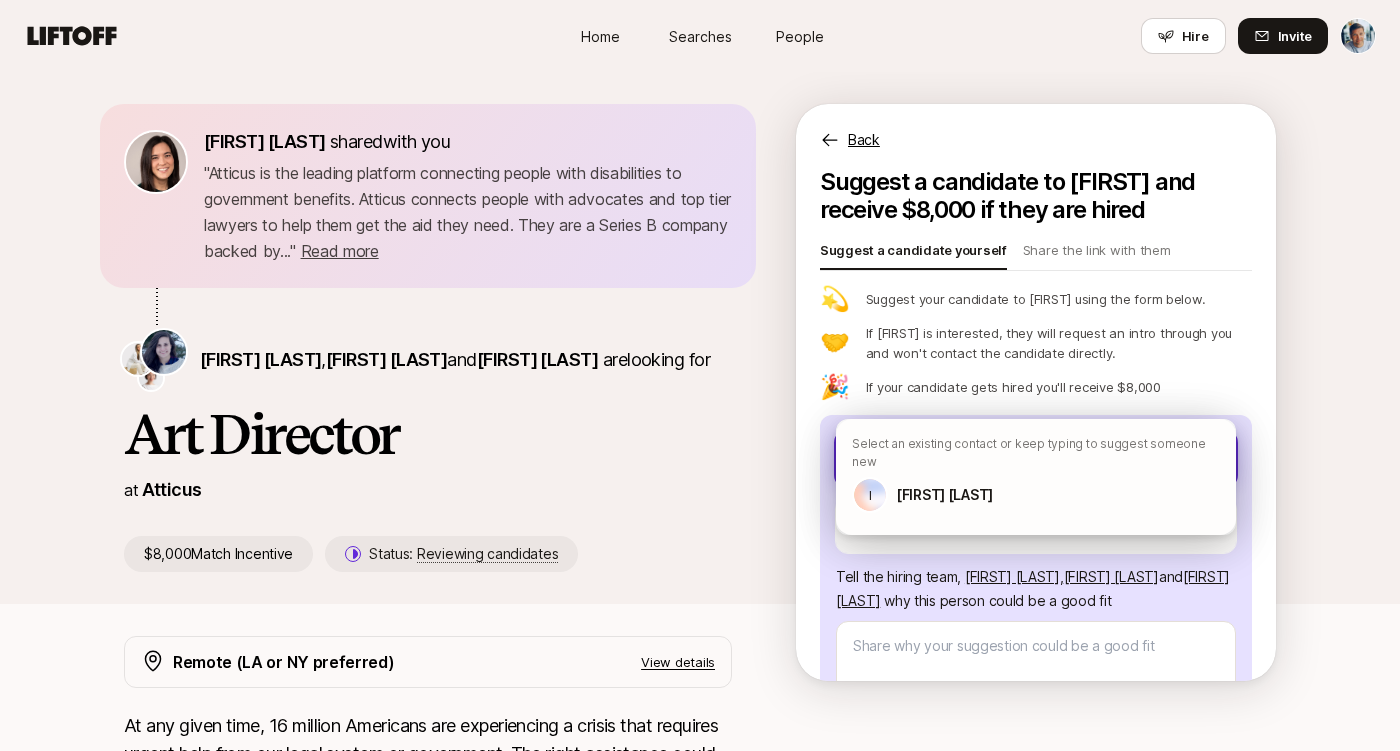 type on "x" 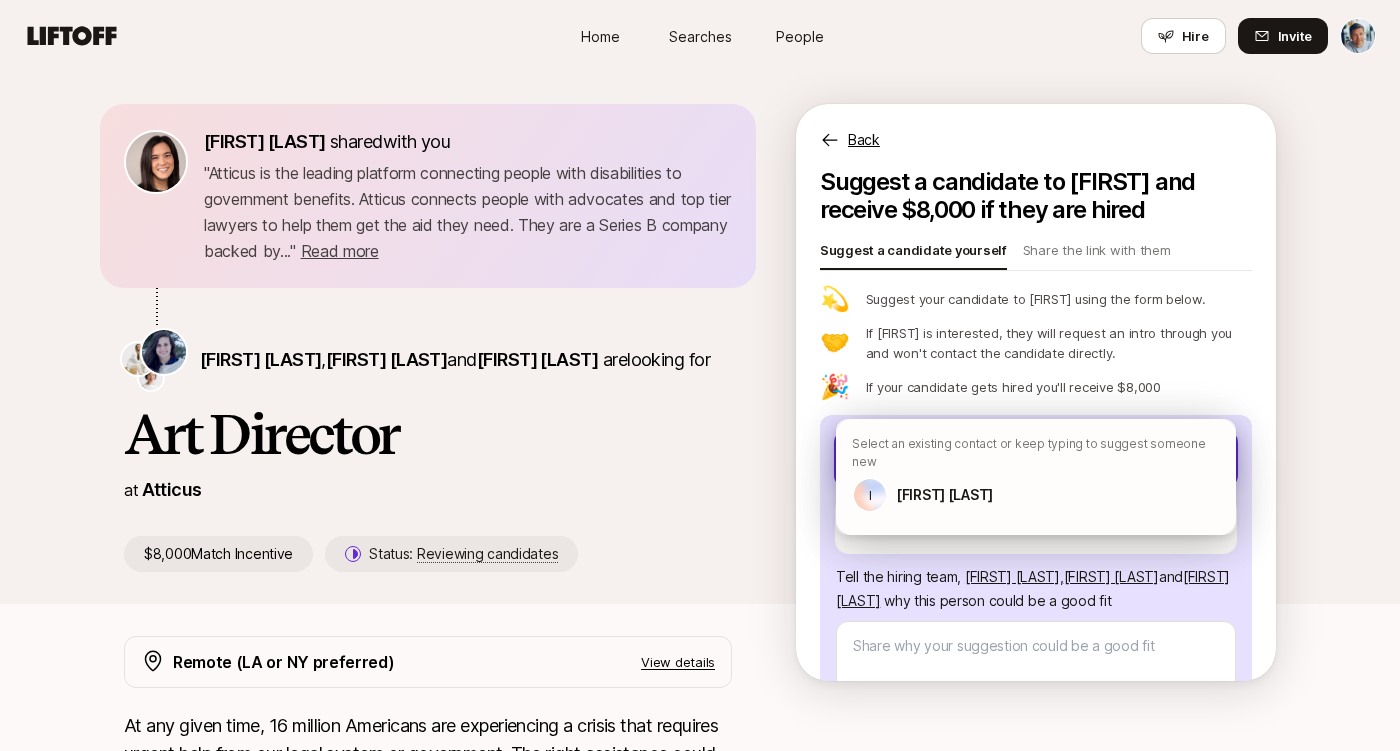 type on "x" 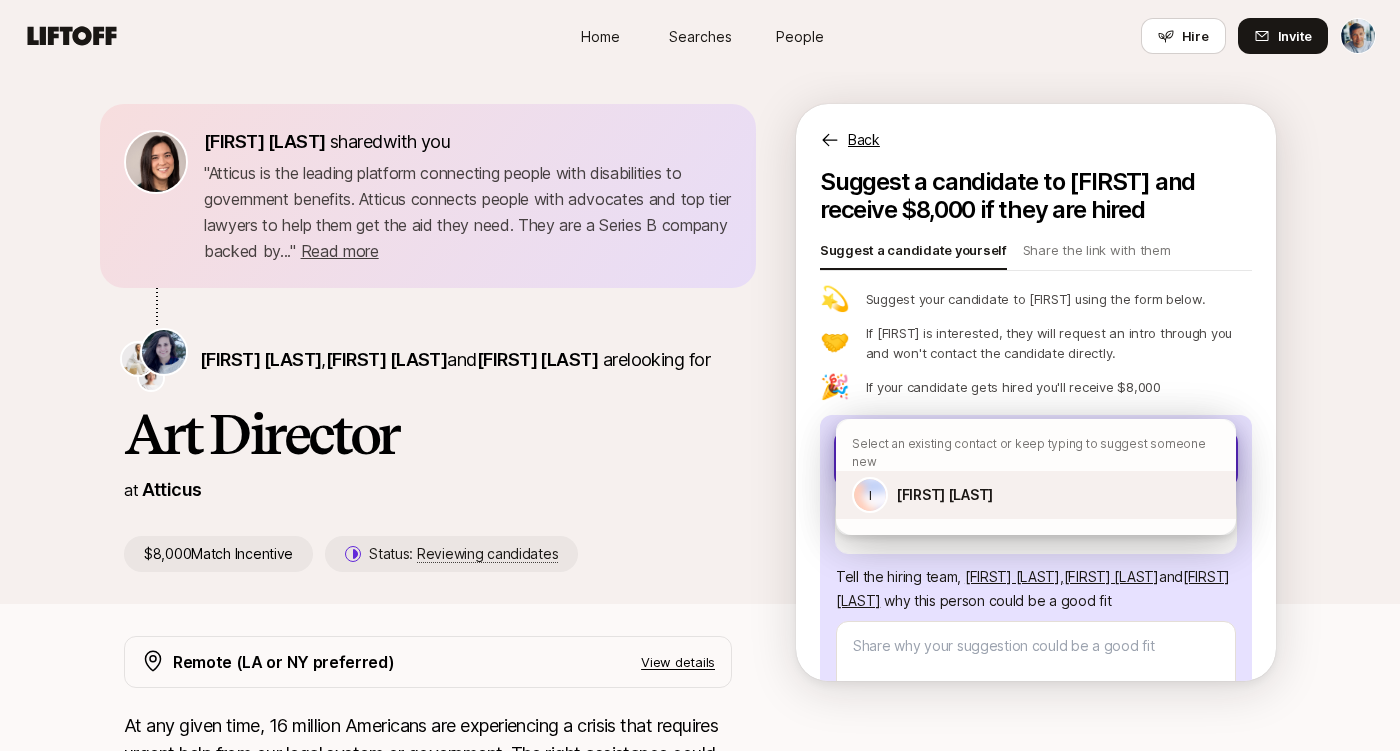 type on "[FIRST]" 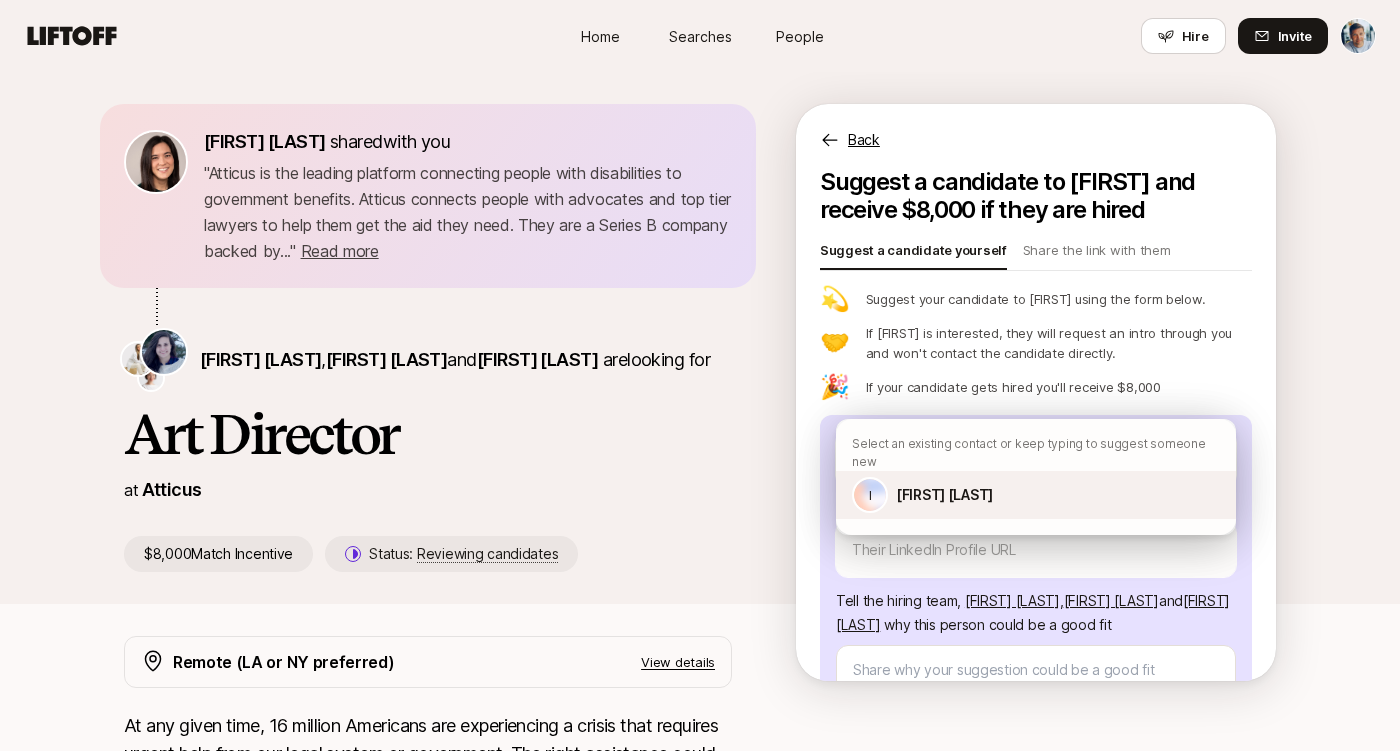 click on "I [FIRST] [LAST]" at bounding box center (1036, 495) 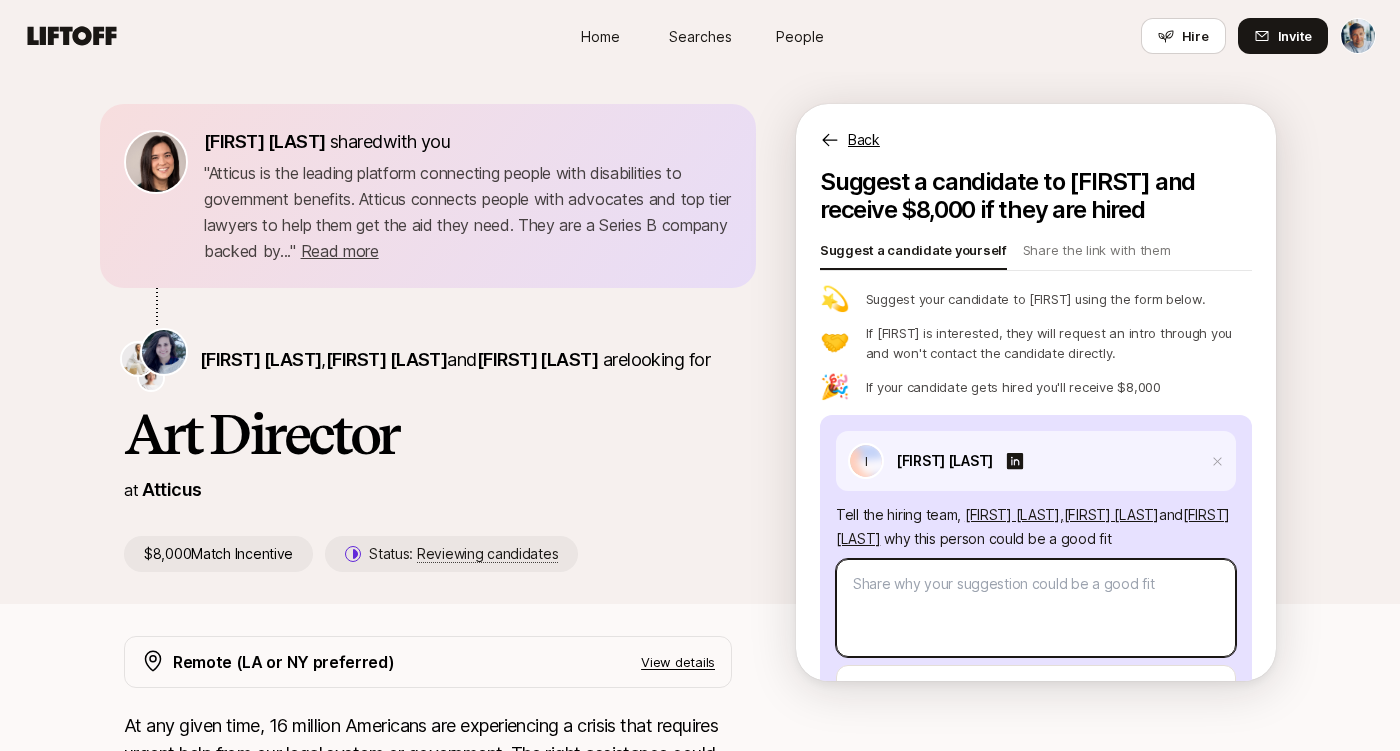 type on "x" 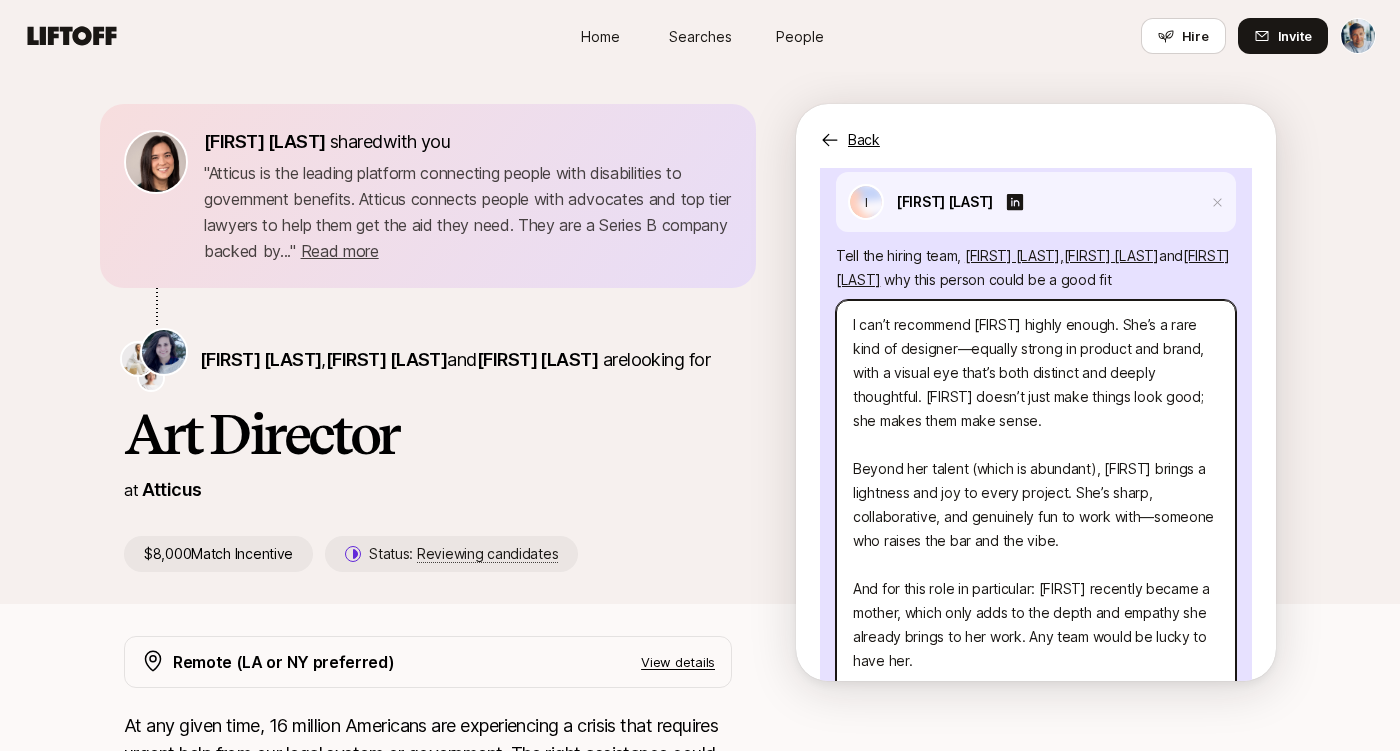 scroll, scrollTop: 271, scrollLeft: 0, axis: vertical 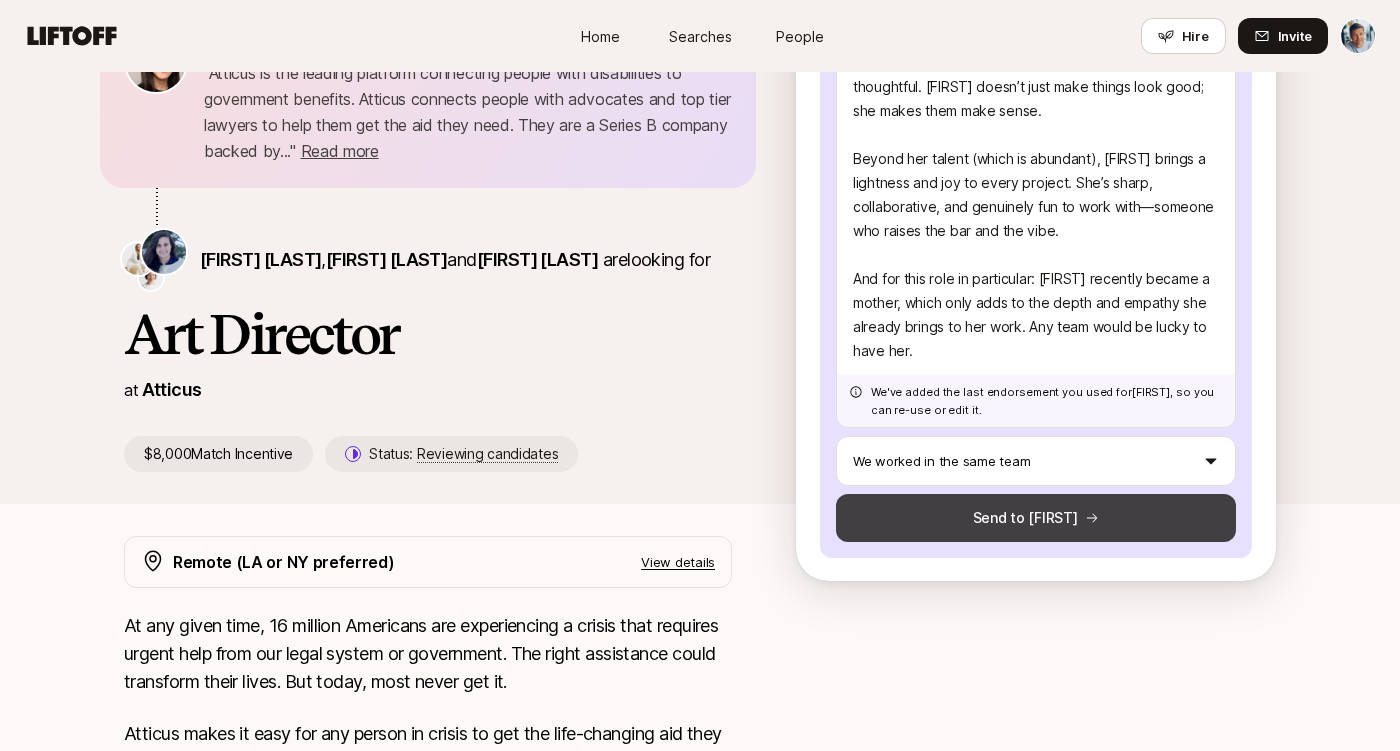 click on "Send to [FIRST]" at bounding box center [1036, 518] 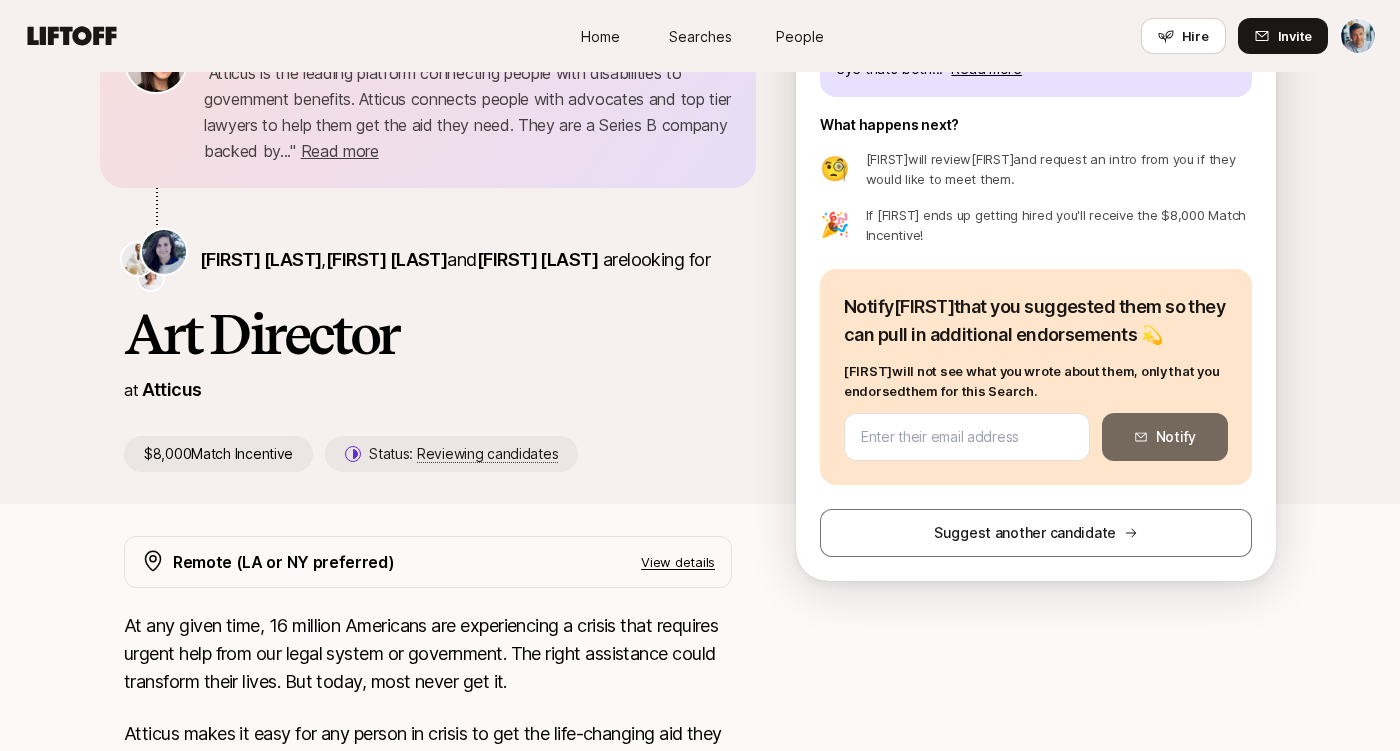 scroll, scrollTop: 162, scrollLeft: 0, axis: vertical 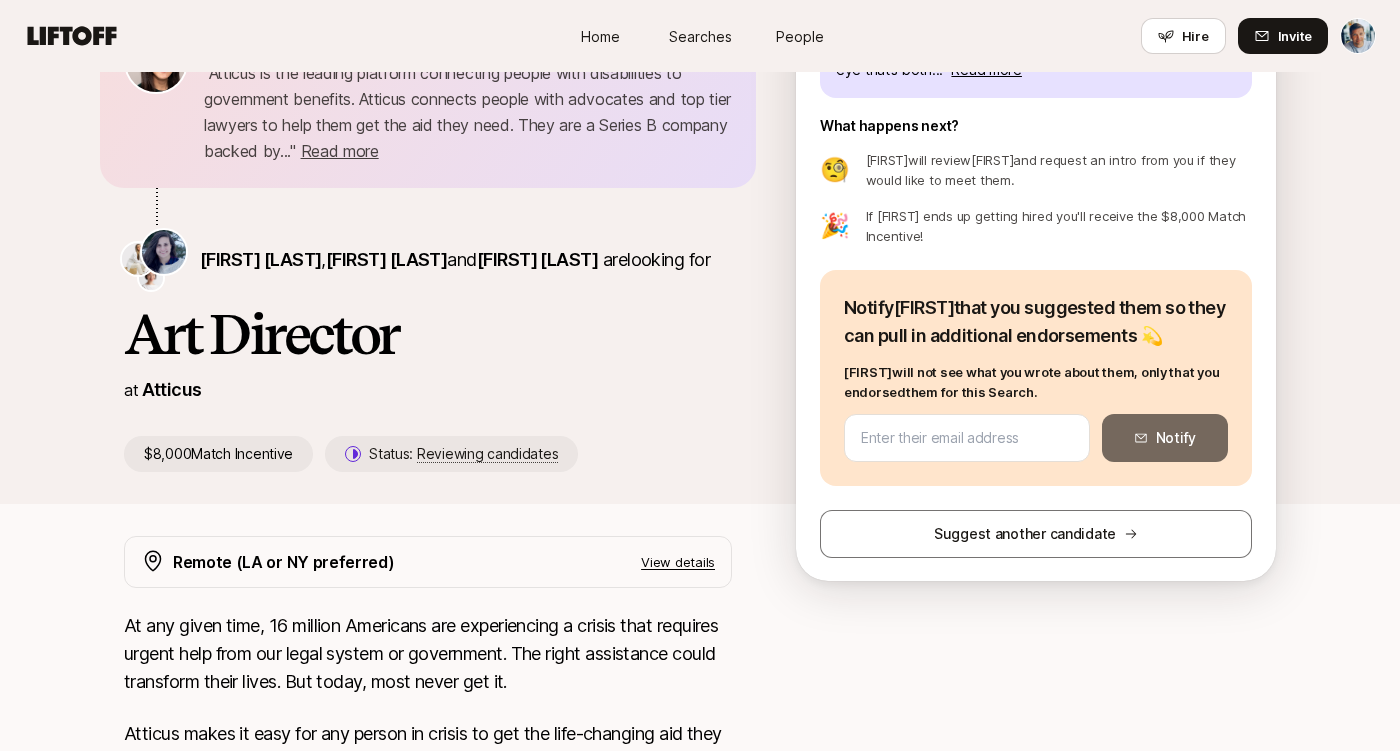 click on "[FIRST] [LAST]   shared  with you " Atticus is the leading platform connecting people with disabilities to government benefits. Atticus connects people with advocates and top tier lawyers to help them get the aid they need. They are a Series B company backed by... "   Read more " Atticus is the leading platform connecting people with disabilities to government benefits. Atticus connects people with advocates and top tier lawyers to help them get the aid they need. They are a Series B company backed by... "   Read more [FIRST] [LAST] ,  [FIRST] [LAST]  and  [FIRST] [LAST]   are  looking for Art Director at Atticus $8,000  Match Incentive Status:   Reviewing candidates" at bounding box center (460, 238) 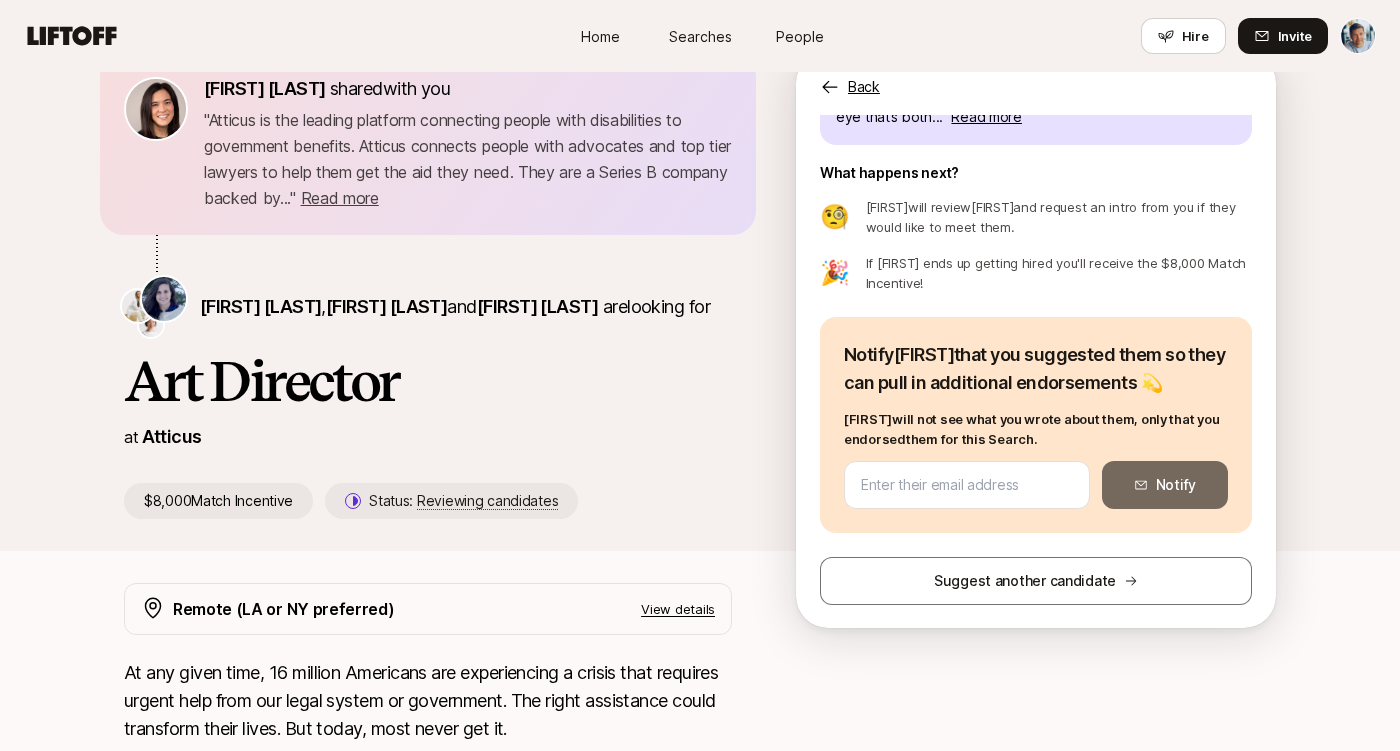 scroll, scrollTop: 0, scrollLeft: 0, axis: both 